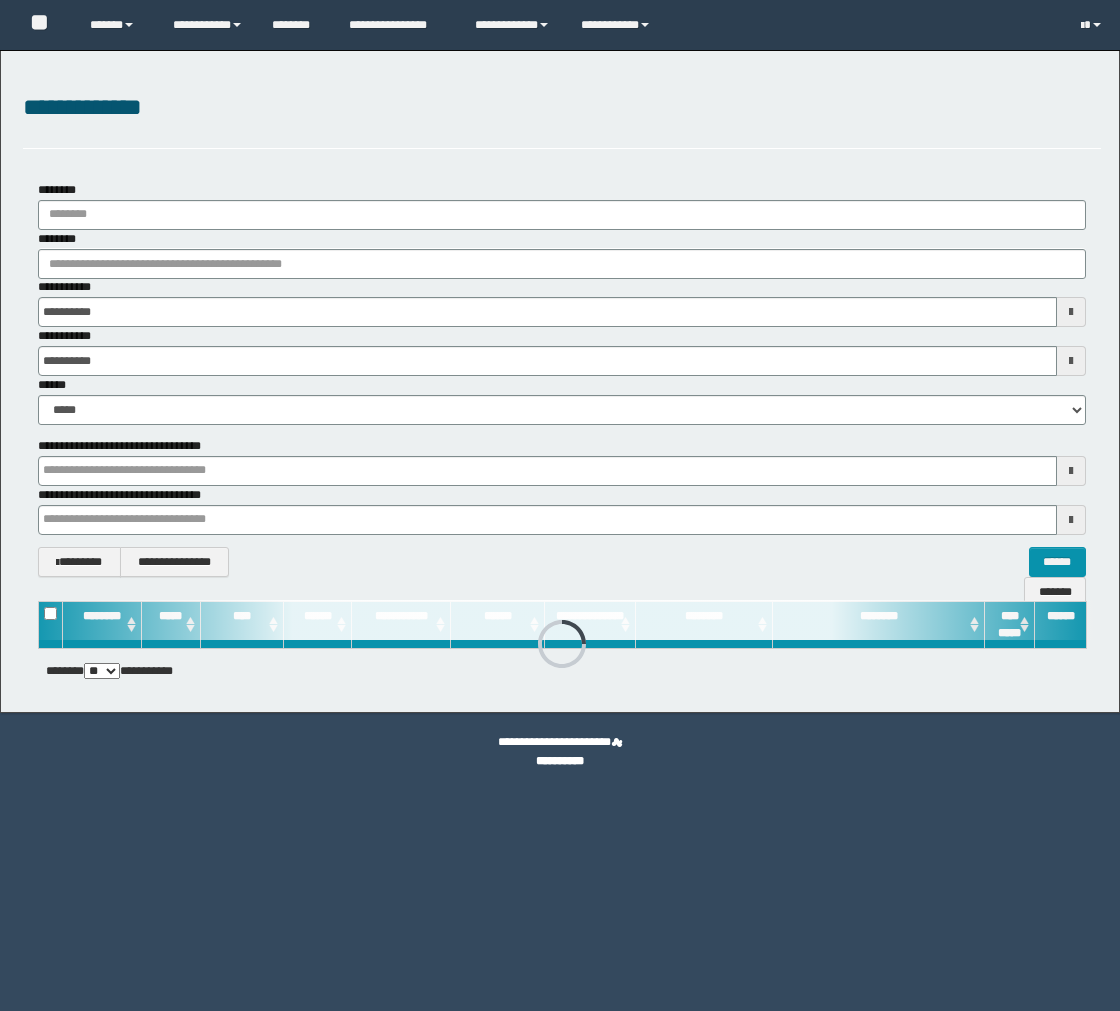 scroll, scrollTop: 0, scrollLeft: 0, axis: both 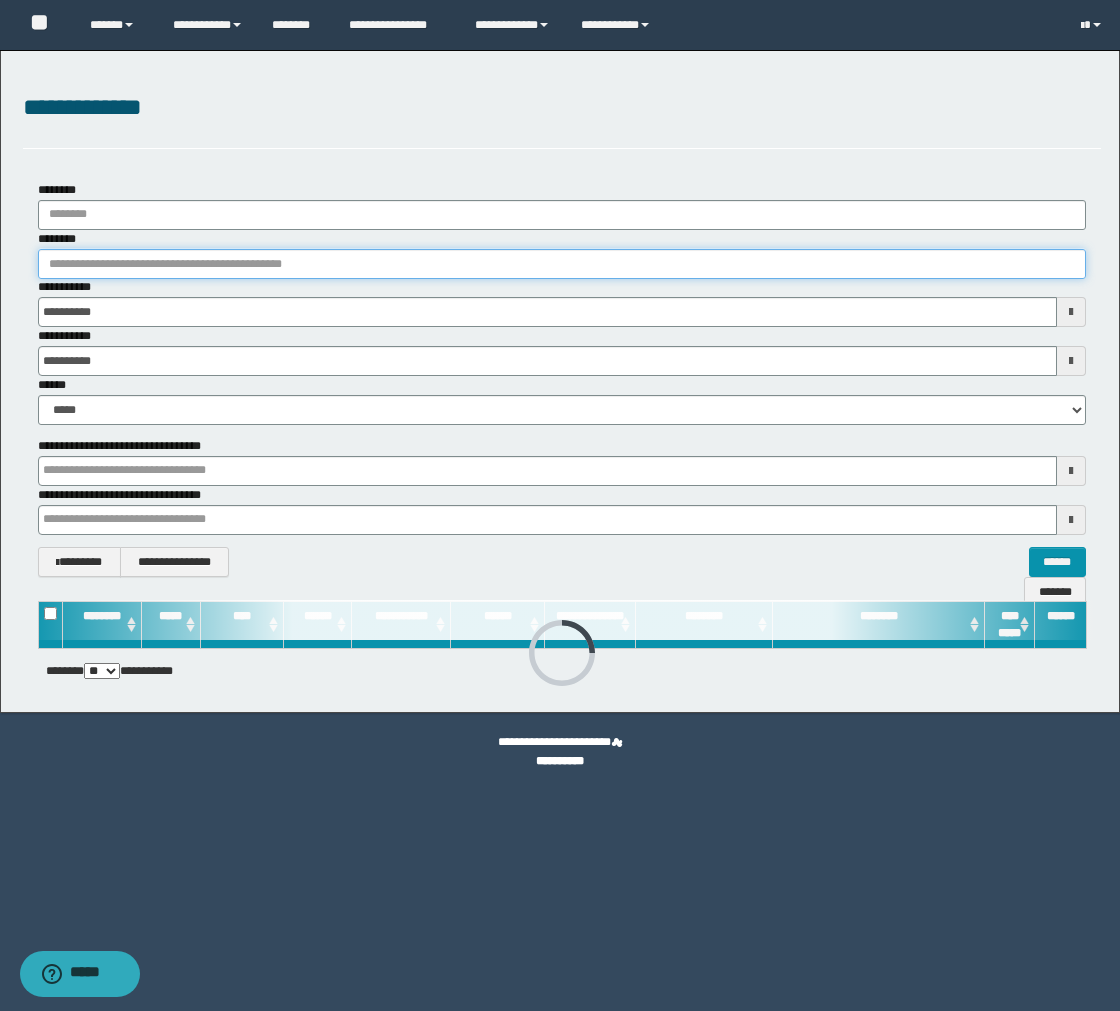 click on "********" at bounding box center [562, 264] 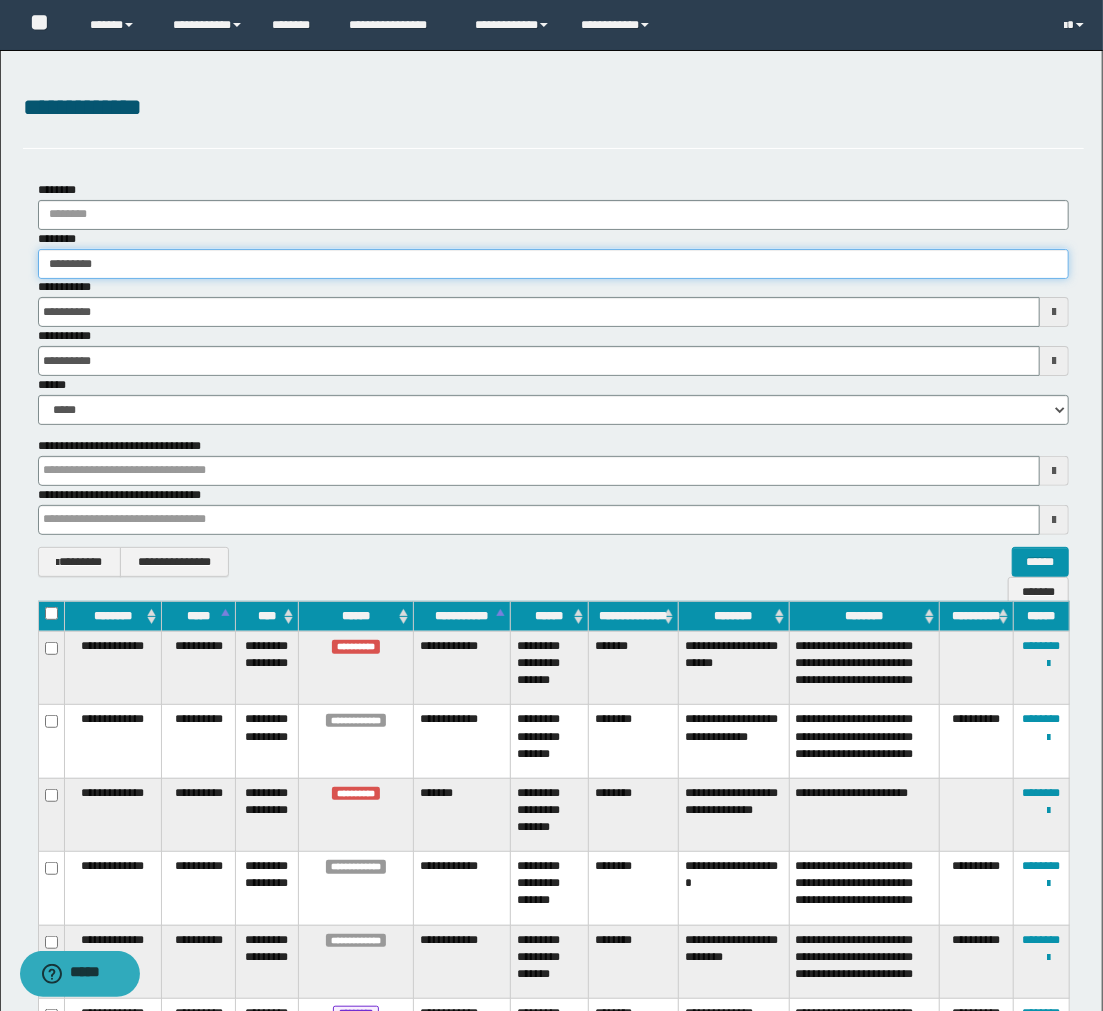 click on "********" at bounding box center (554, 264) 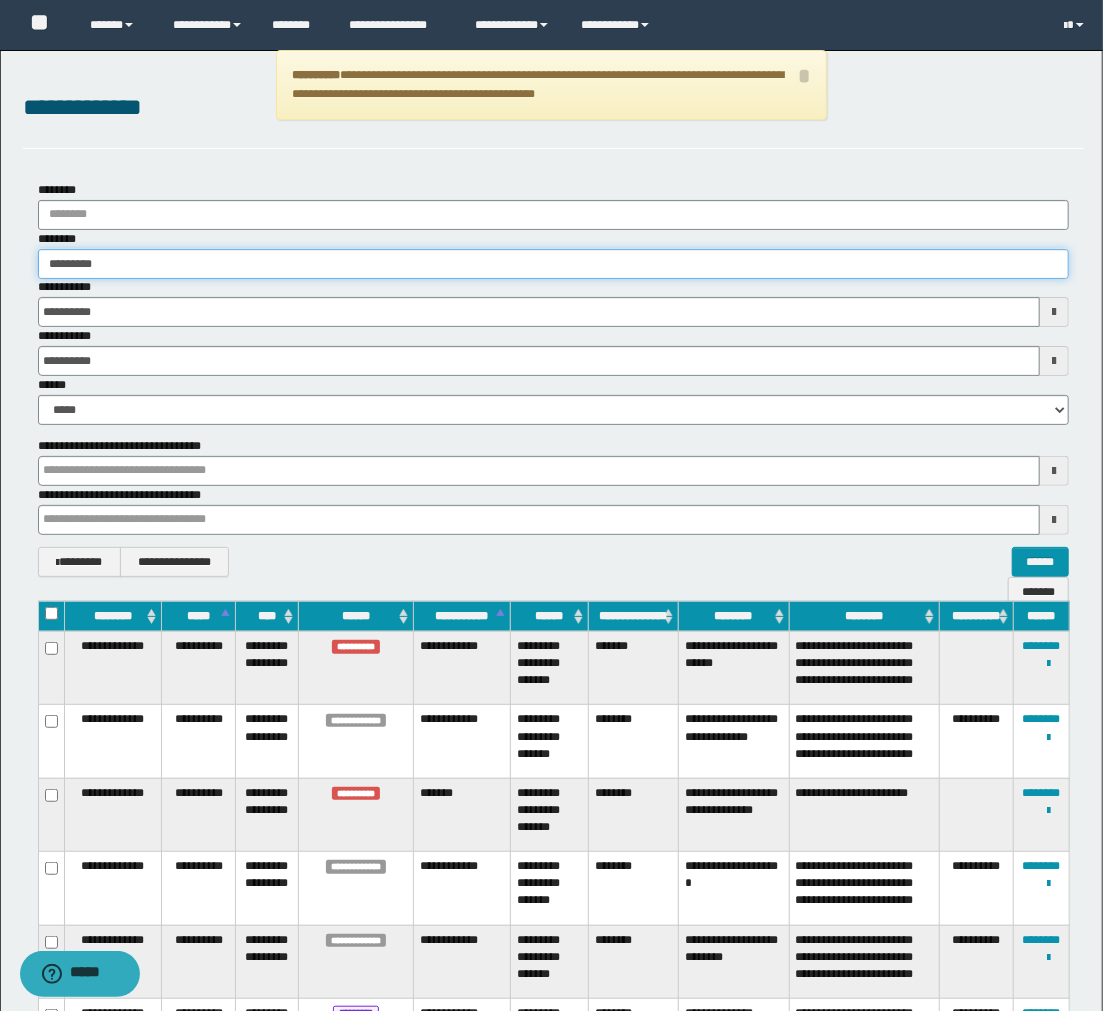 drag, startPoint x: 123, startPoint y: 273, endPoint x: -2, endPoint y: 270, distance: 125.035995 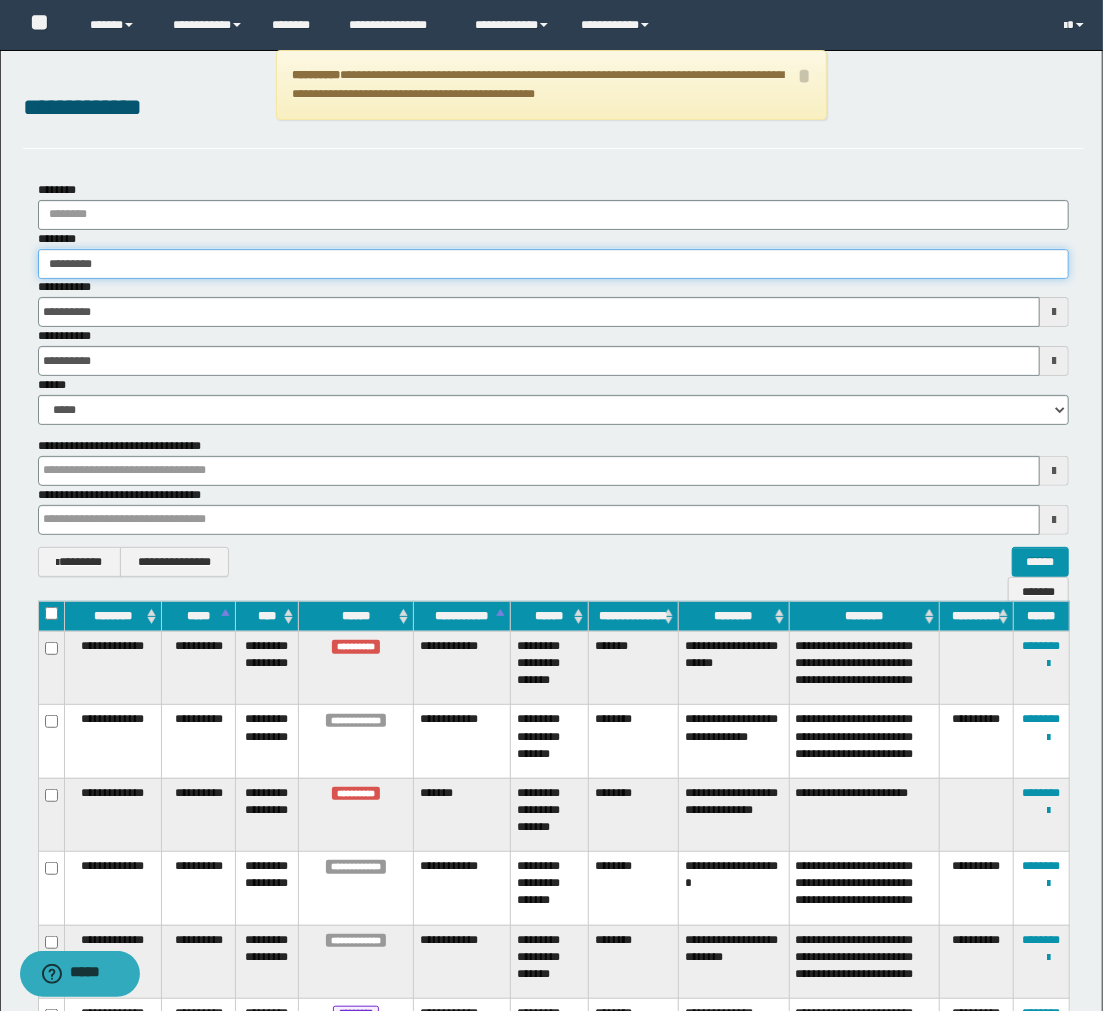 click on "**********" at bounding box center [551, 505] 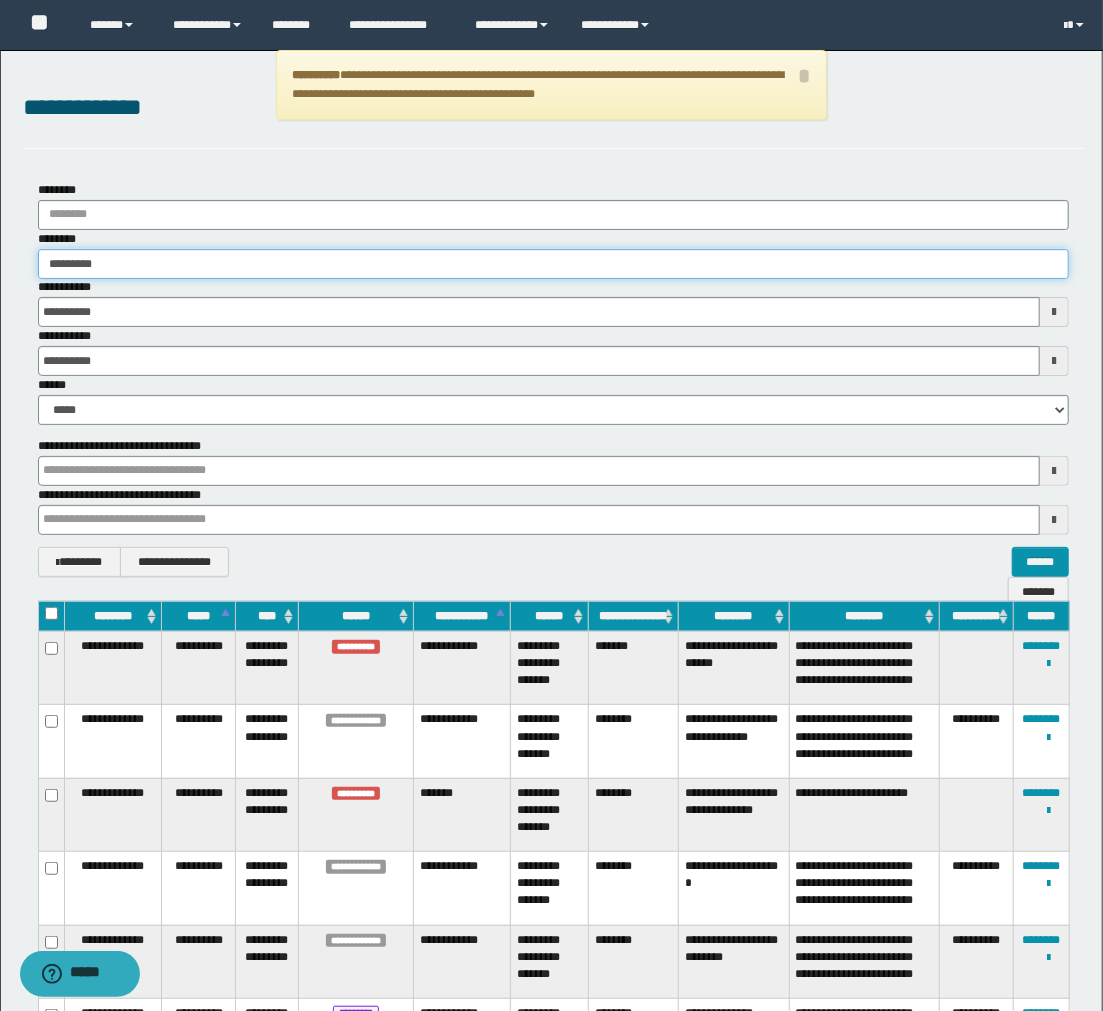 paste 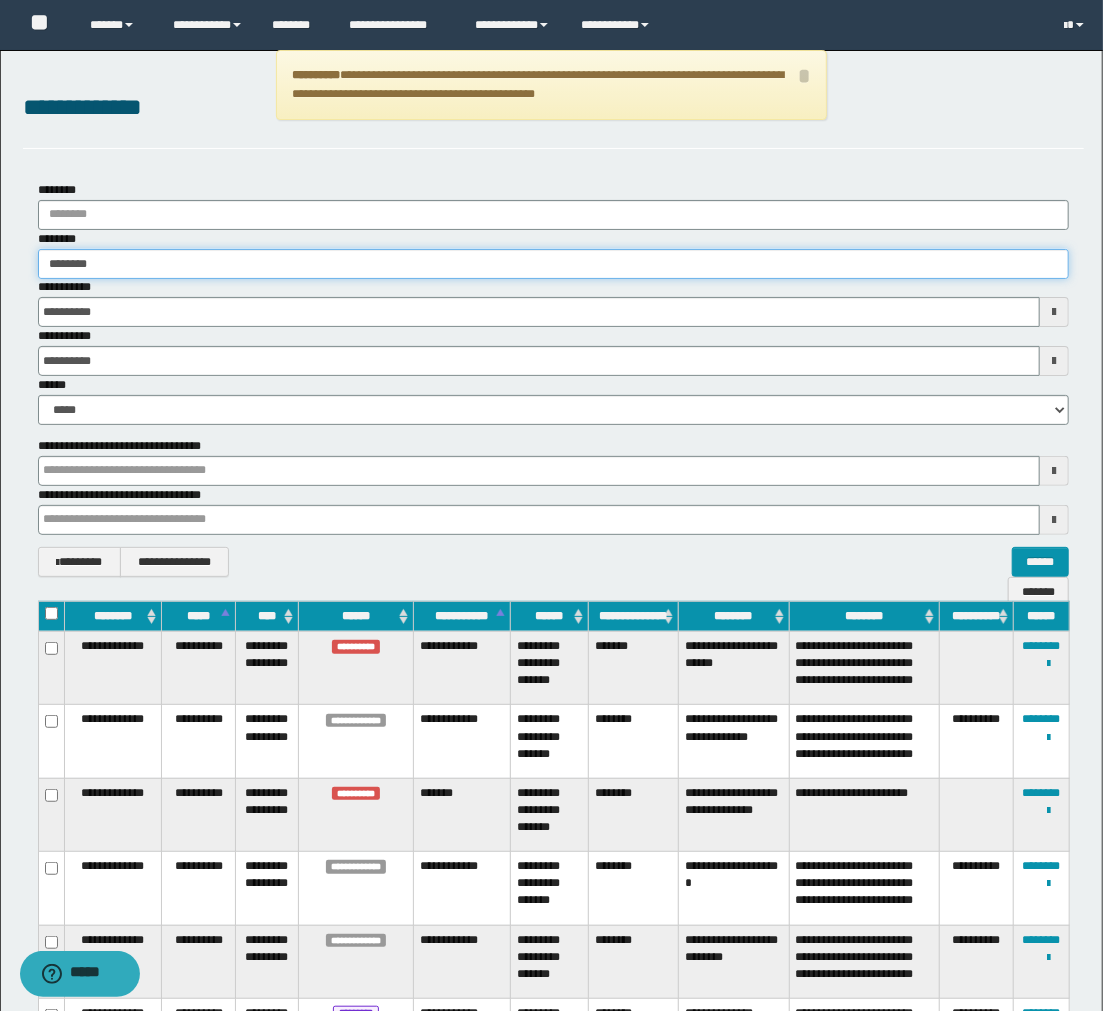 type on "*******" 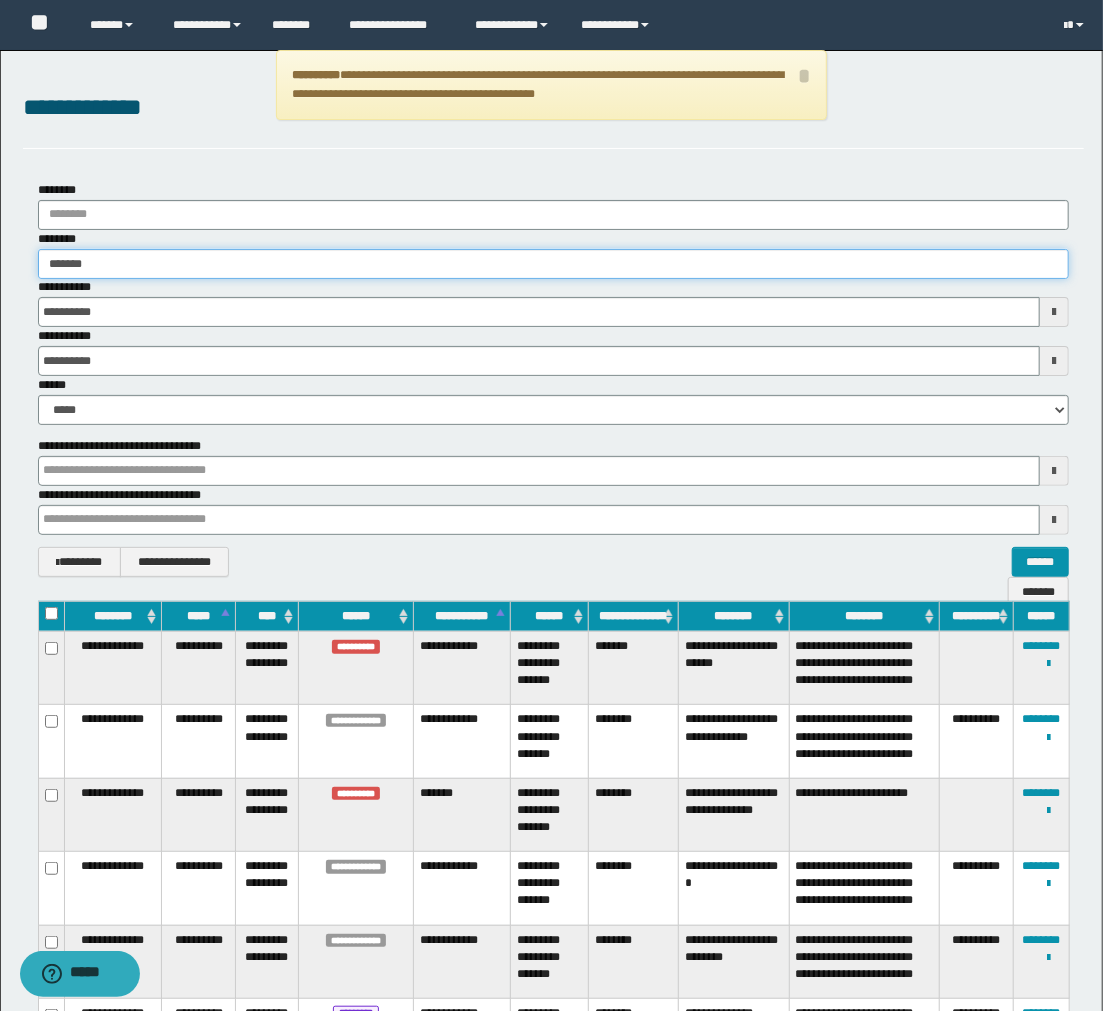 type on "*******" 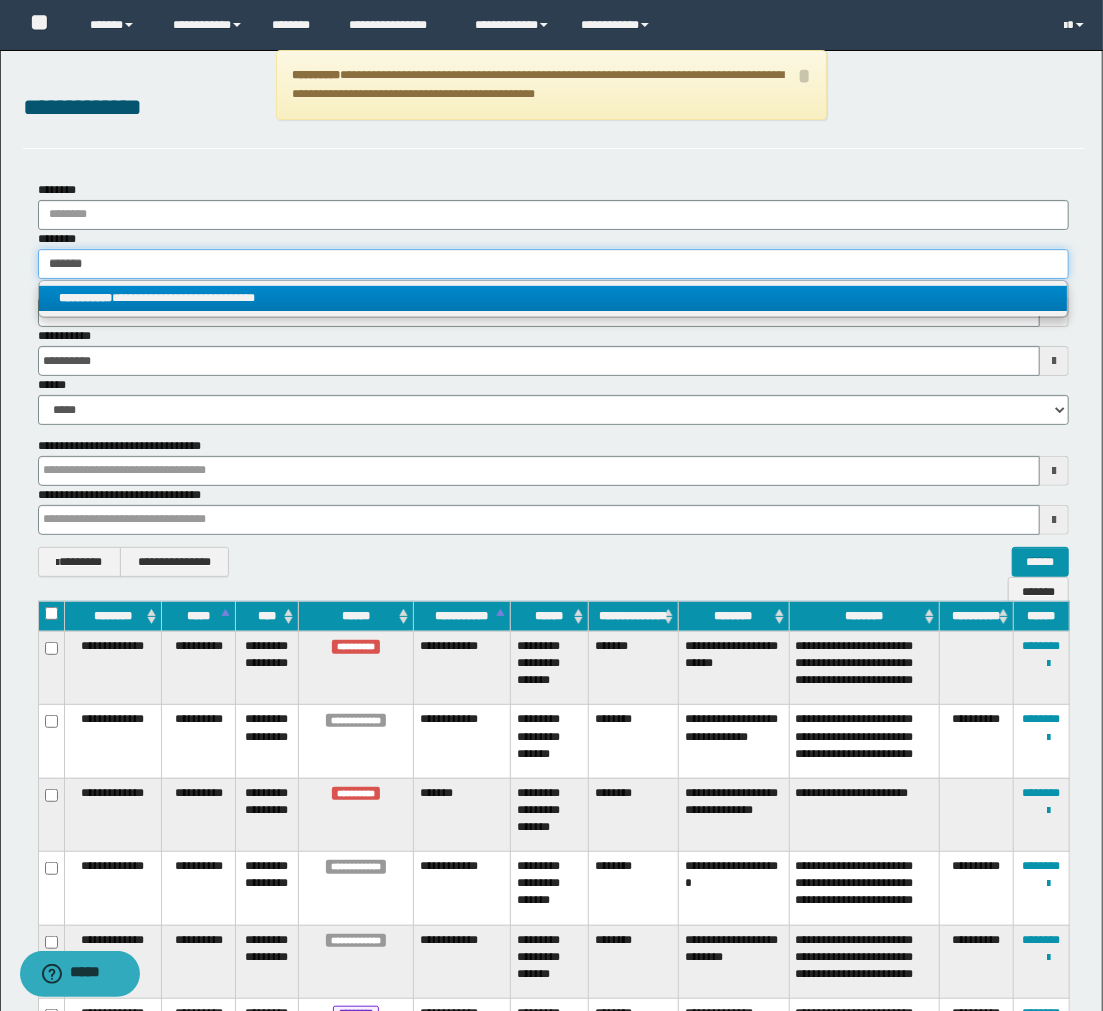 type on "*******" 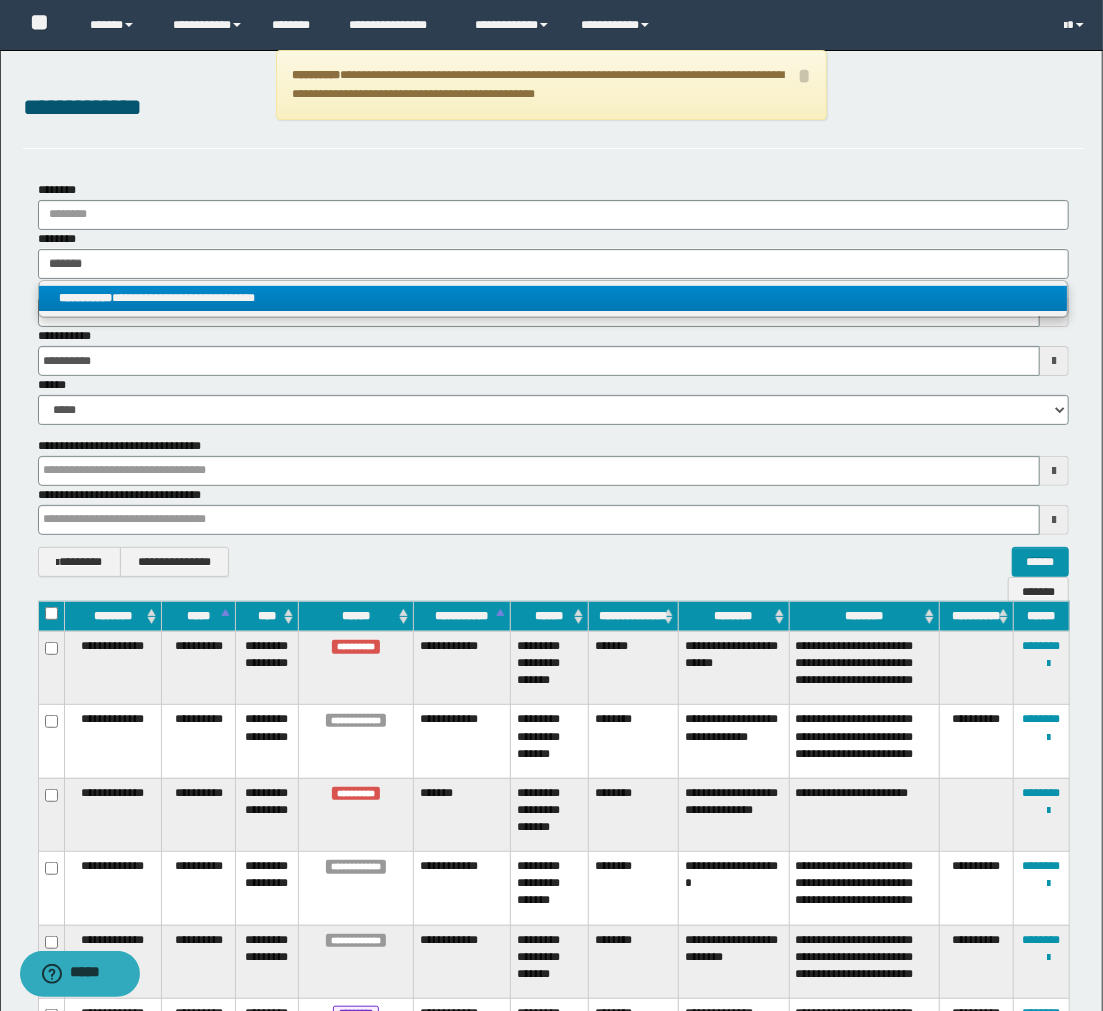 drag, startPoint x: 187, startPoint y: 294, endPoint x: 201, endPoint y: 300, distance: 15.231546 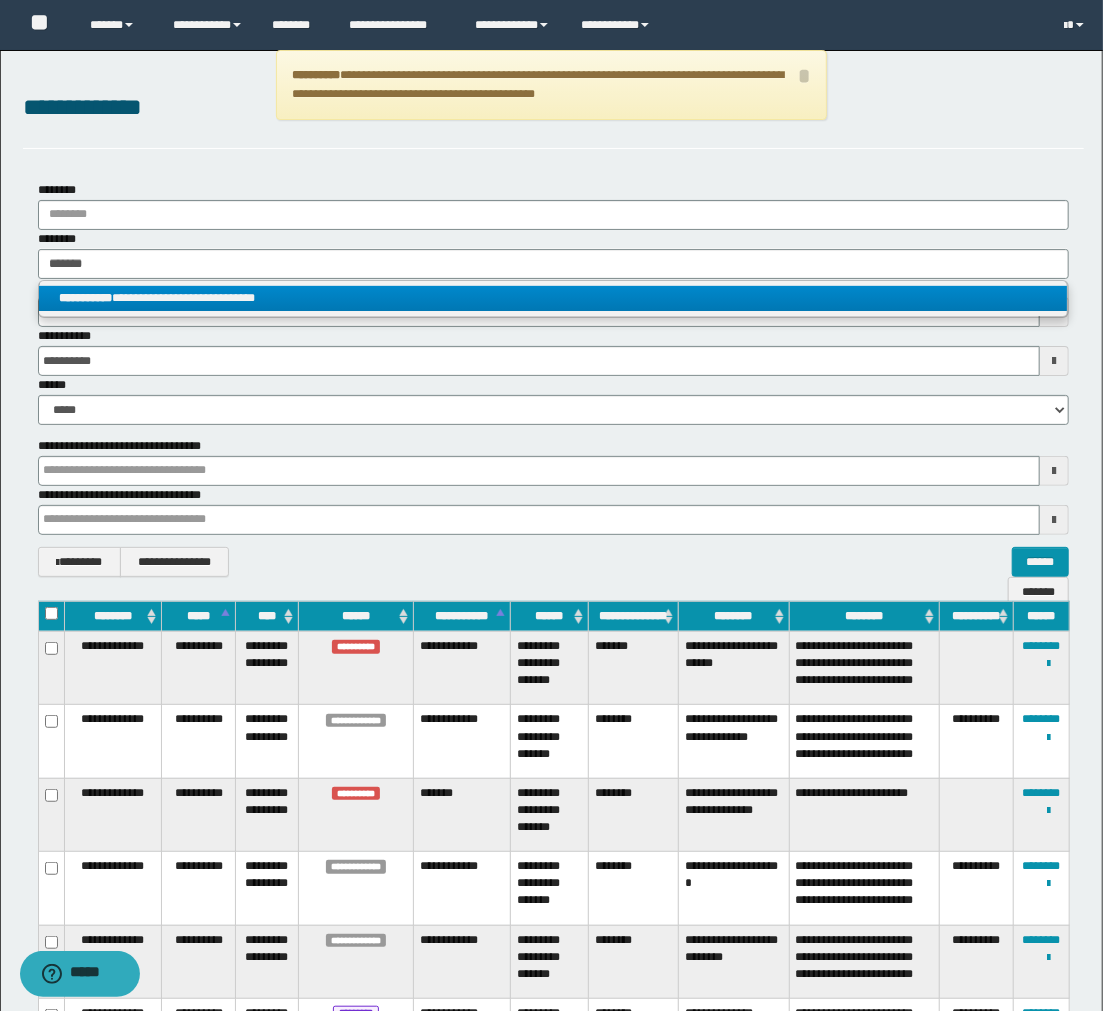 click on "**********" at bounding box center [553, 298] 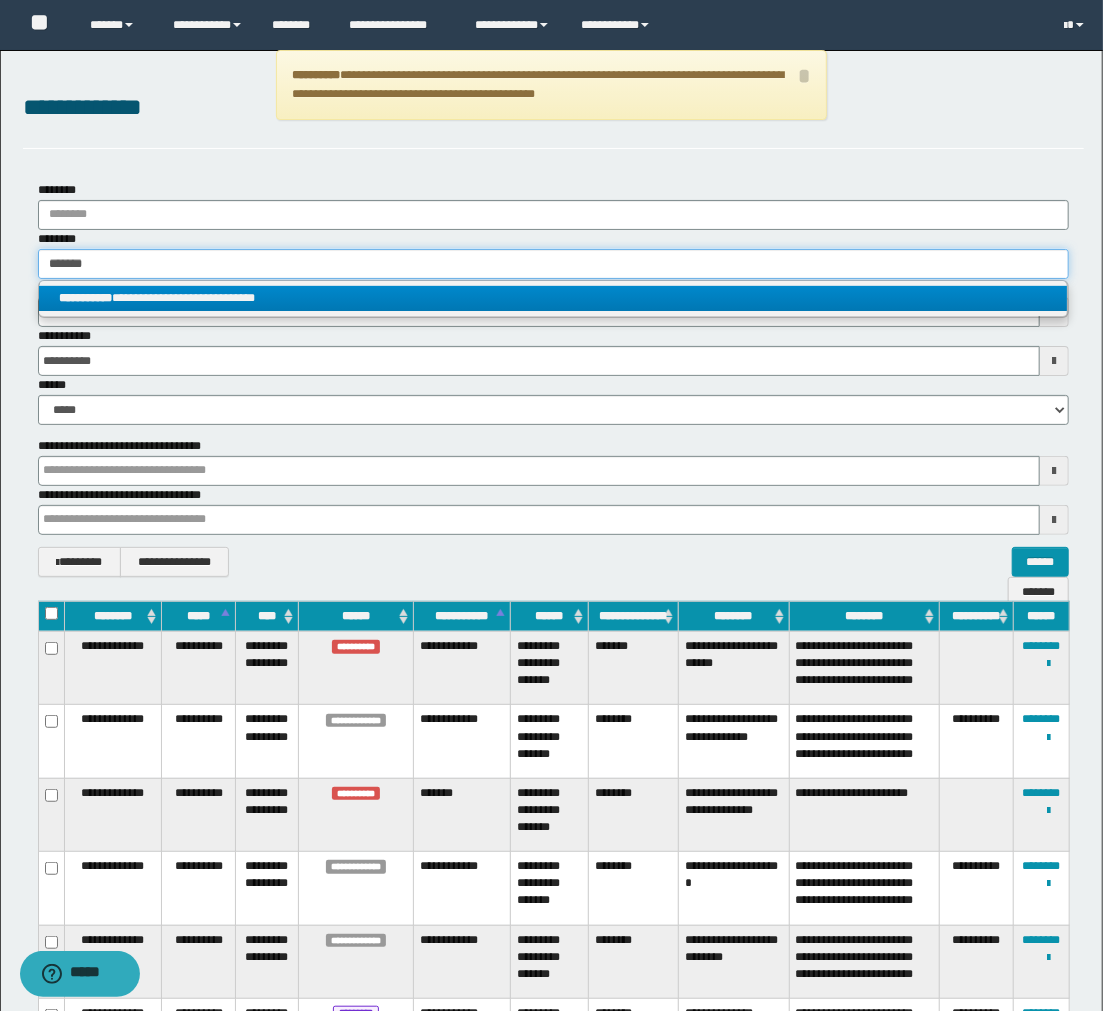 type 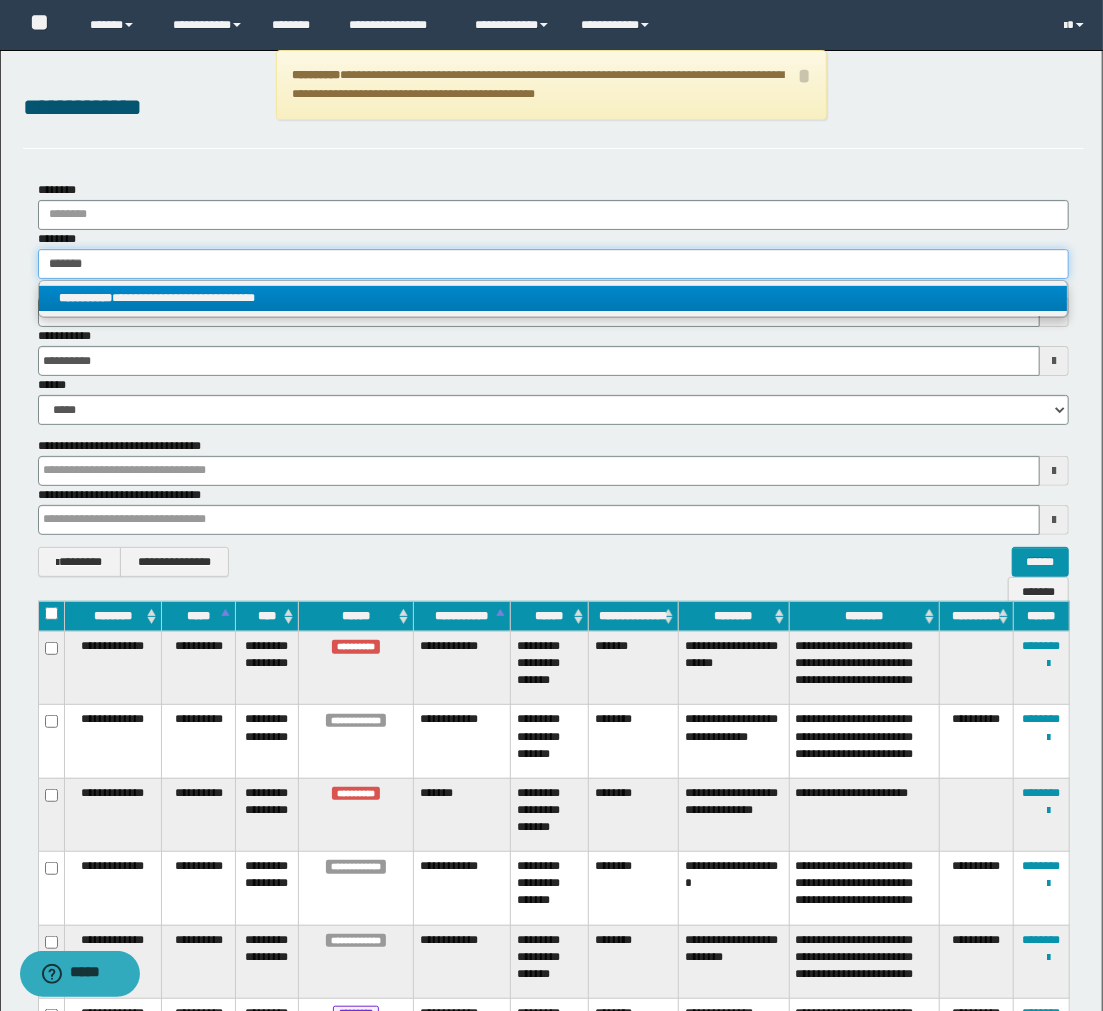 type on "**********" 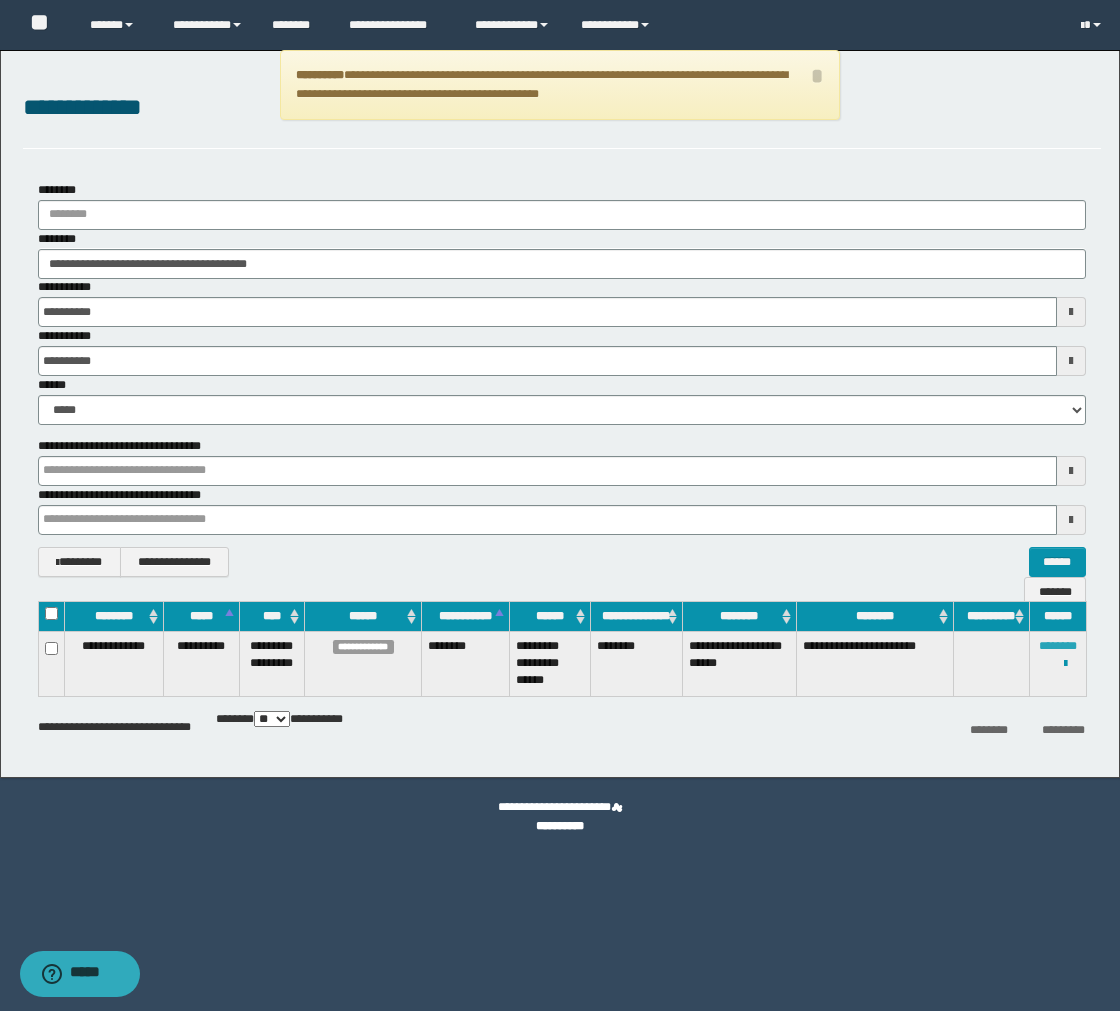 click on "********" at bounding box center (1058, 646) 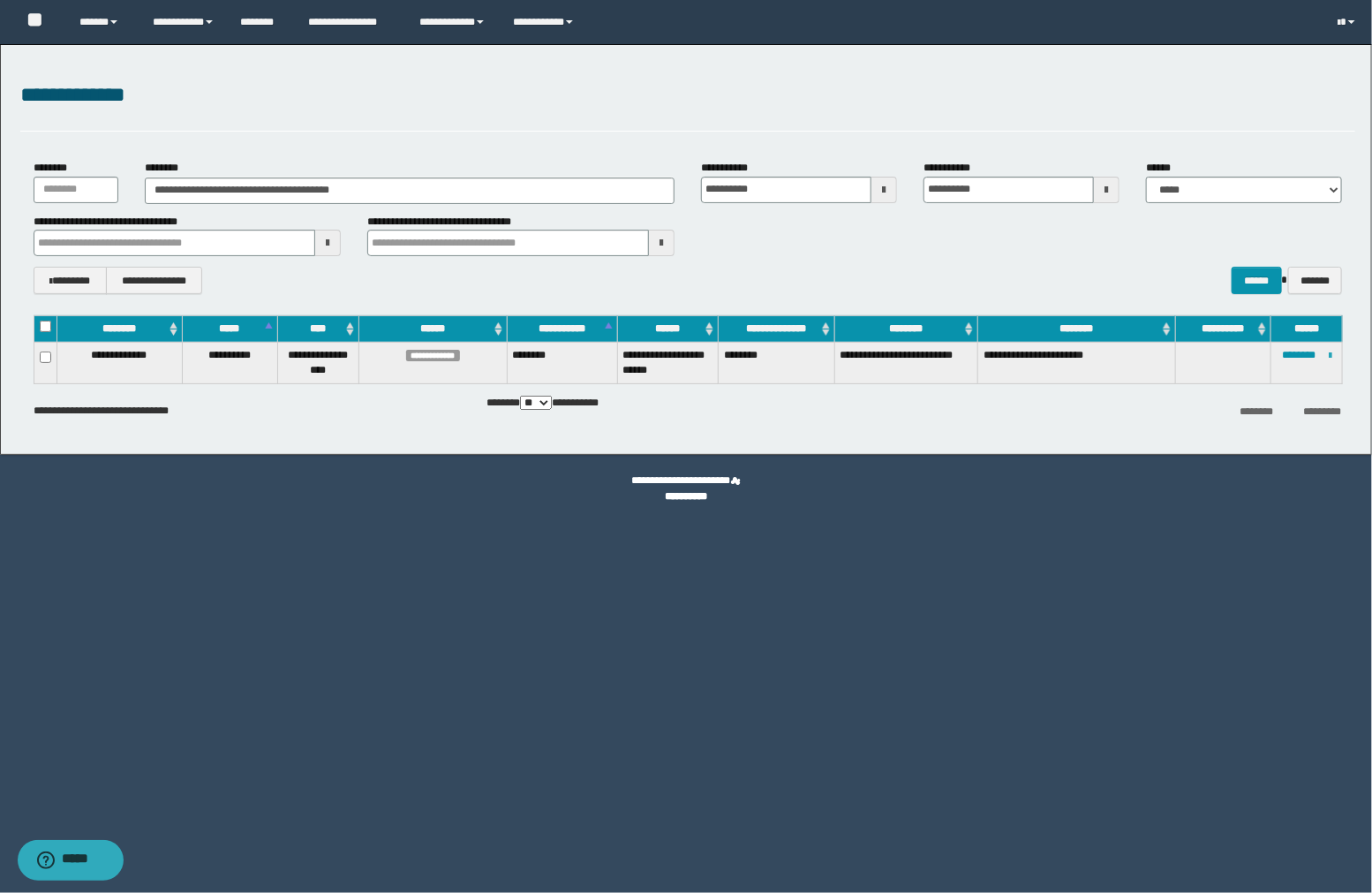 click at bounding box center (1330, 356) 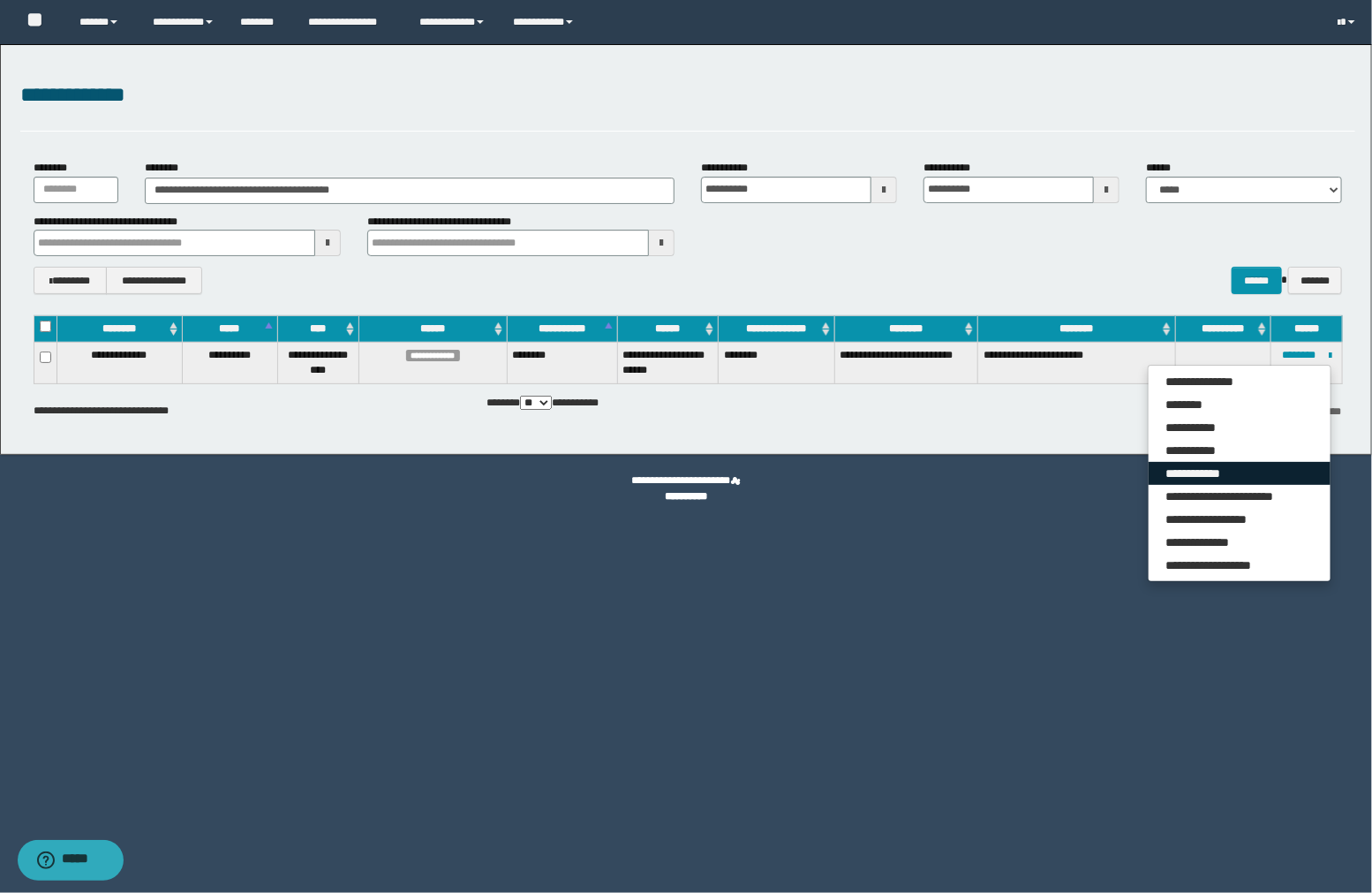 click on "**********" at bounding box center [1240, 473] 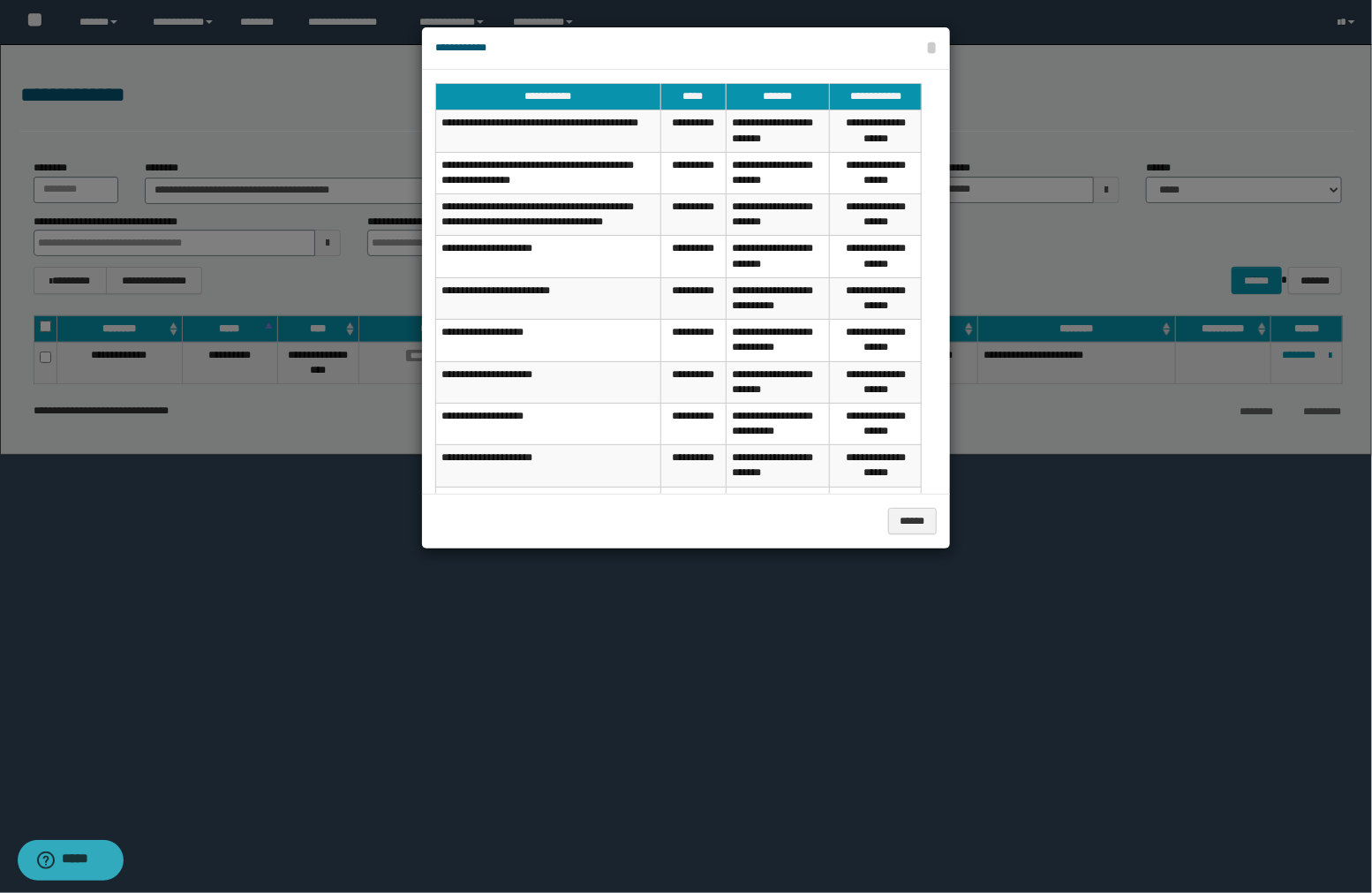 scroll, scrollTop: 316, scrollLeft: 0, axis: vertical 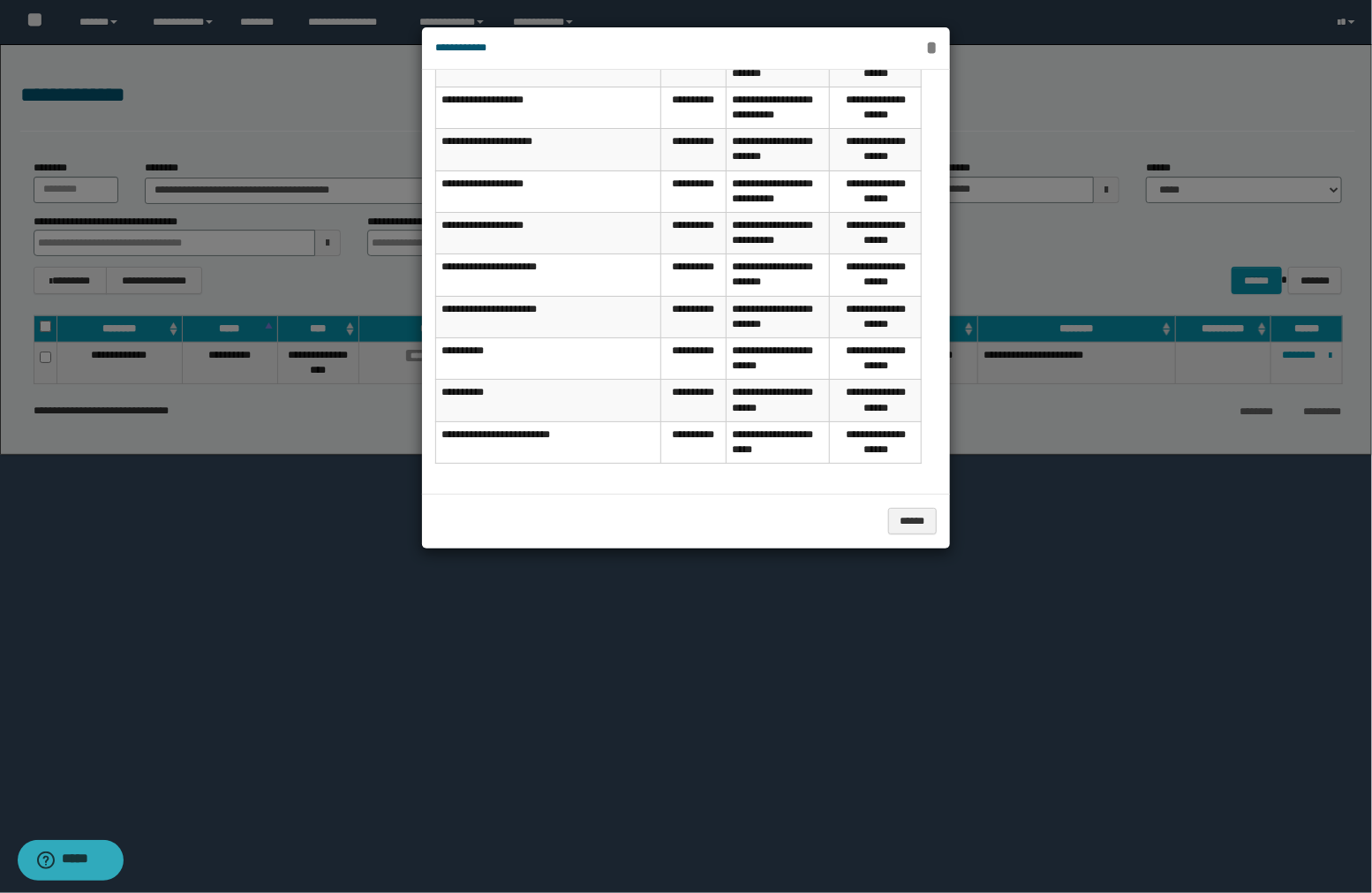 click on "*" at bounding box center [931, 48] 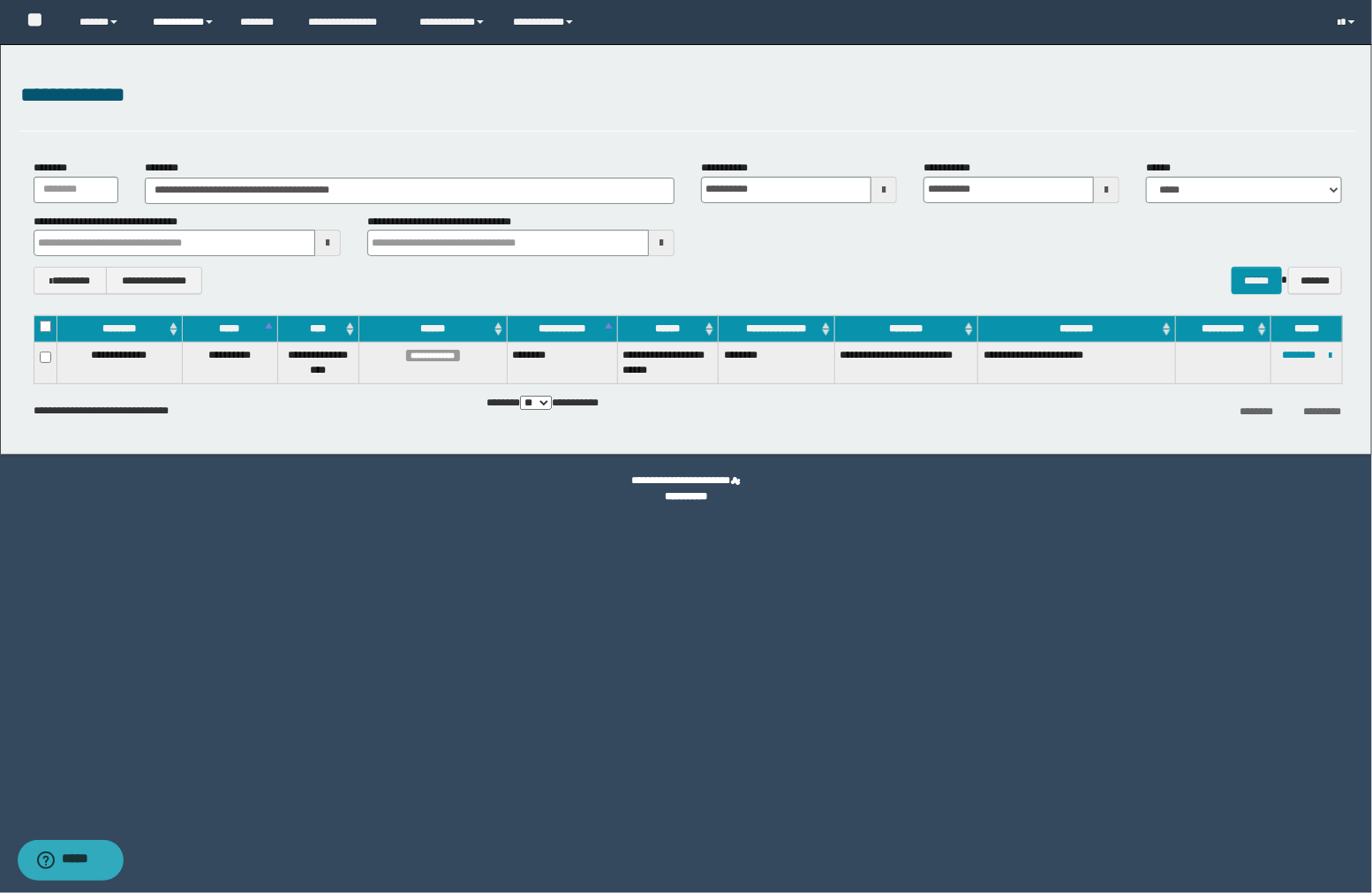 click on "**********" at bounding box center [183, 22] 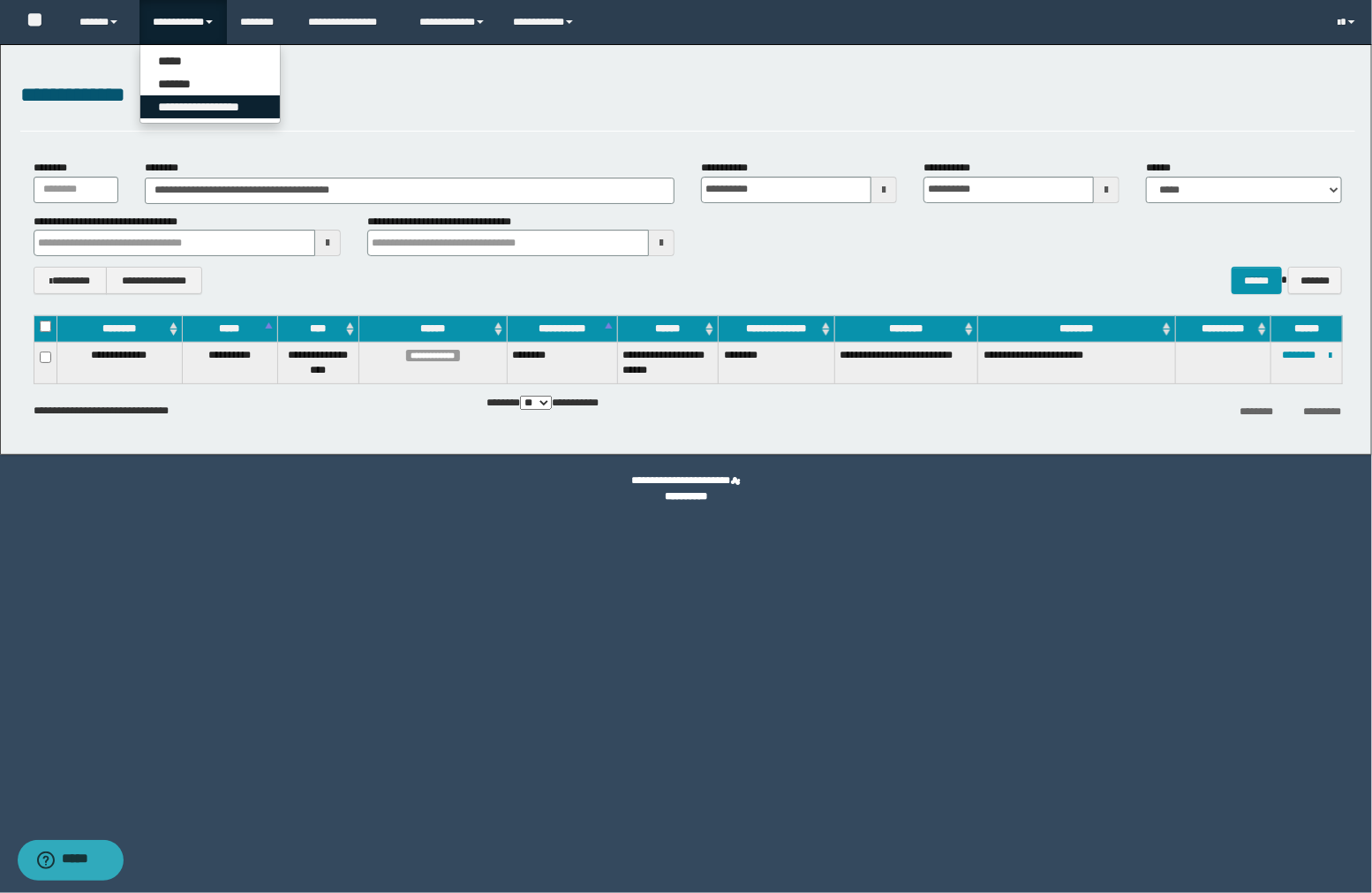 click on "**********" at bounding box center [210, 107] 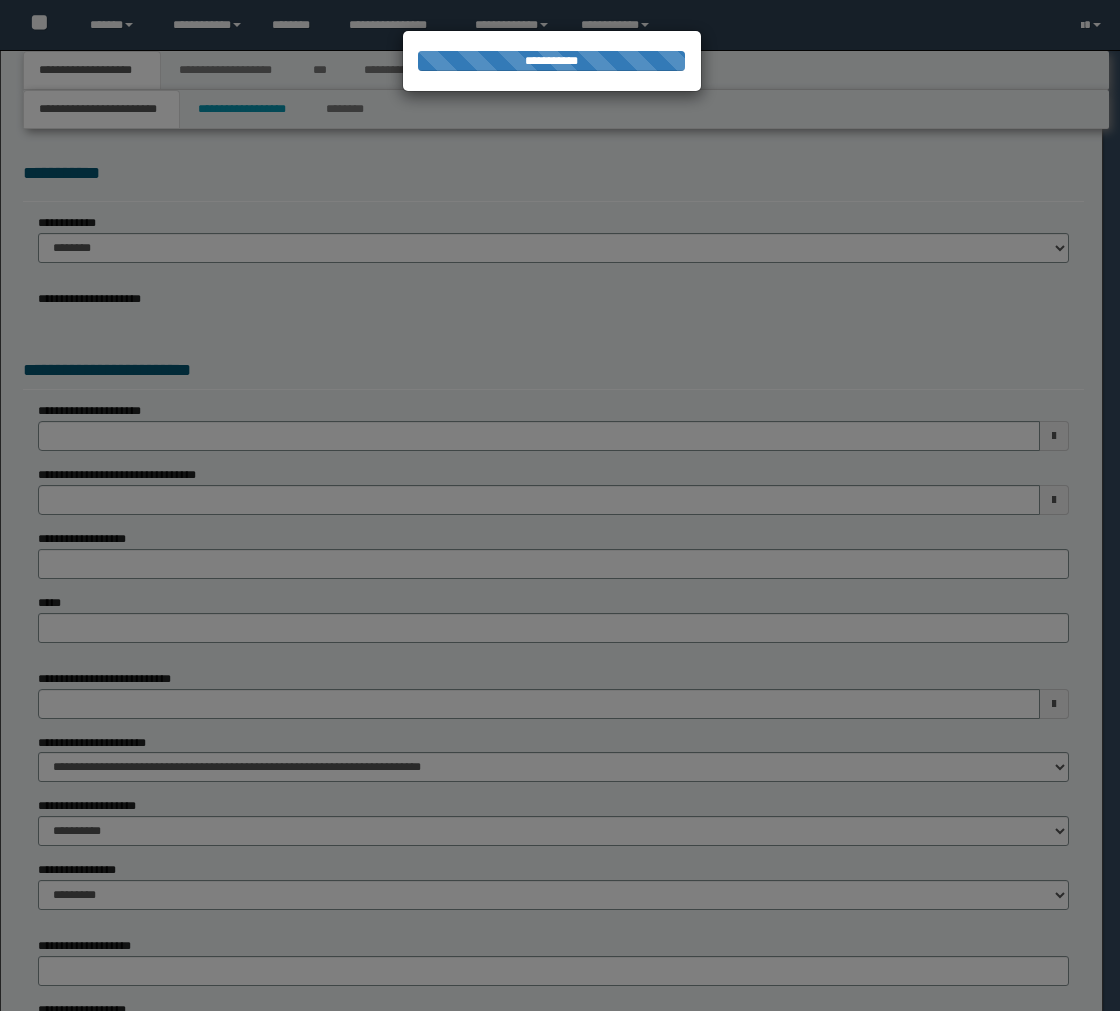 scroll, scrollTop: 0, scrollLeft: 0, axis: both 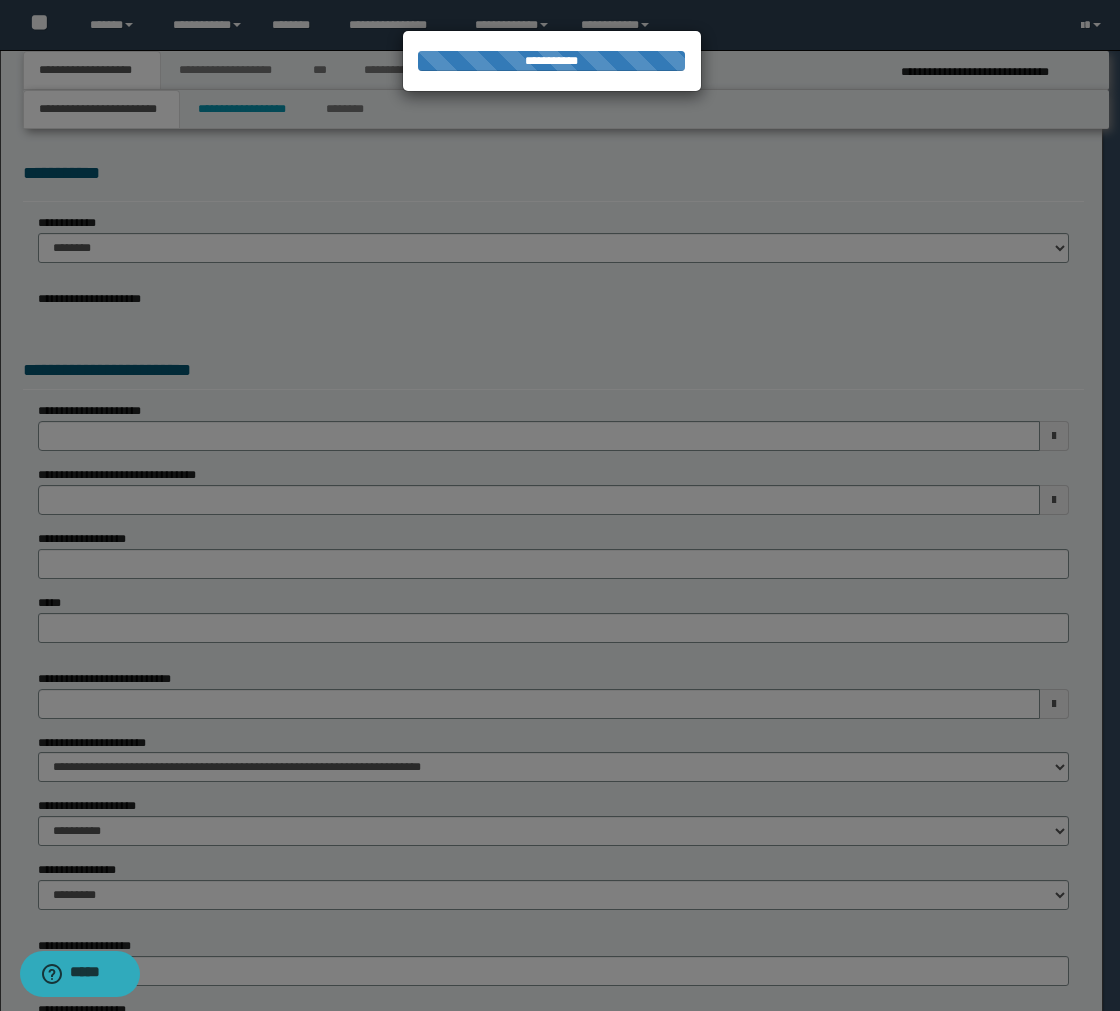 select on "*" 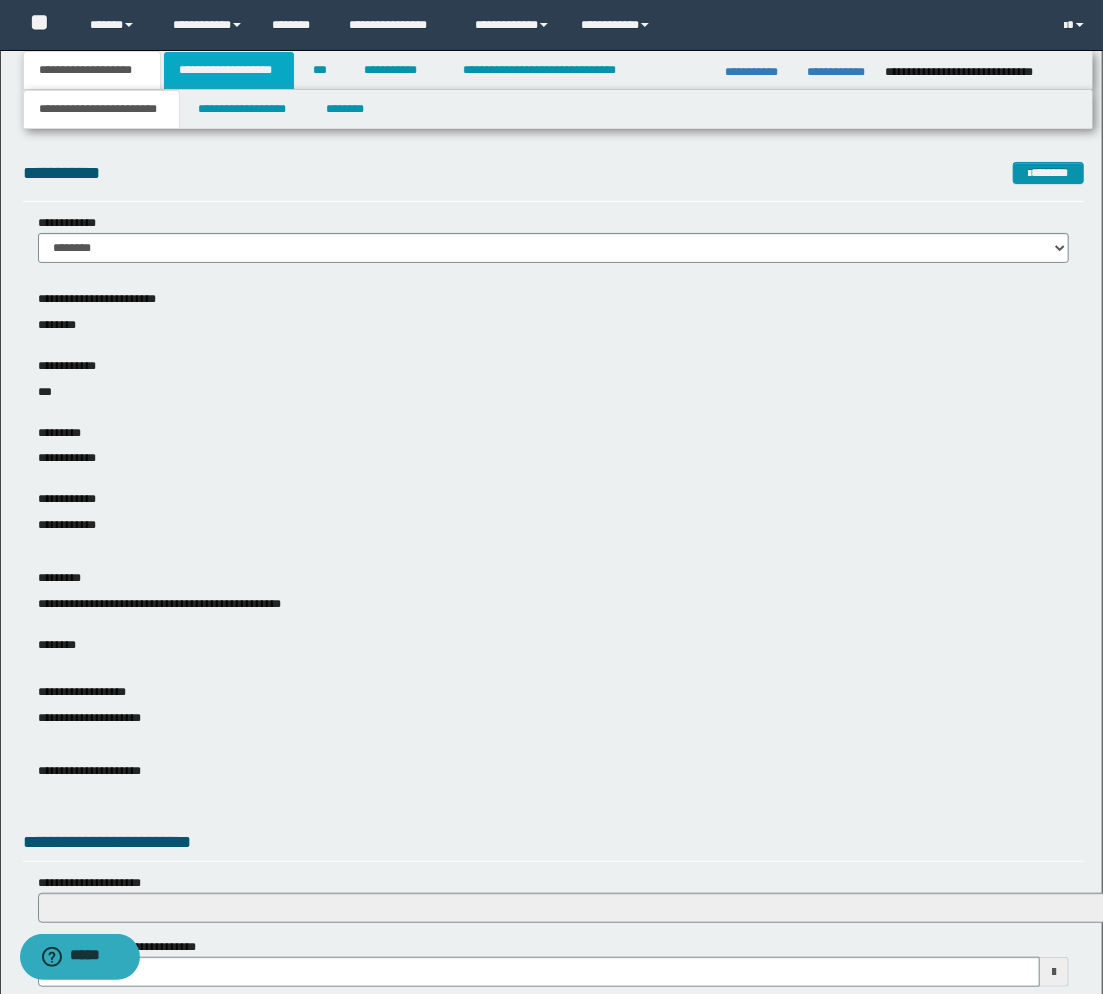 click on "**********" at bounding box center [229, 70] 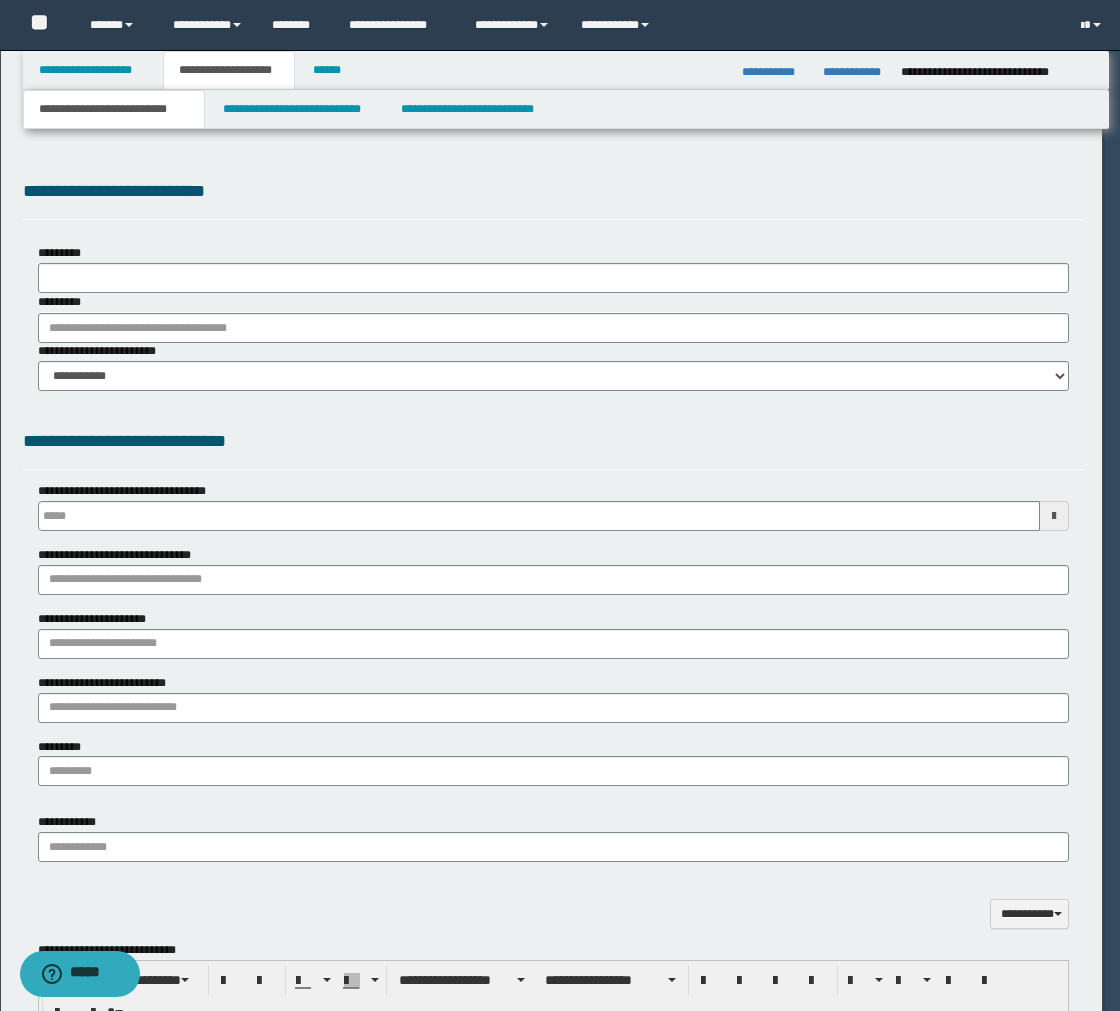 type 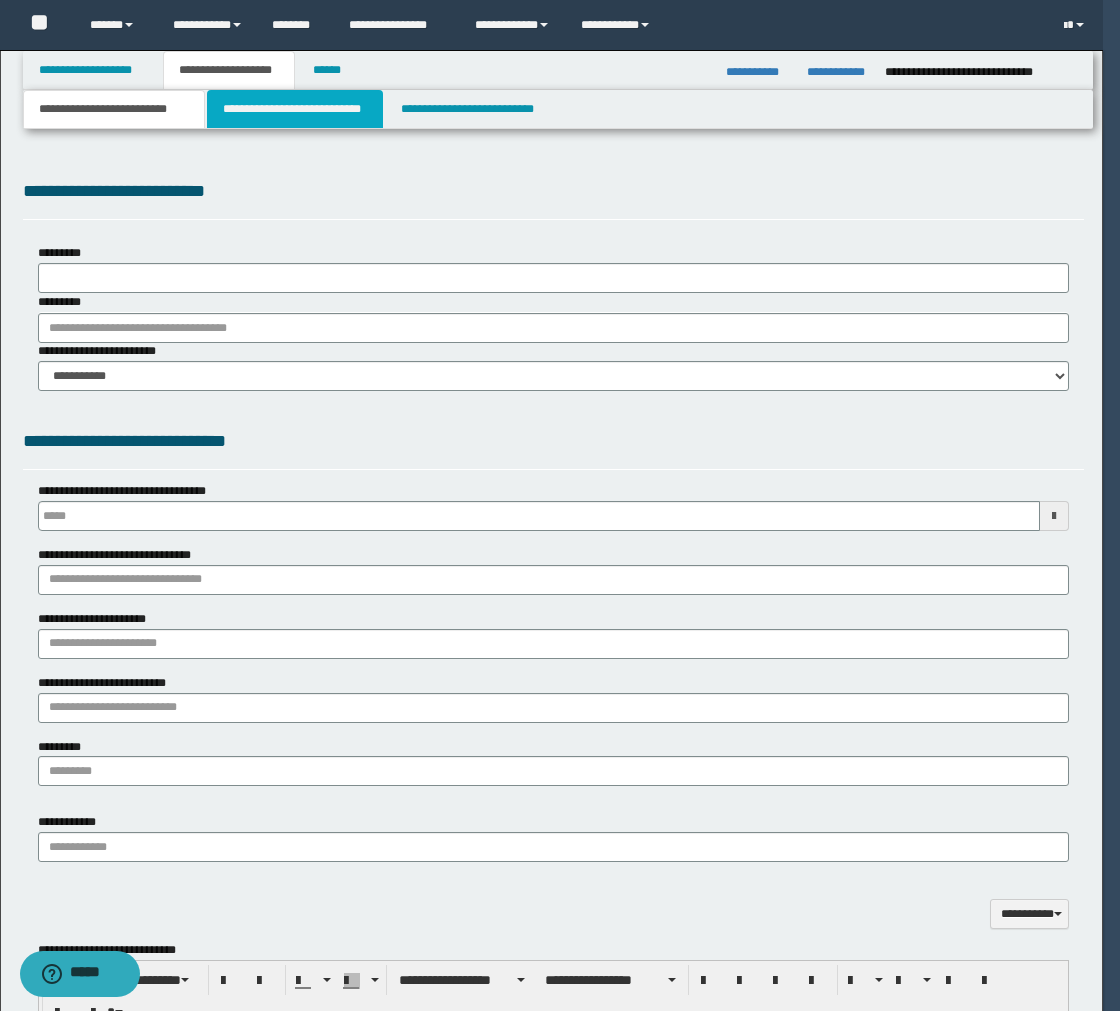 select on "*" 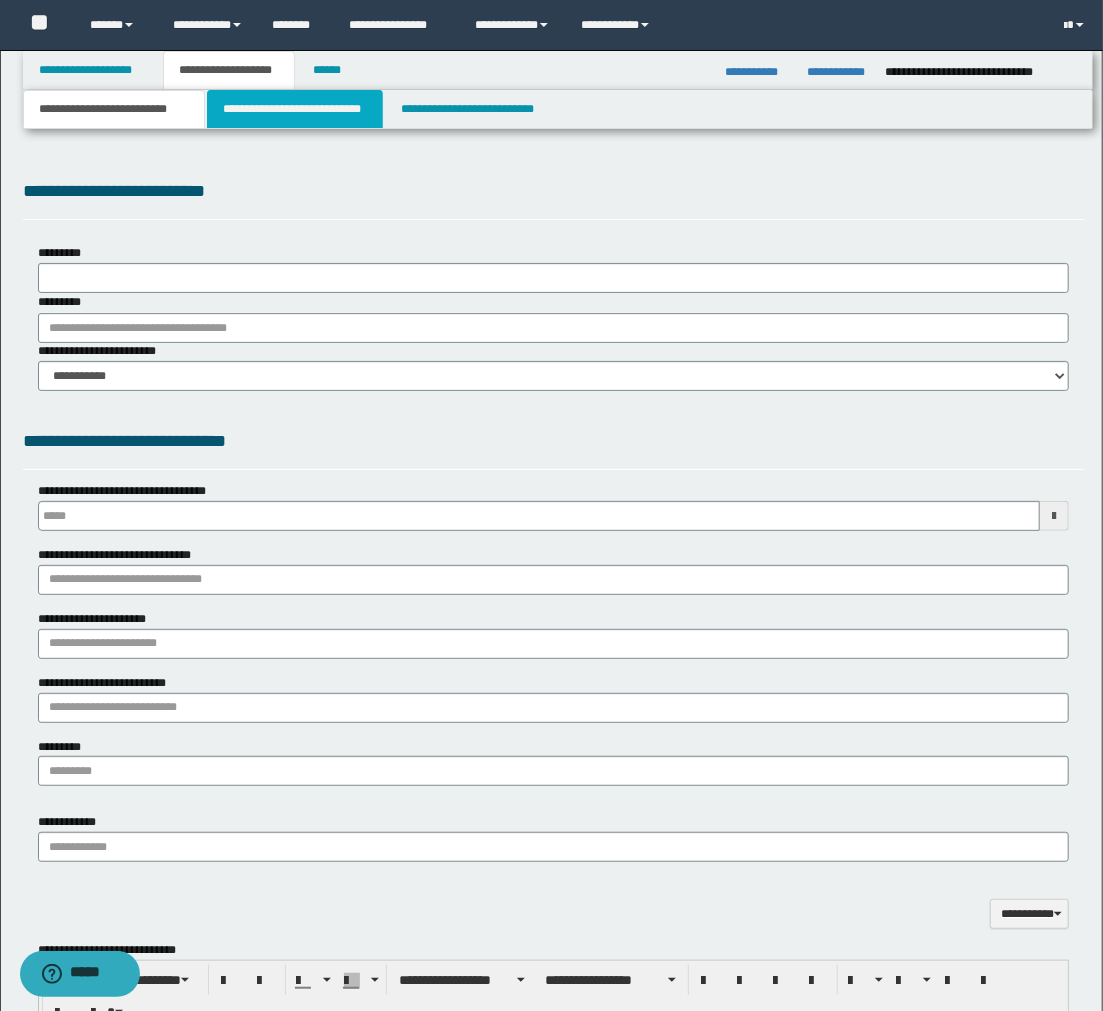 click on "**********" at bounding box center [295, 109] 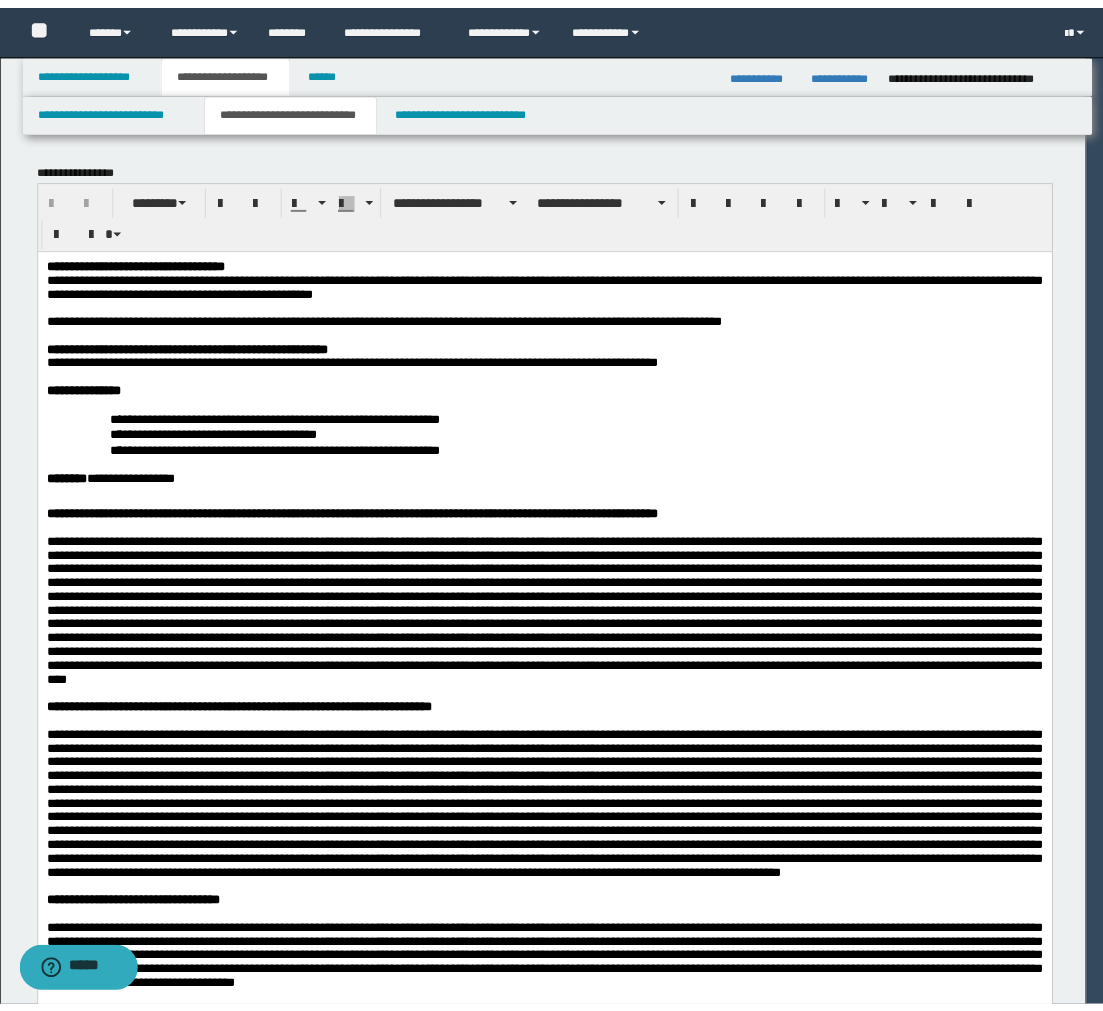 scroll, scrollTop: 0, scrollLeft: 0, axis: both 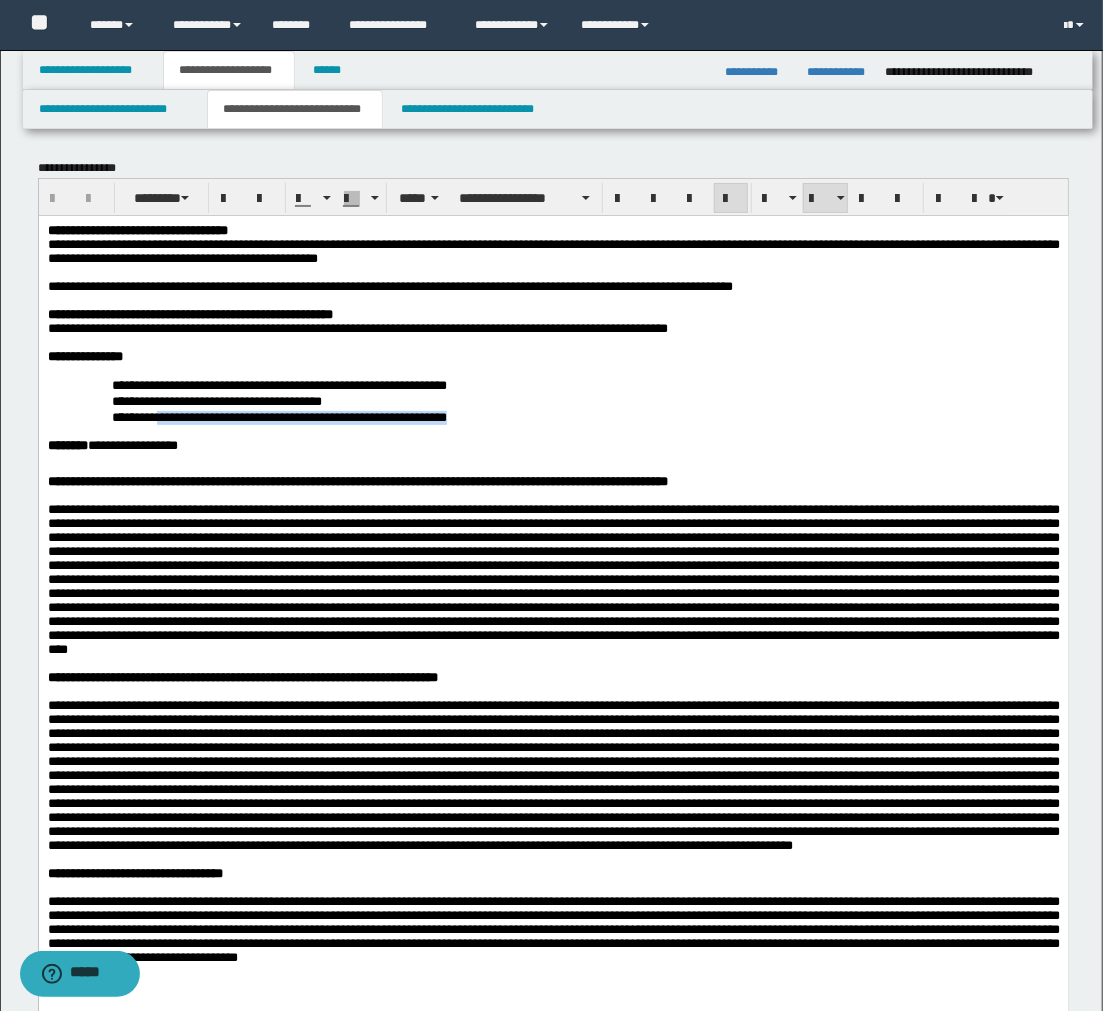 drag, startPoint x: 490, startPoint y: 441, endPoint x: 172, endPoint y: 441, distance: 318 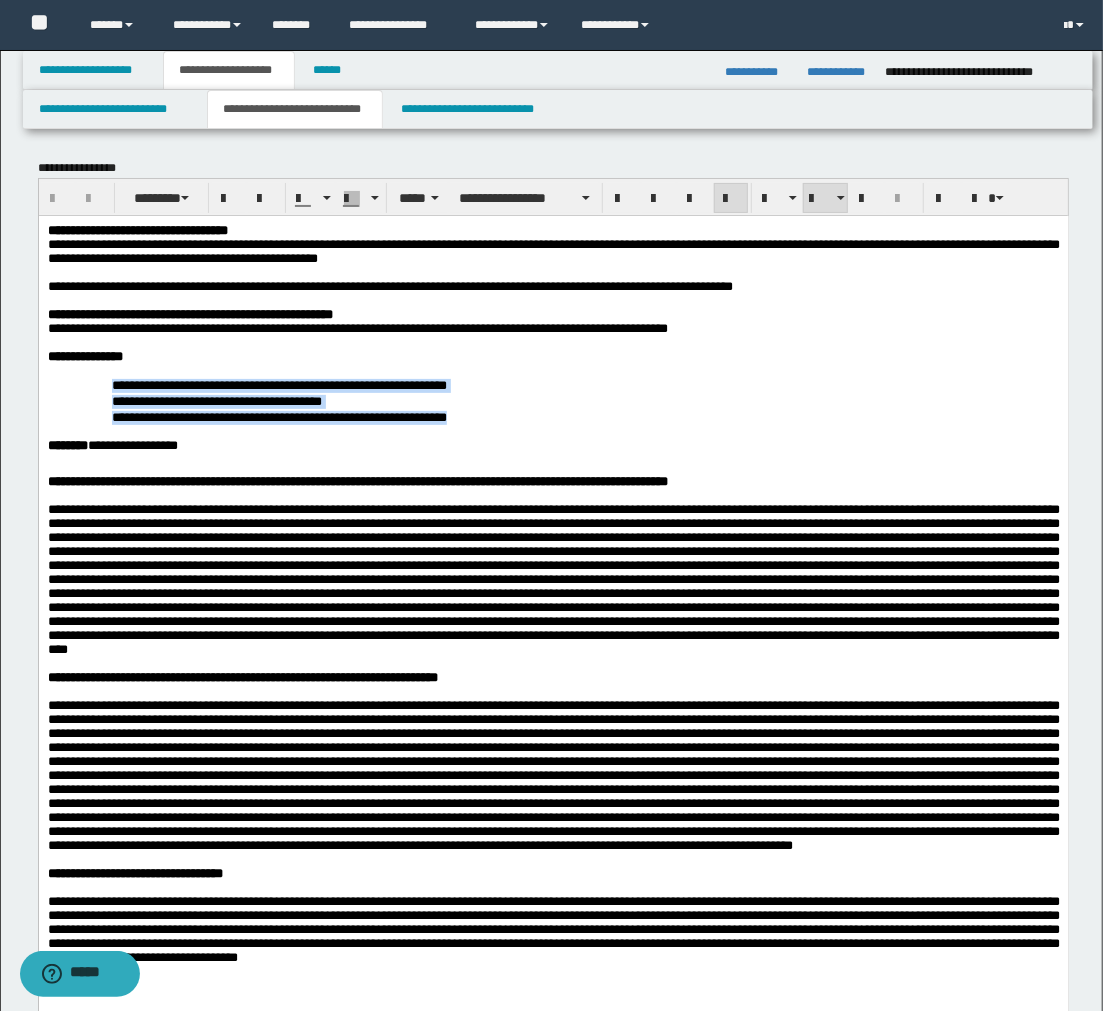 drag, startPoint x: 104, startPoint y: 406, endPoint x: 501, endPoint y: 446, distance: 399.01 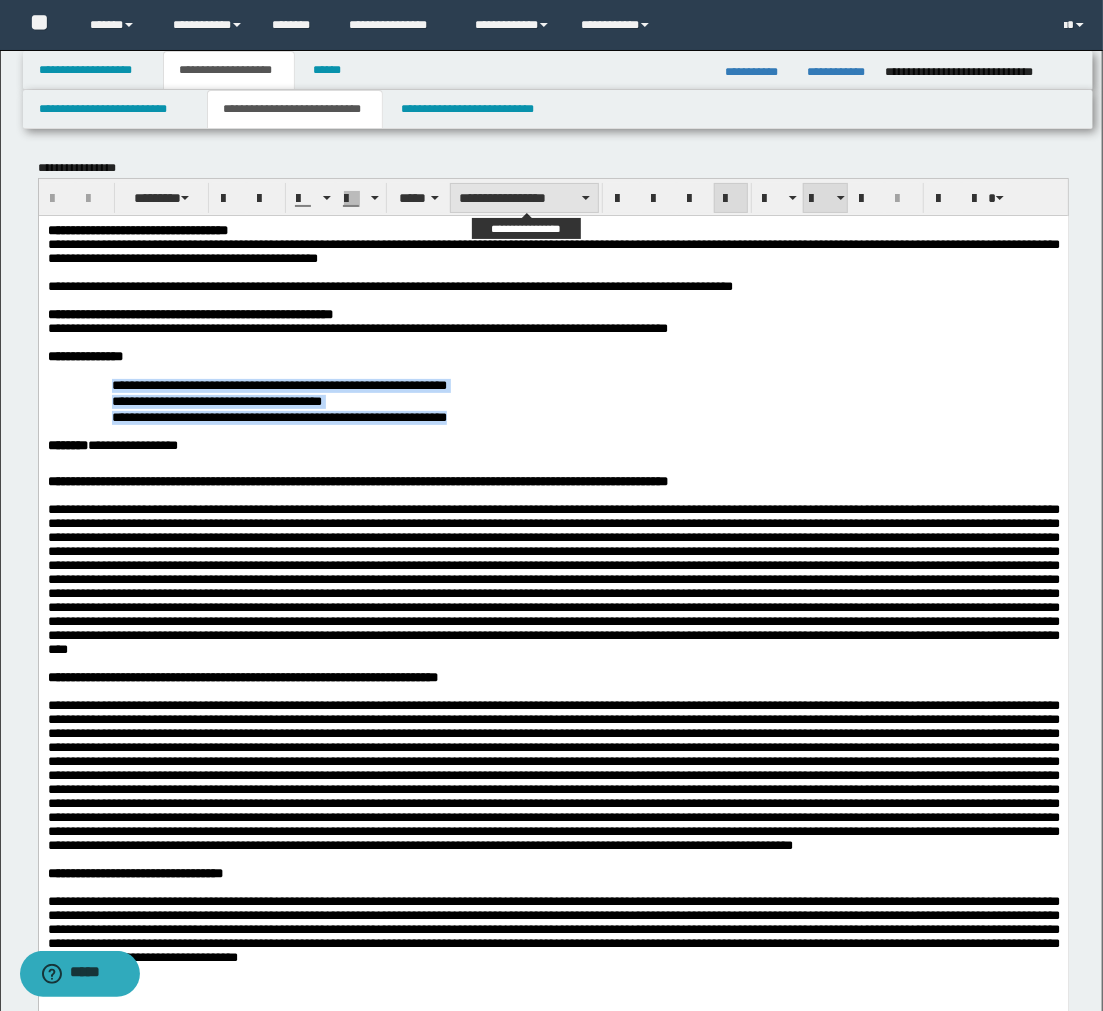 click on "**********" at bounding box center [524, 198] 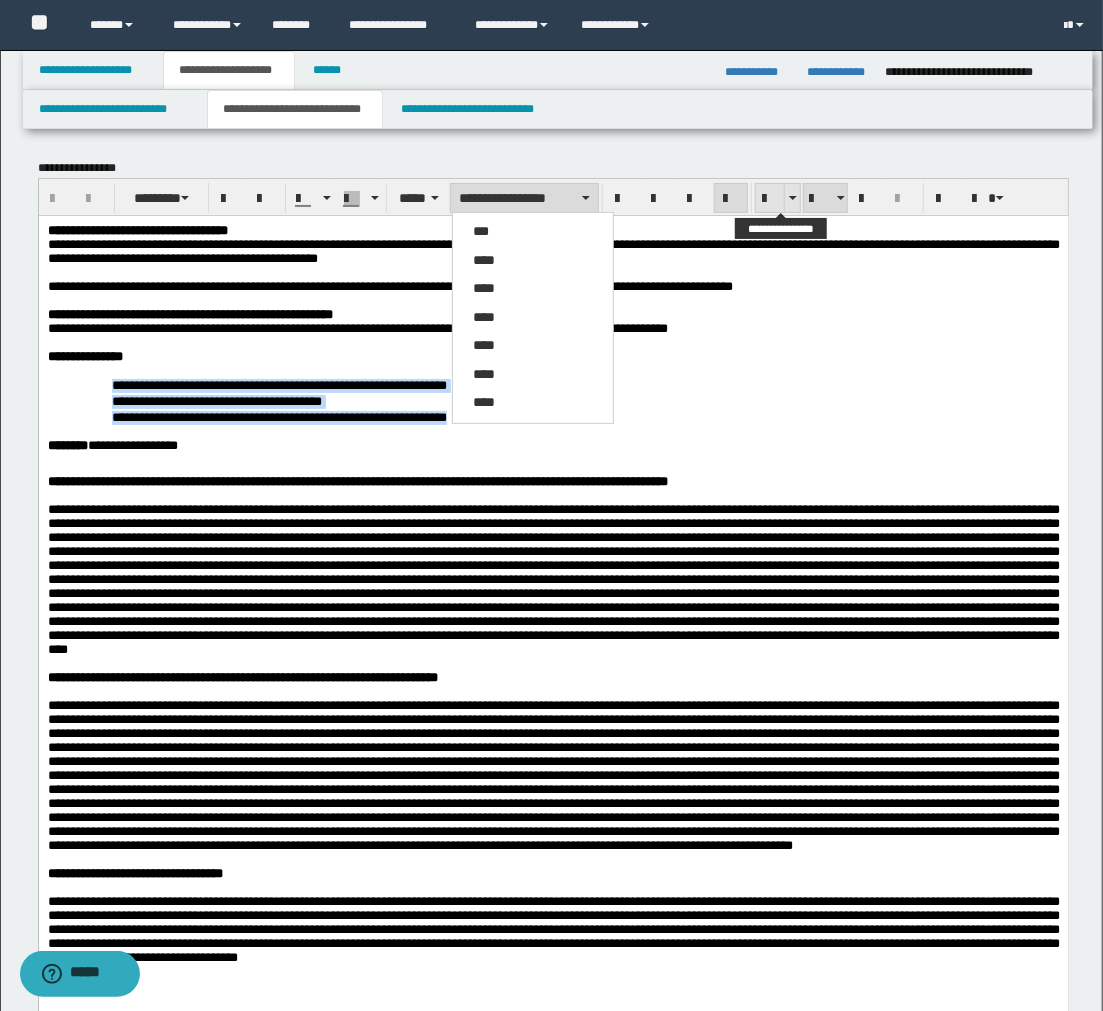 click at bounding box center [770, 199] 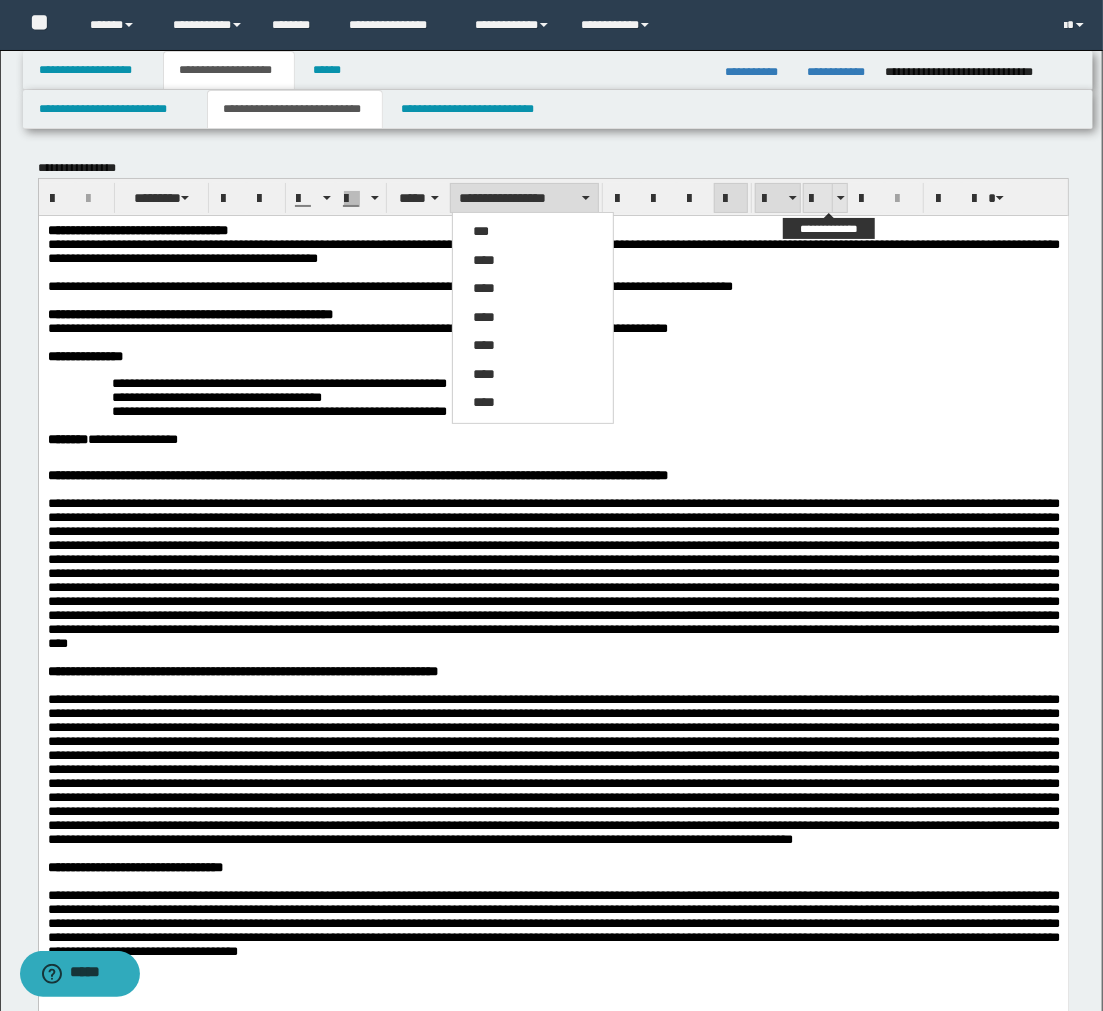 click at bounding box center [818, 199] 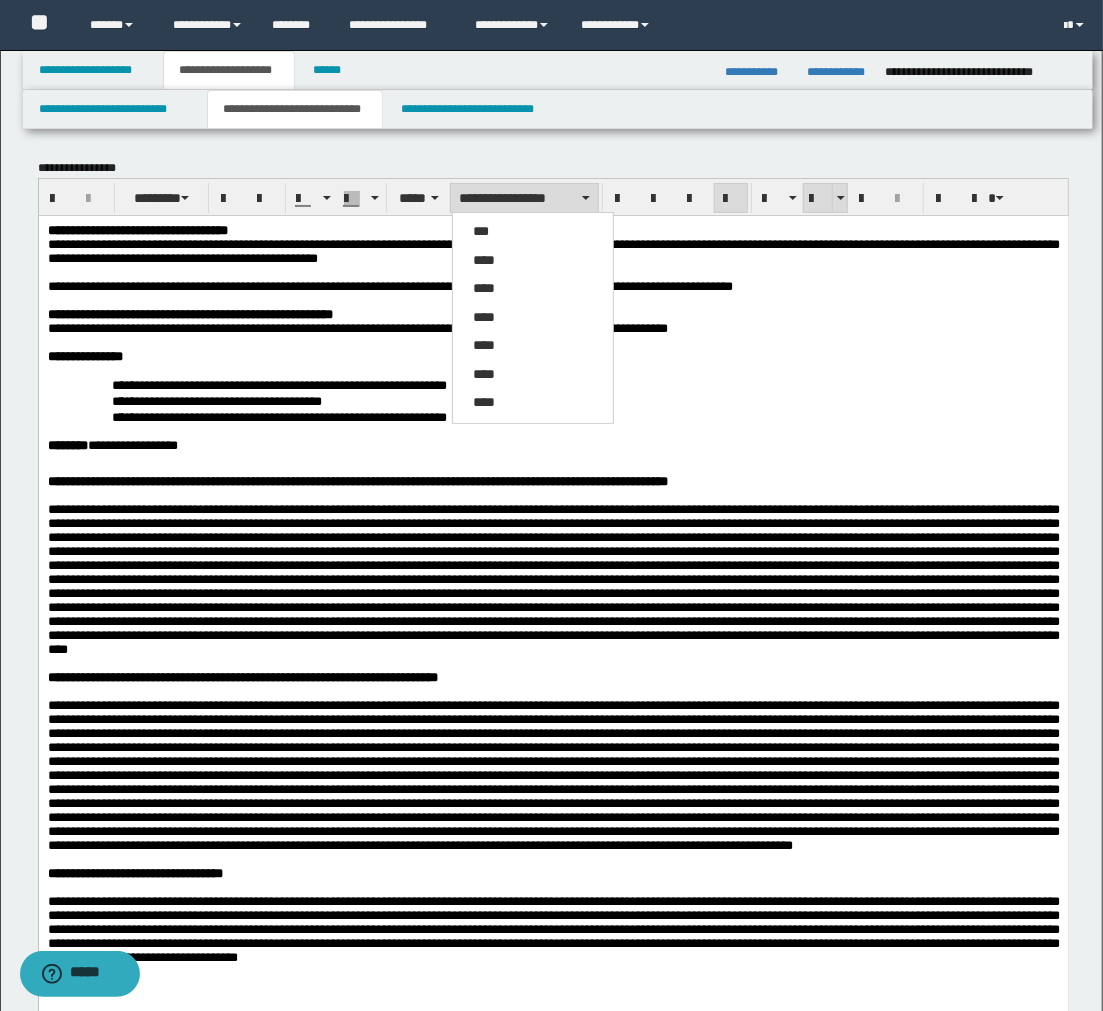 click at bounding box center (818, 198) 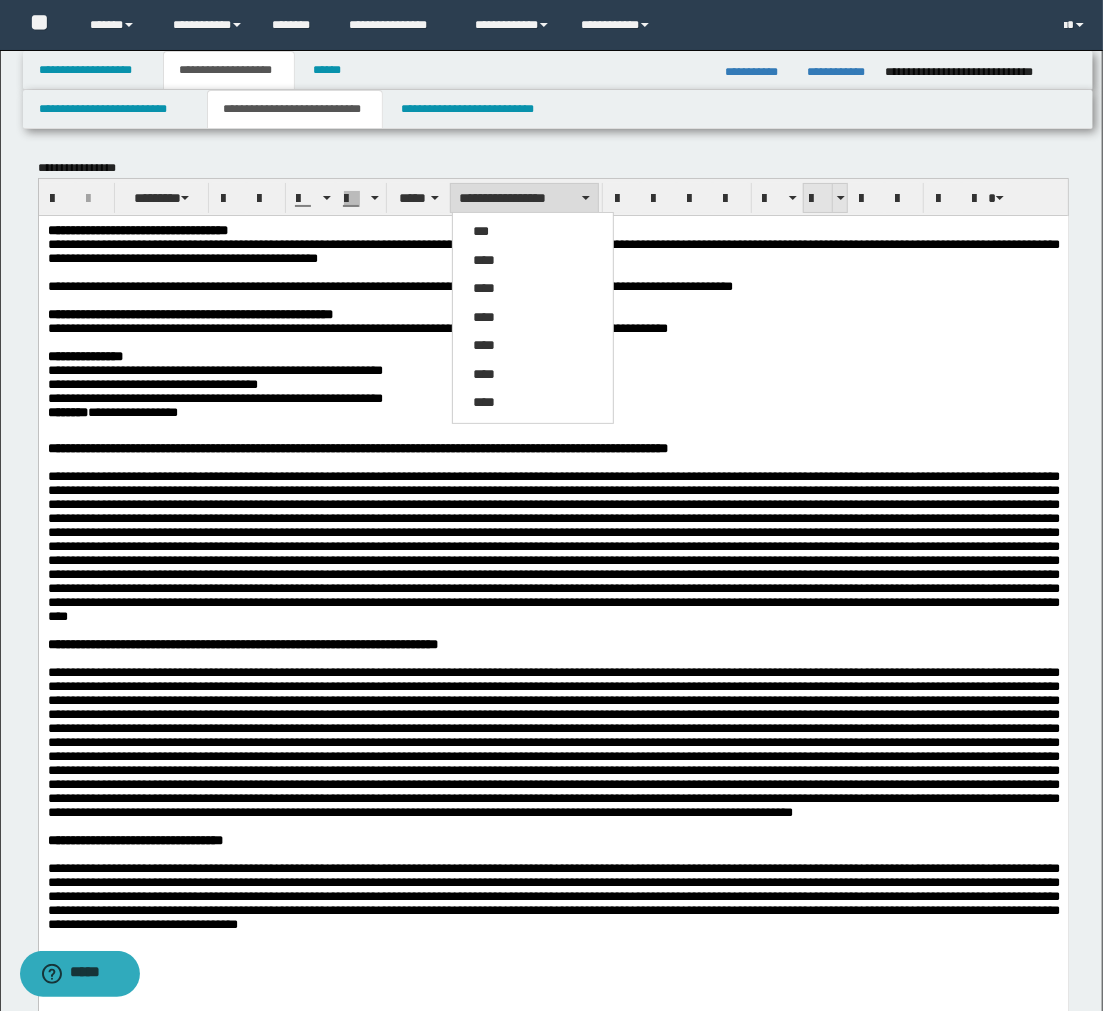 click at bounding box center (818, 198) 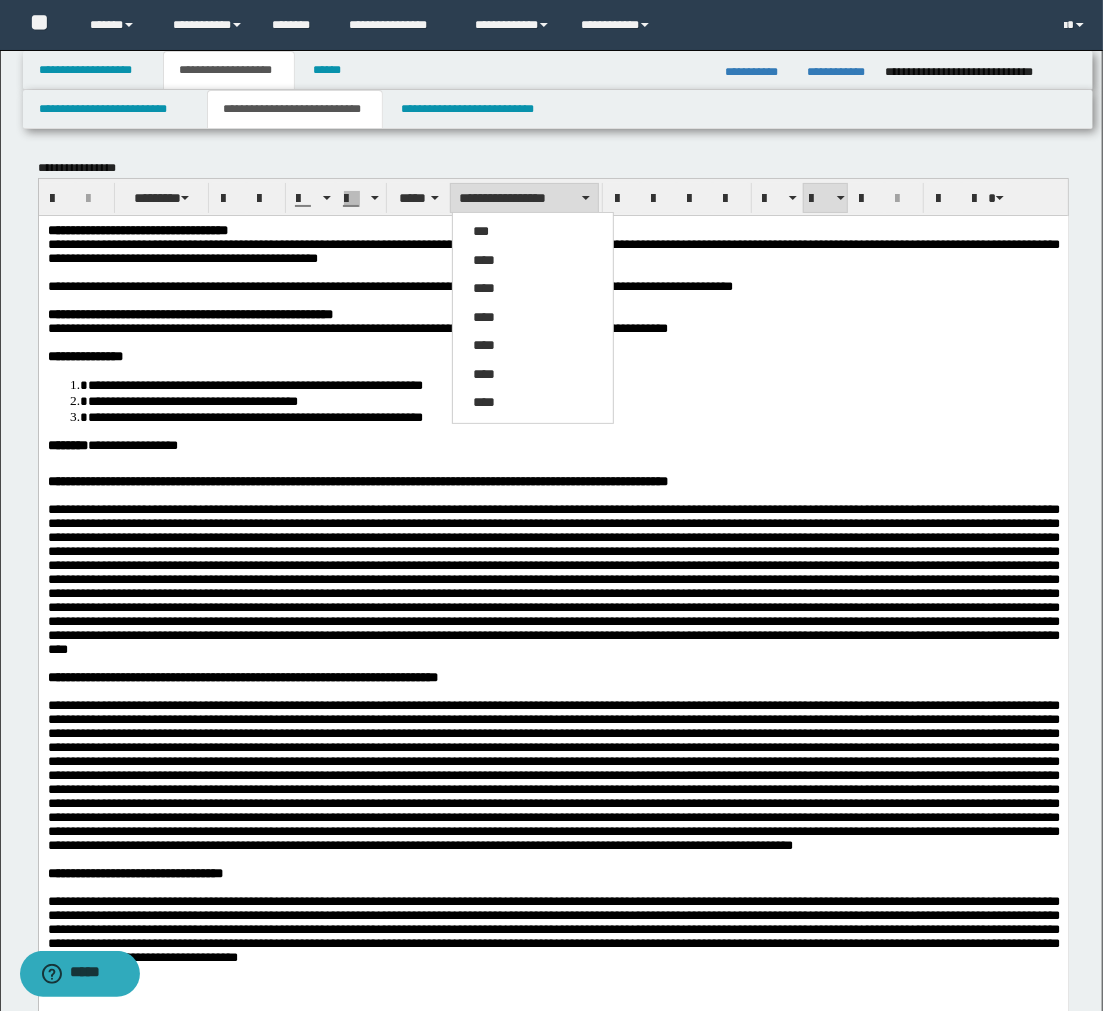 click at bounding box center [553, 467] 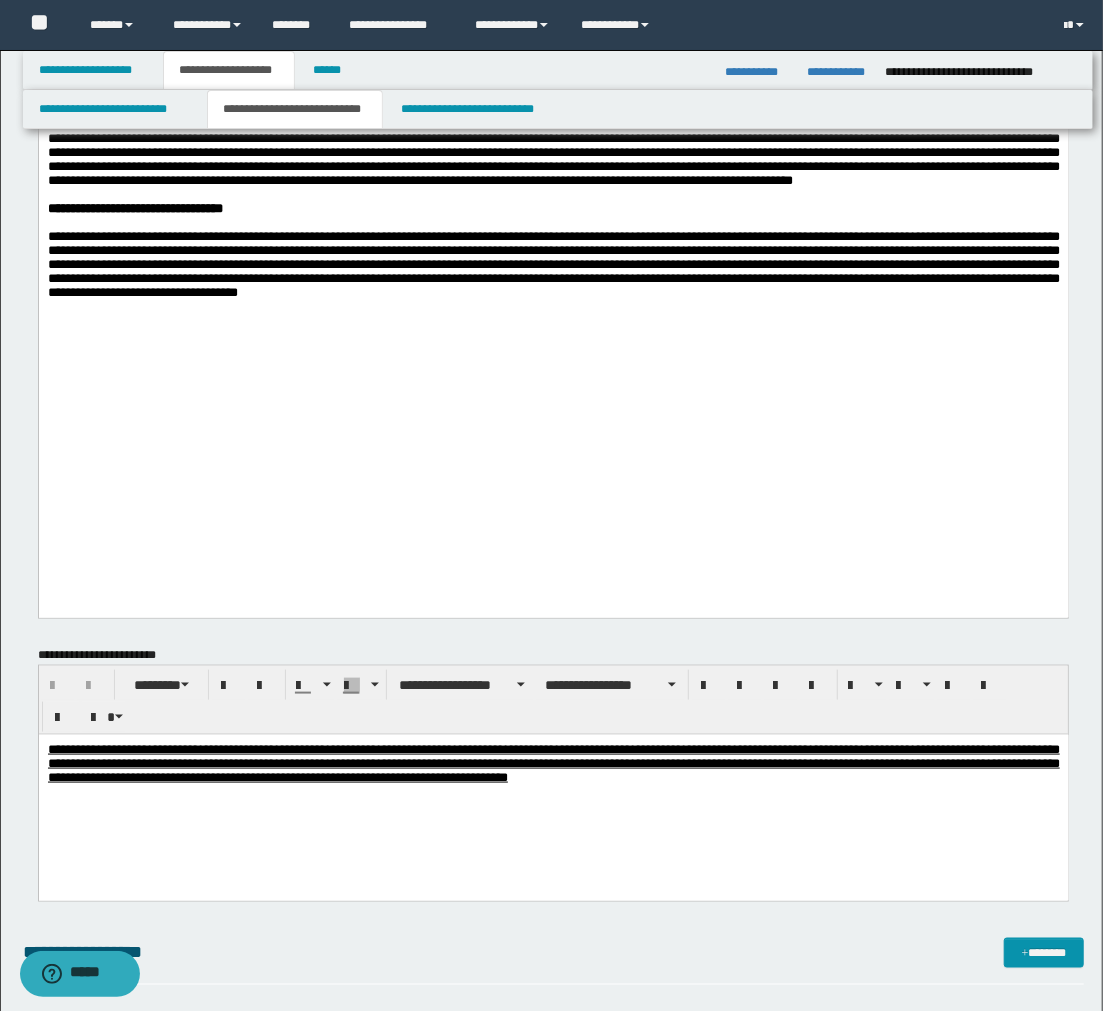 scroll, scrollTop: 1000, scrollLeft: 0, axis: vertical 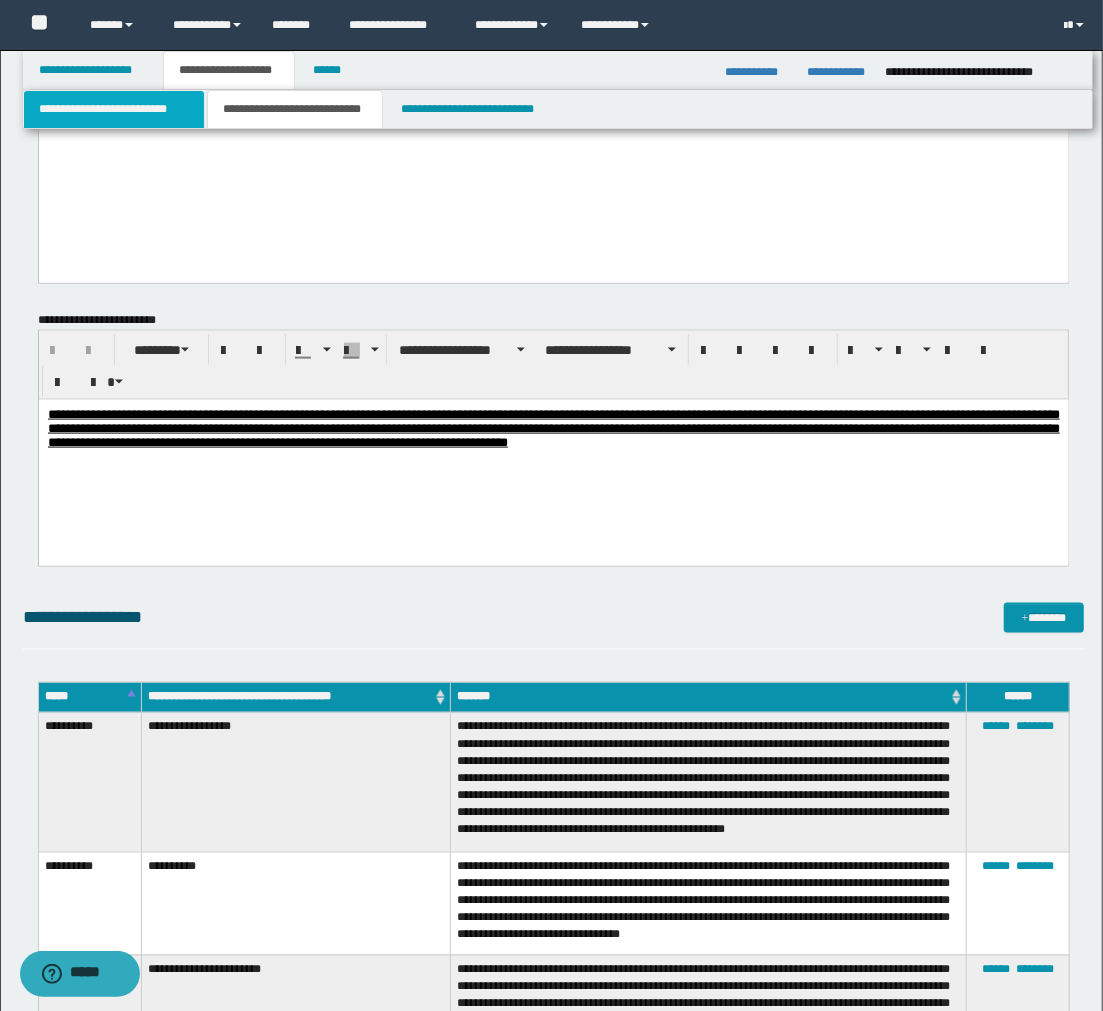 click on "**********" at bounding box center (114, 109) 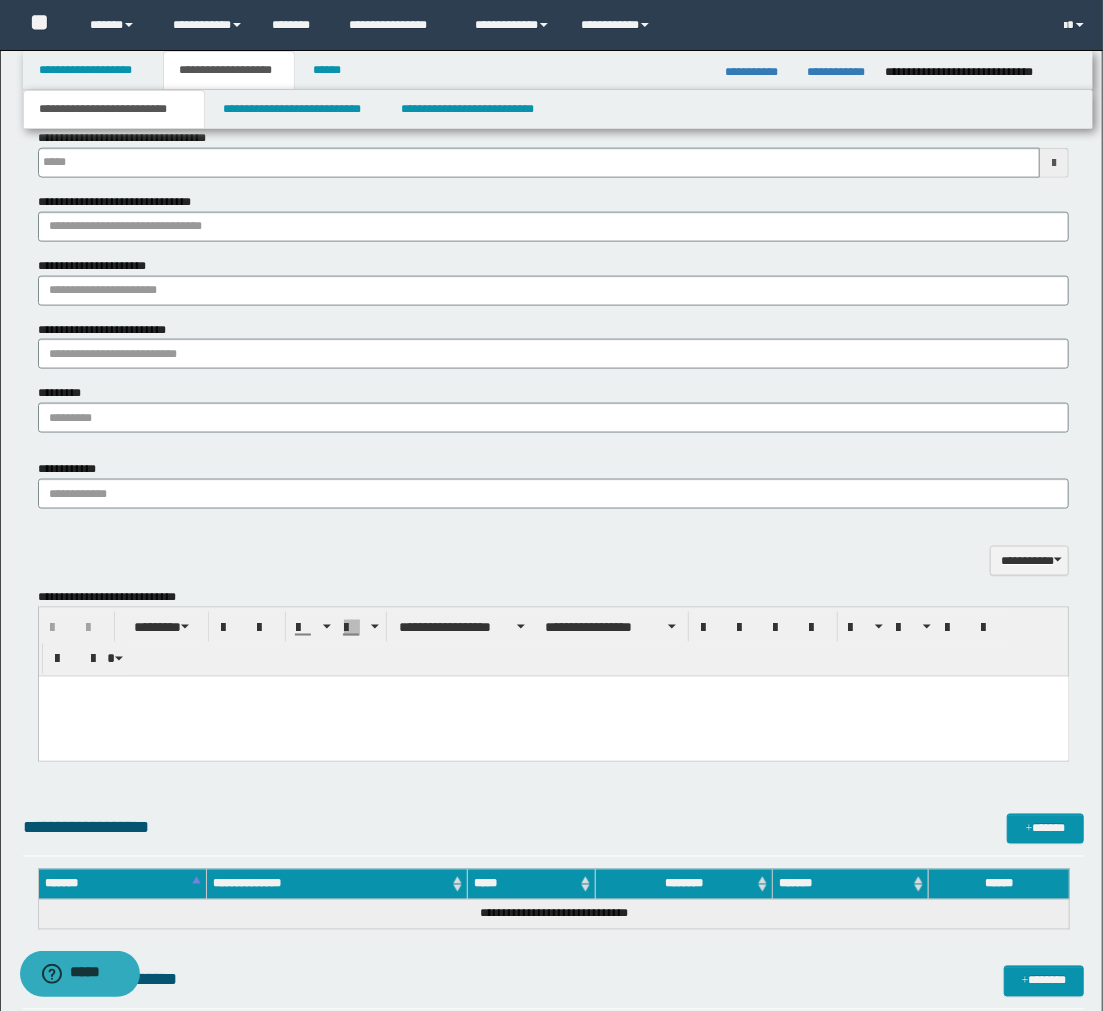 type 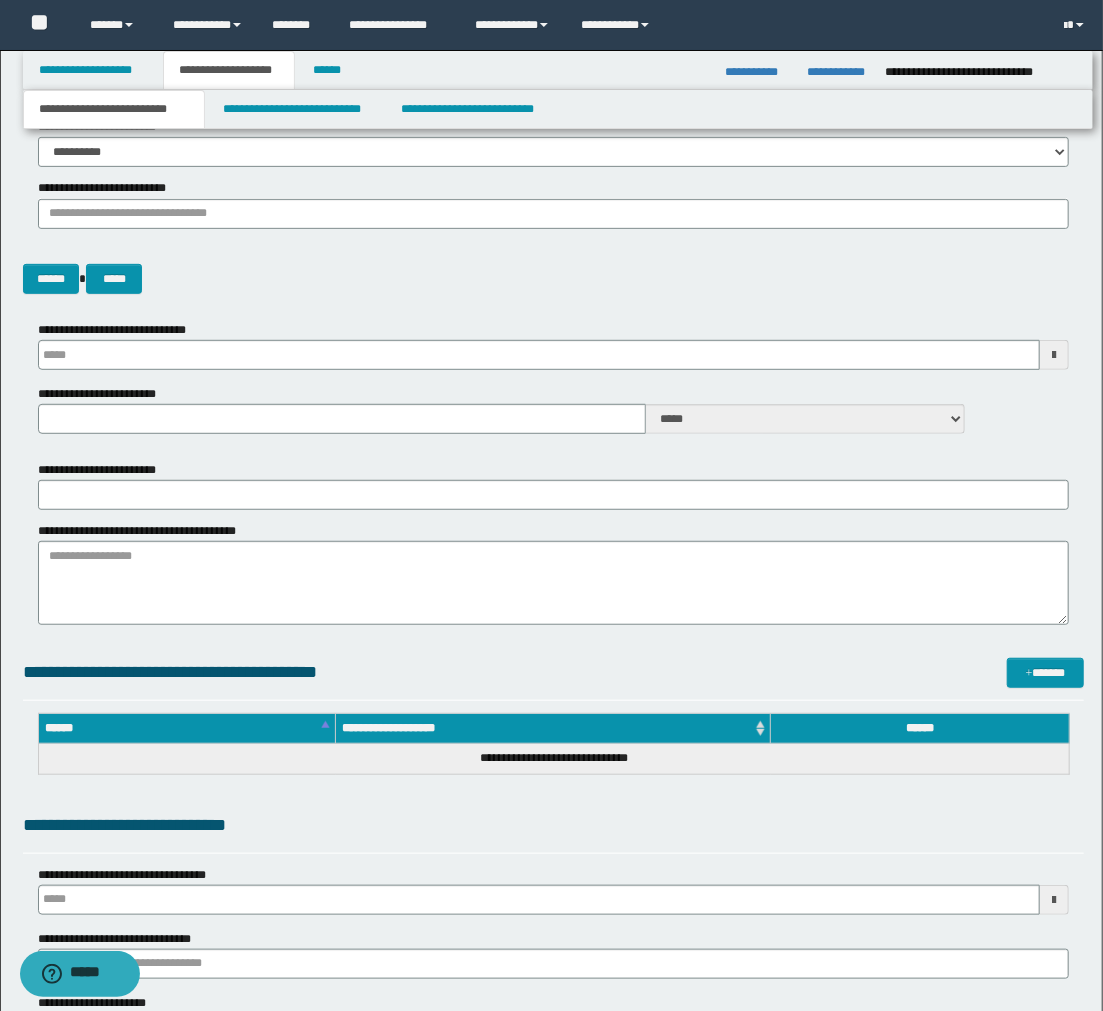 scroll, scrollTop: 133, scrollLeft: 0, axis: vertical 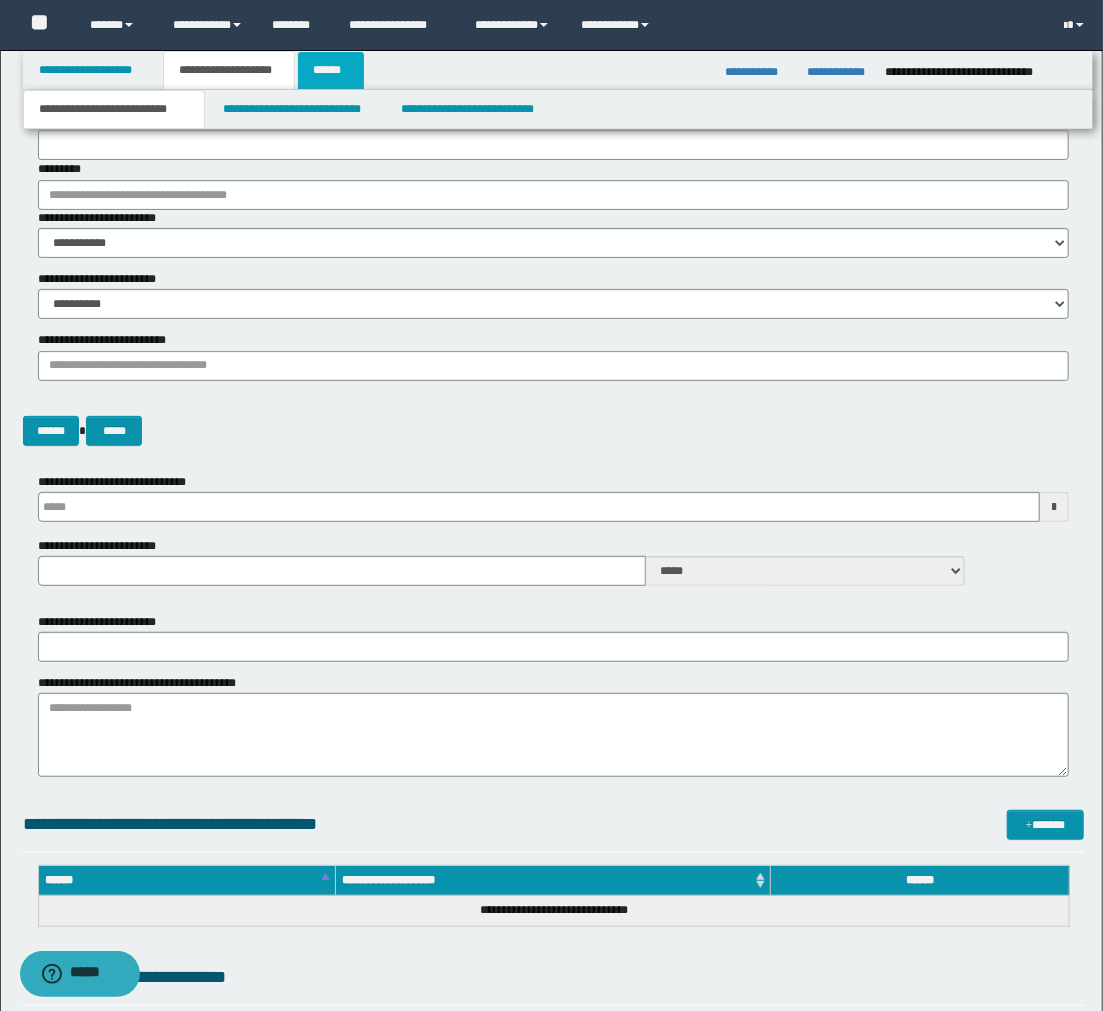click on "******" at bounding box center [331, 70] 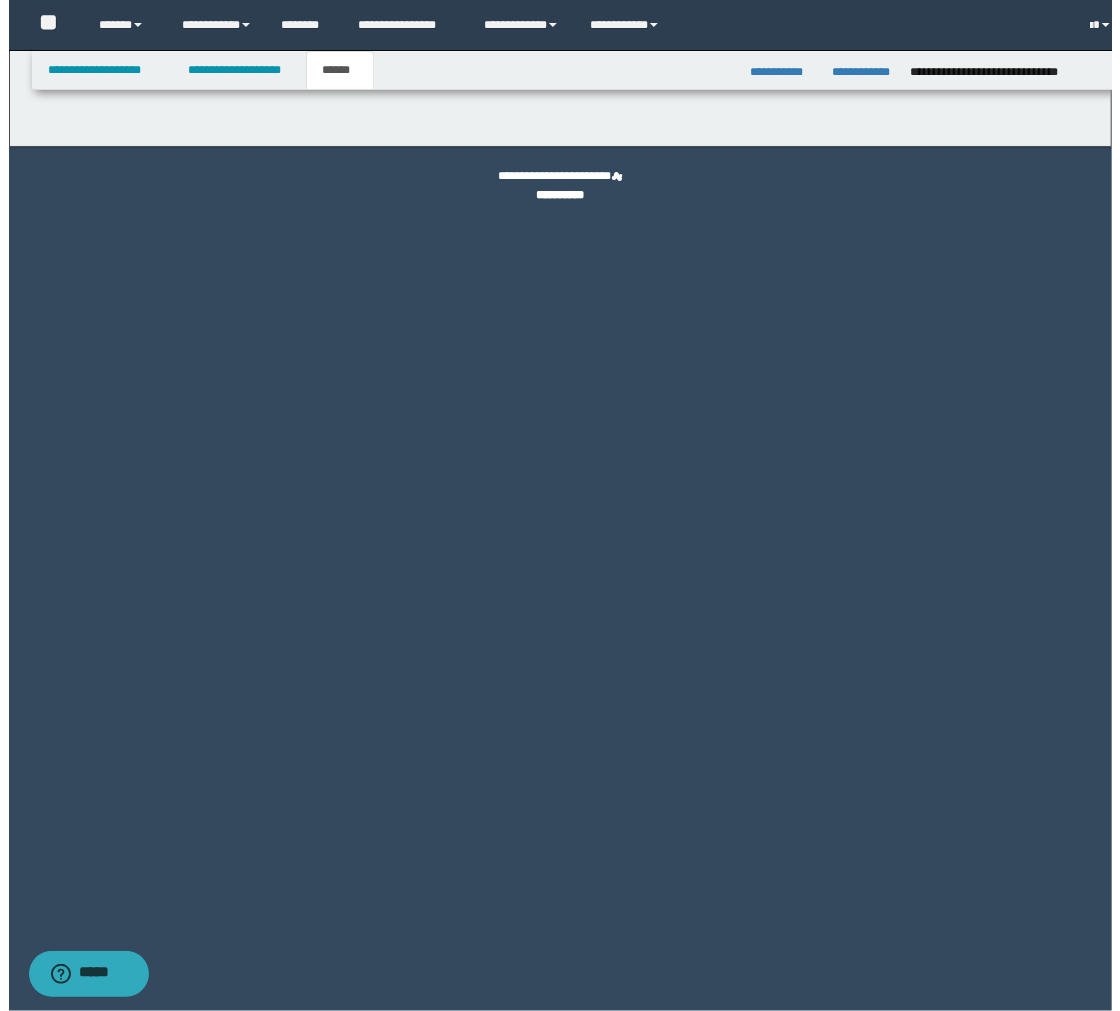 scroll, scrollTop: 0, scrollLeft: 0, axis: both 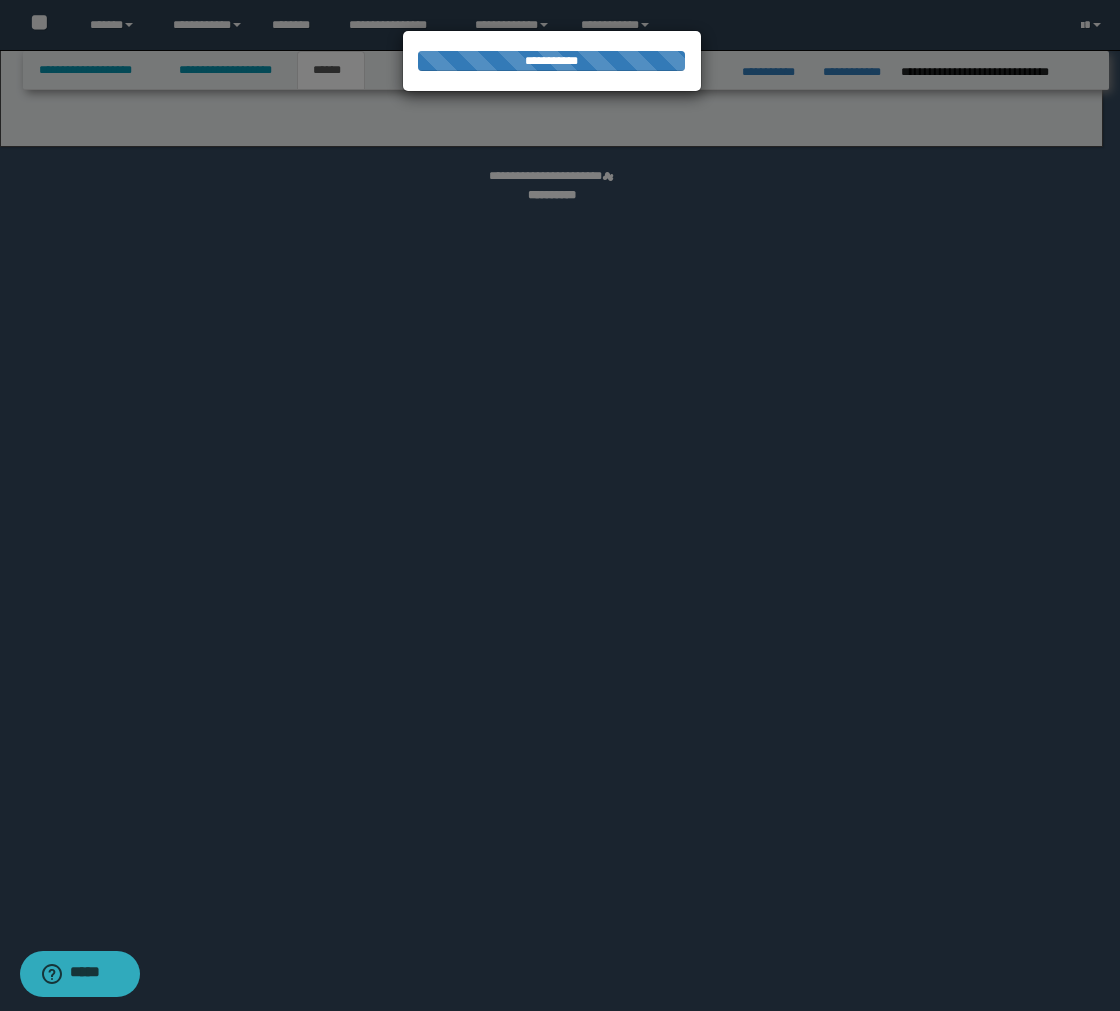 select on "*" 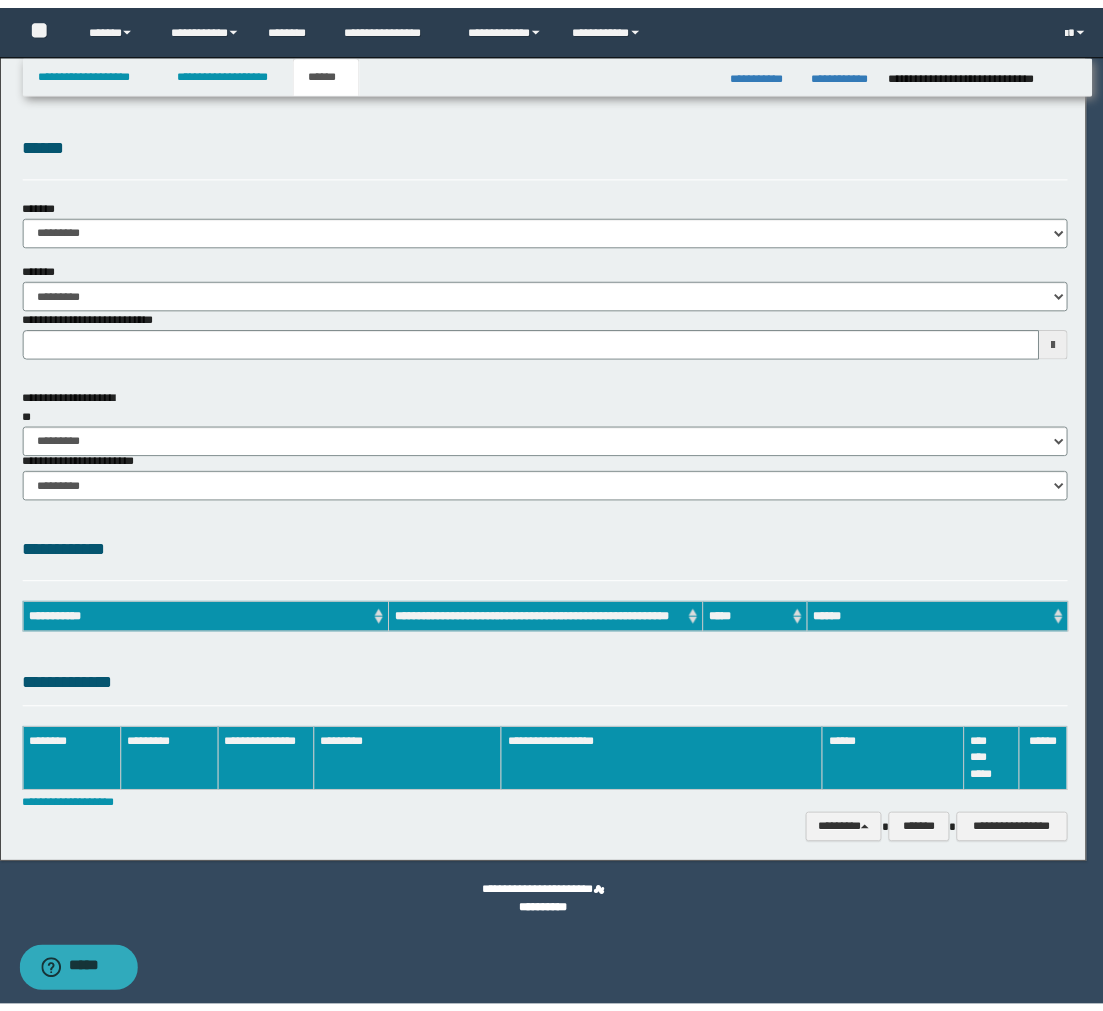 scroll, scrollTop: 0, scrollLeft: 0, axis: both 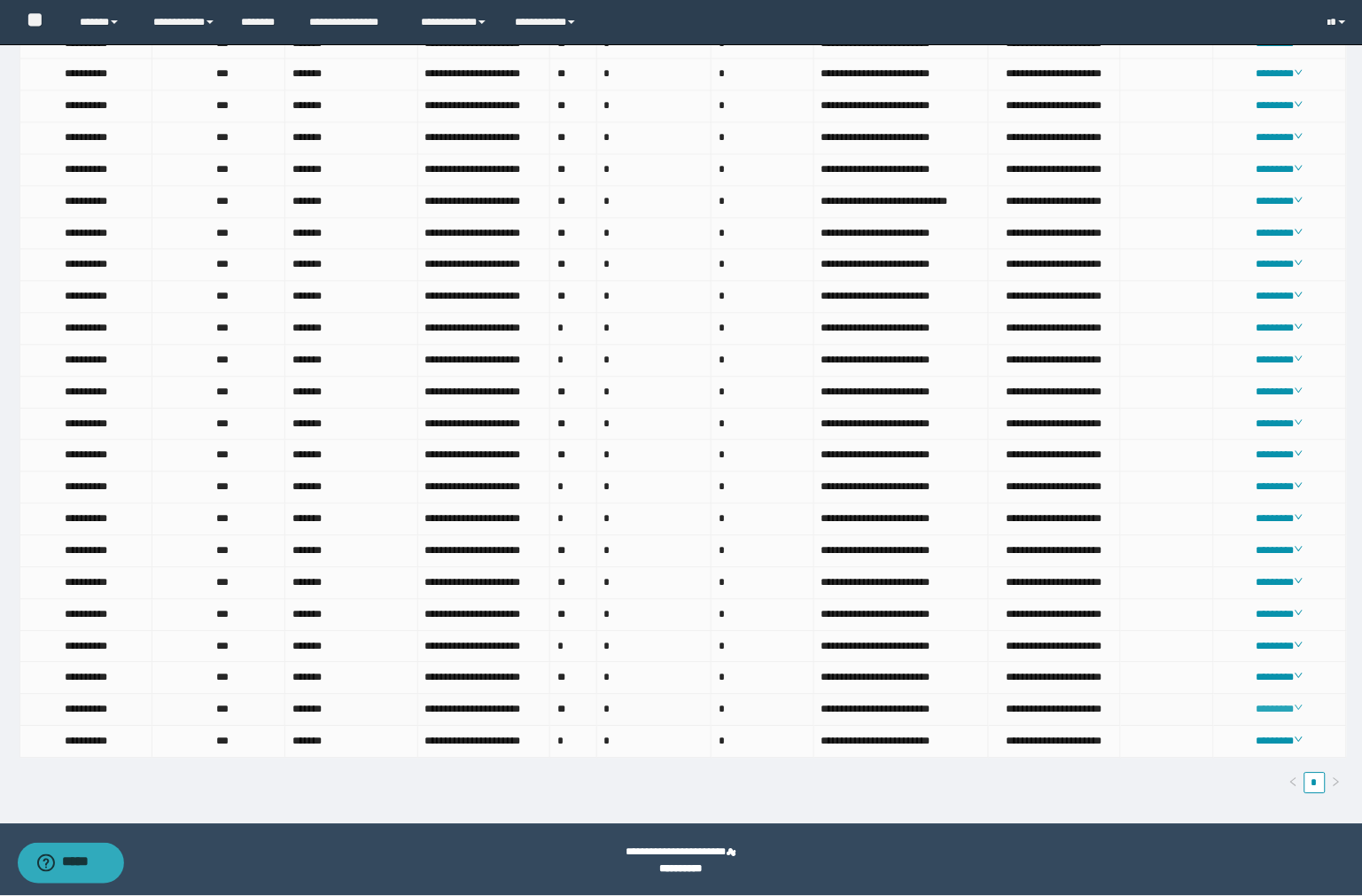 click on "********" at bounding box center (1280, 710) 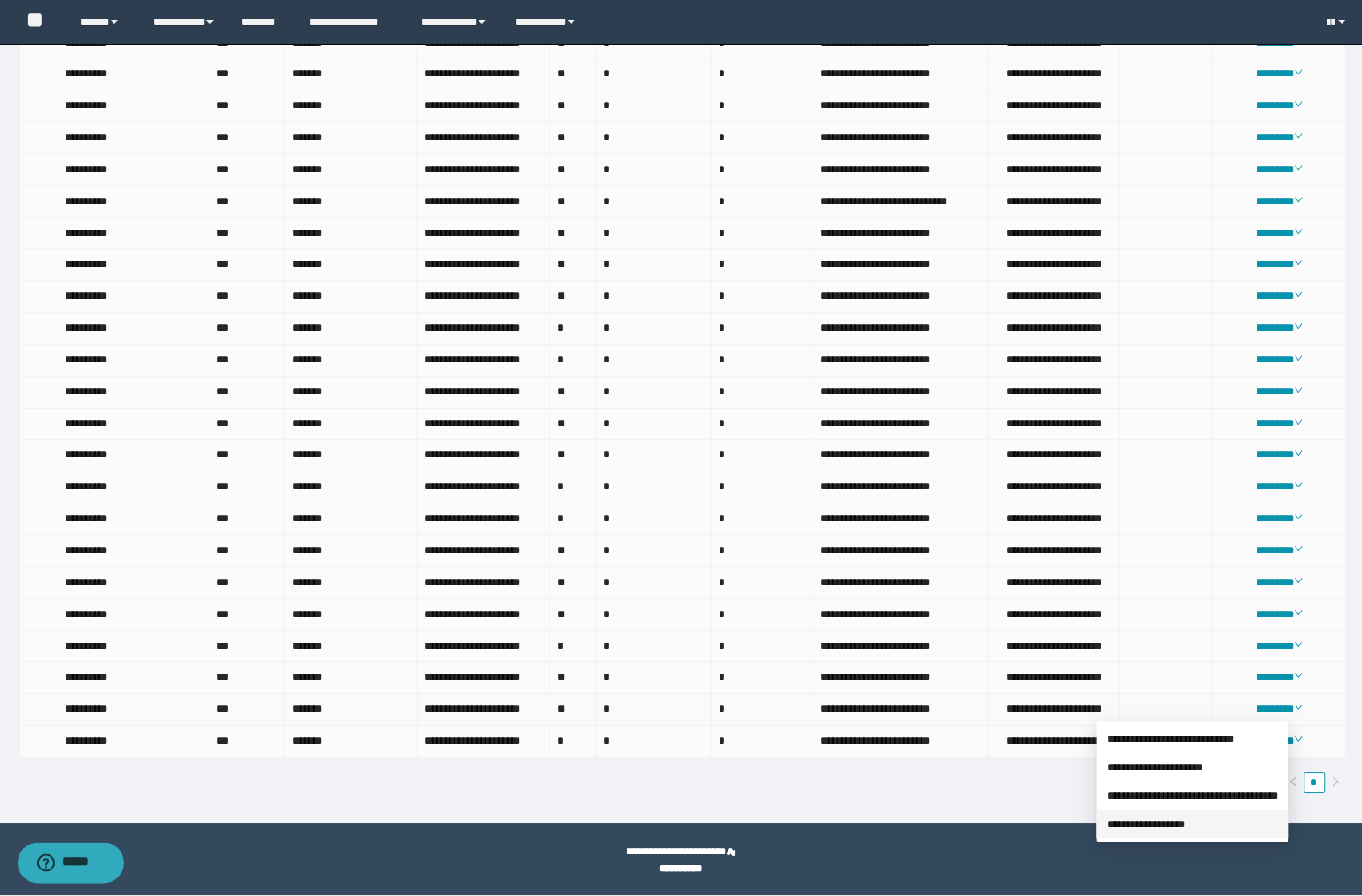 click on "**********" at bounding box center [1147, 825] 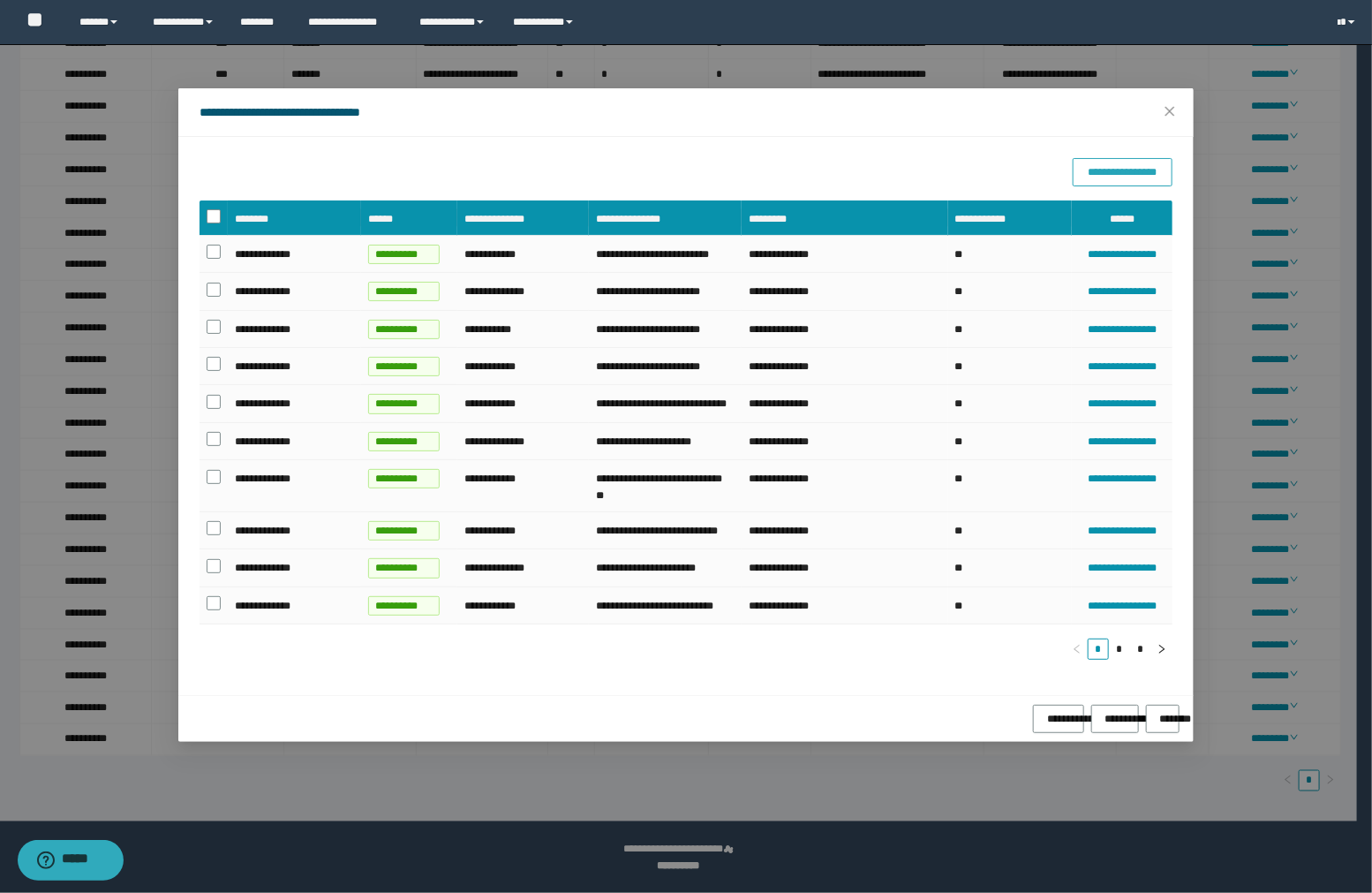 click on "**********" at bounding box center [1122, 172] 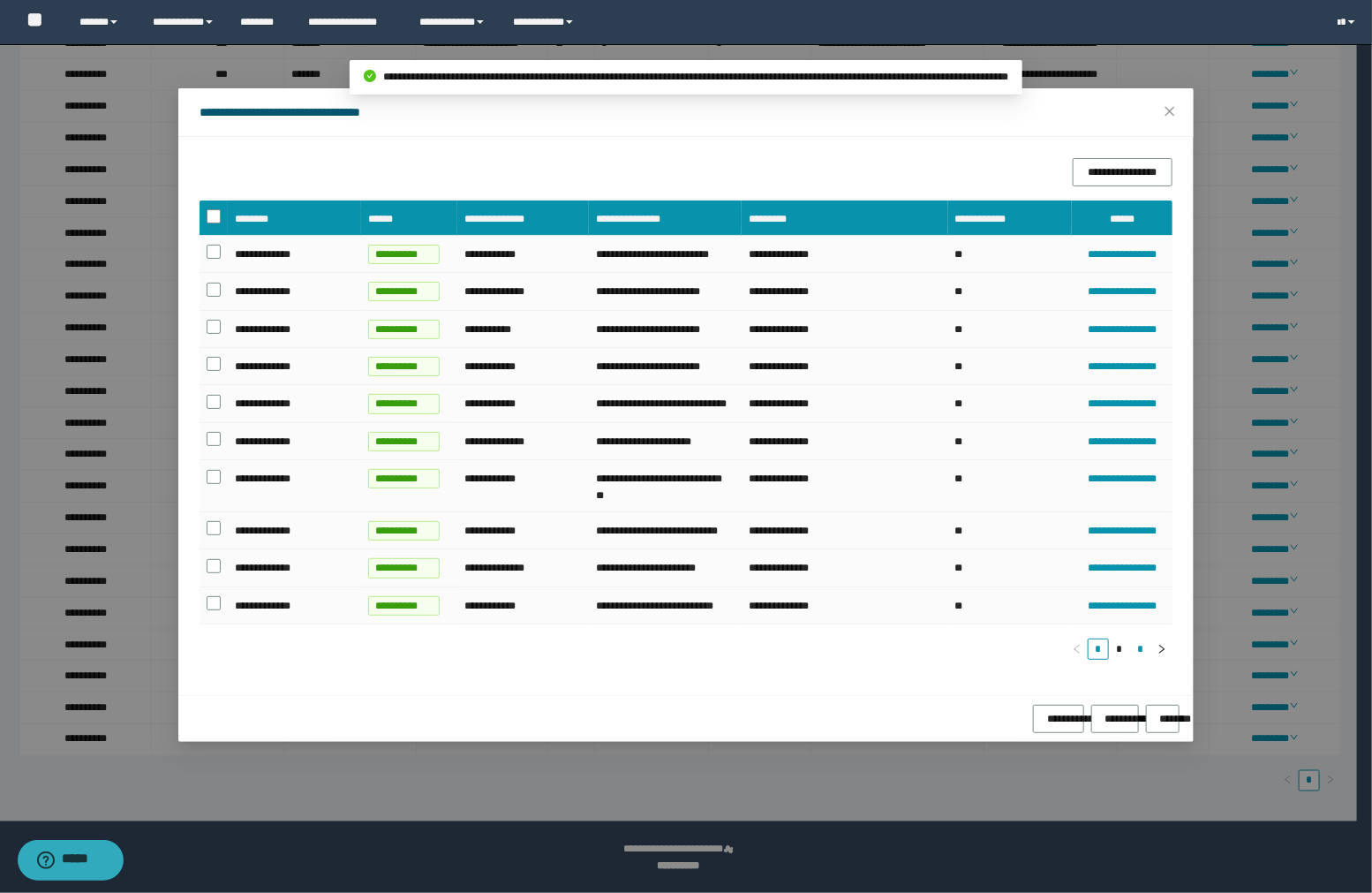 click on "*" at bounding box center [1141, 649] 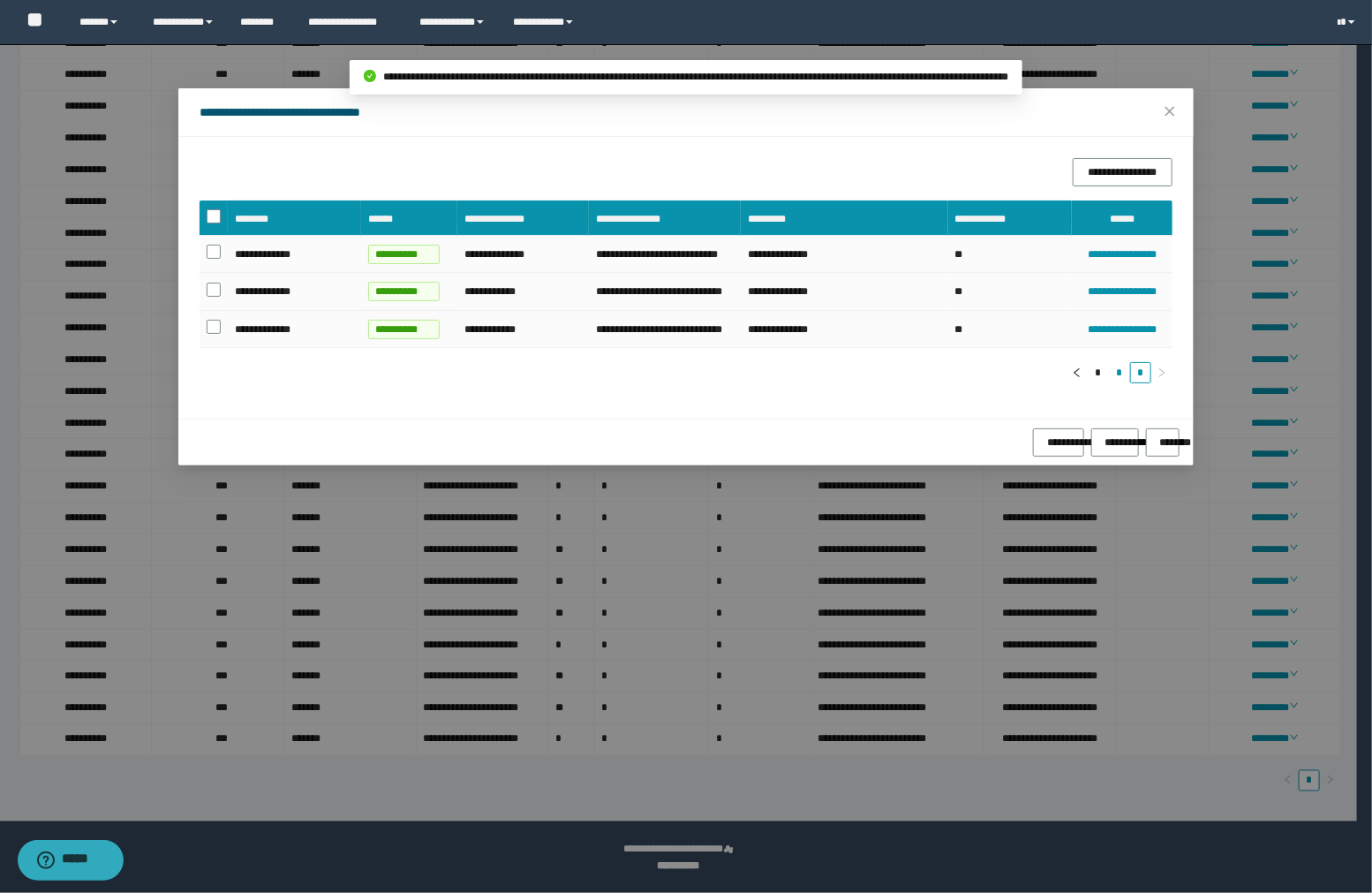 click on "*" at bounding box center (1119, 373) 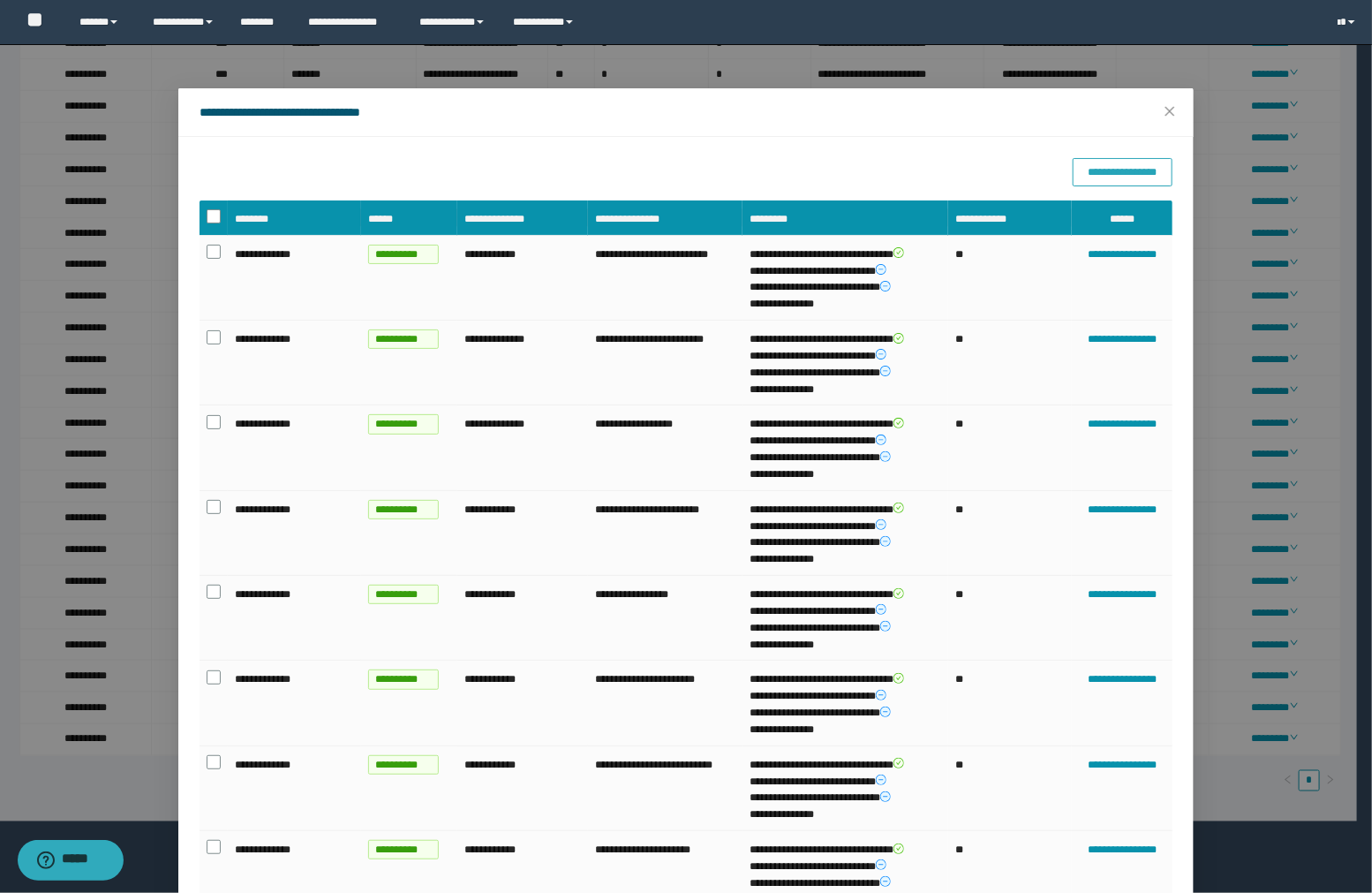 click on "**********" at bounding box center [1122, 172] 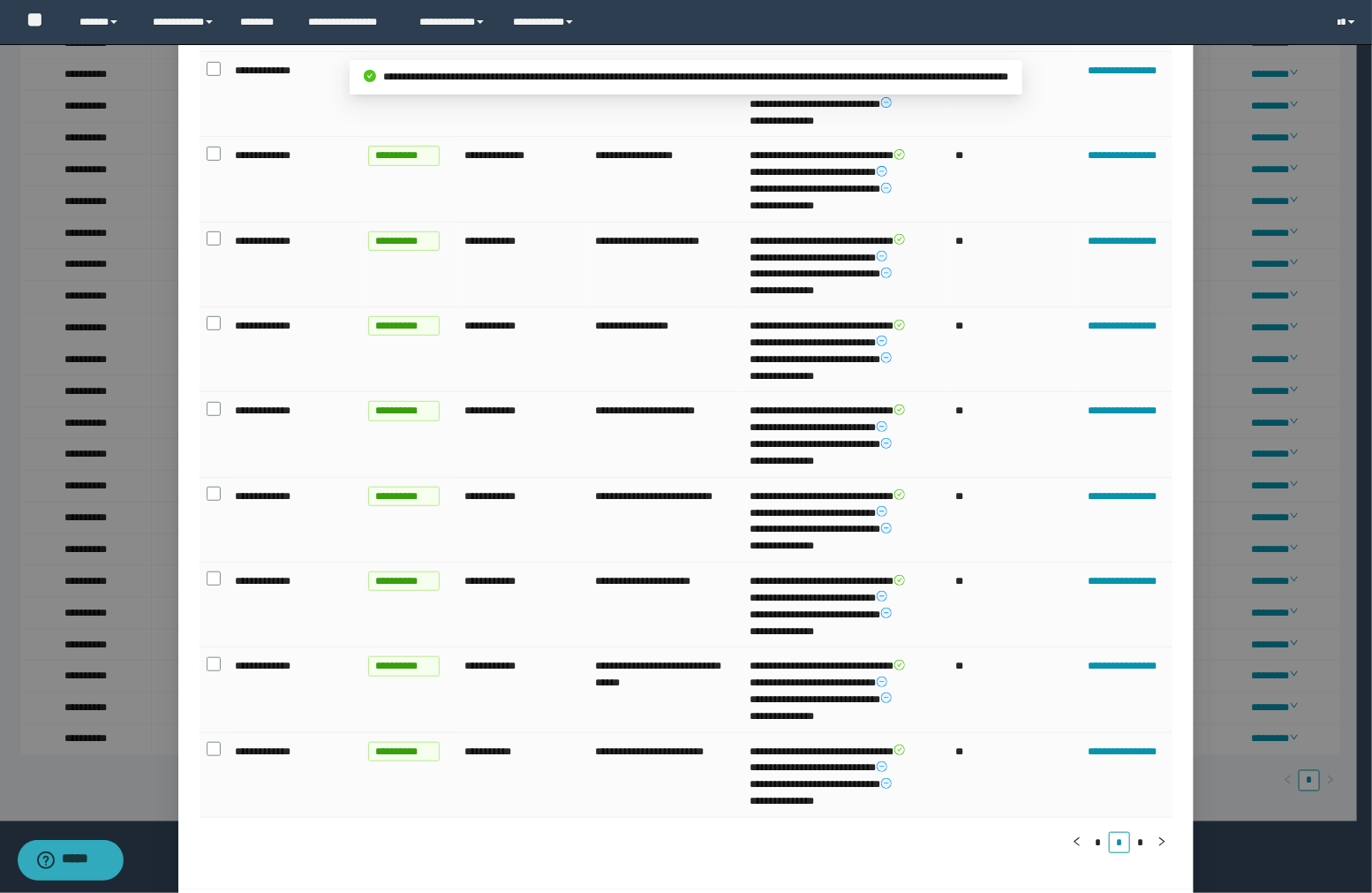 scroll, scrollTop: 321, scrollLeft: 0, axis: vertical 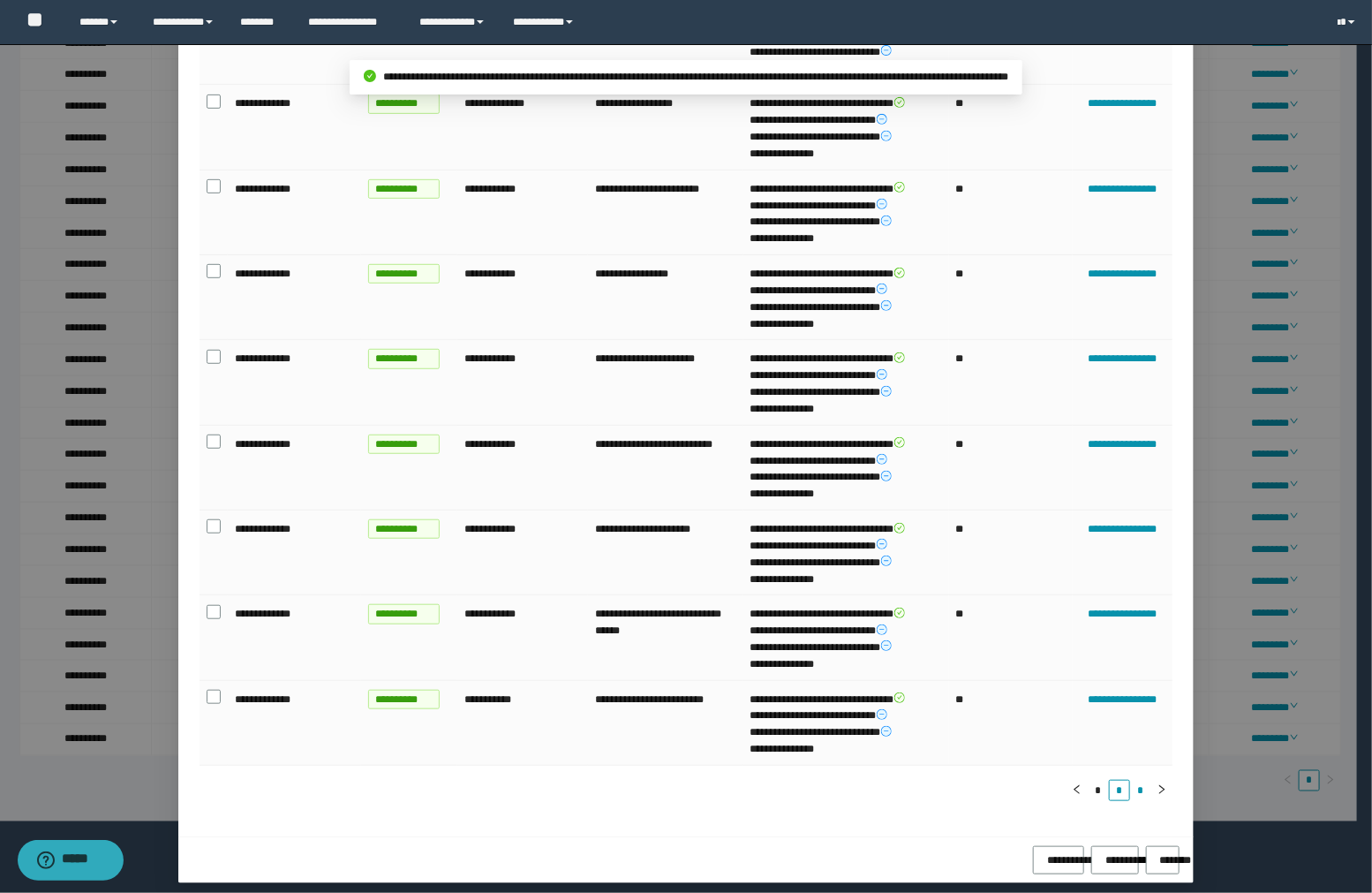 click on "*" at bounding box center [1141, 791] 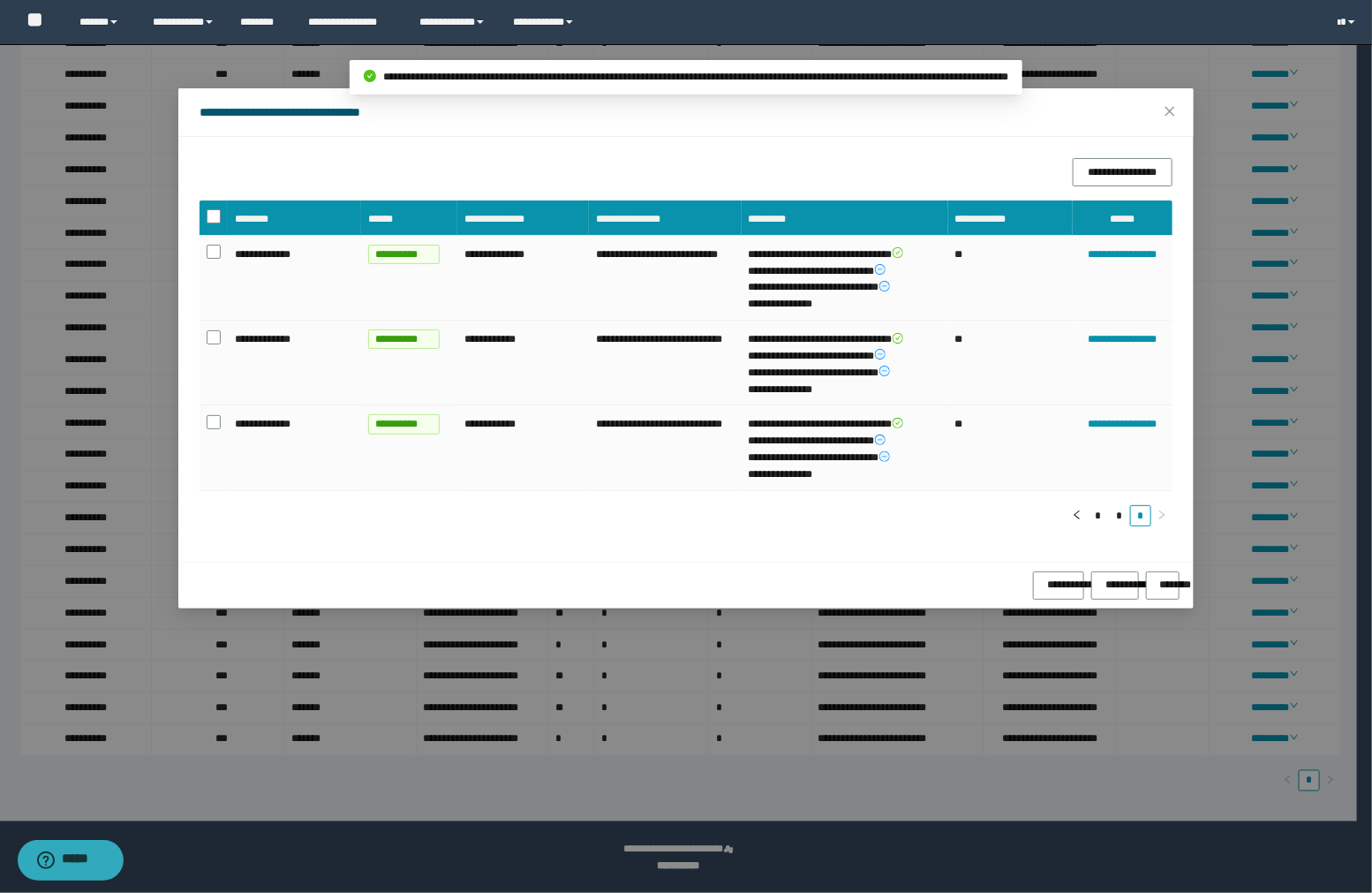 scroll, scrollTop: 0, scrollLeft: 0, axis: both 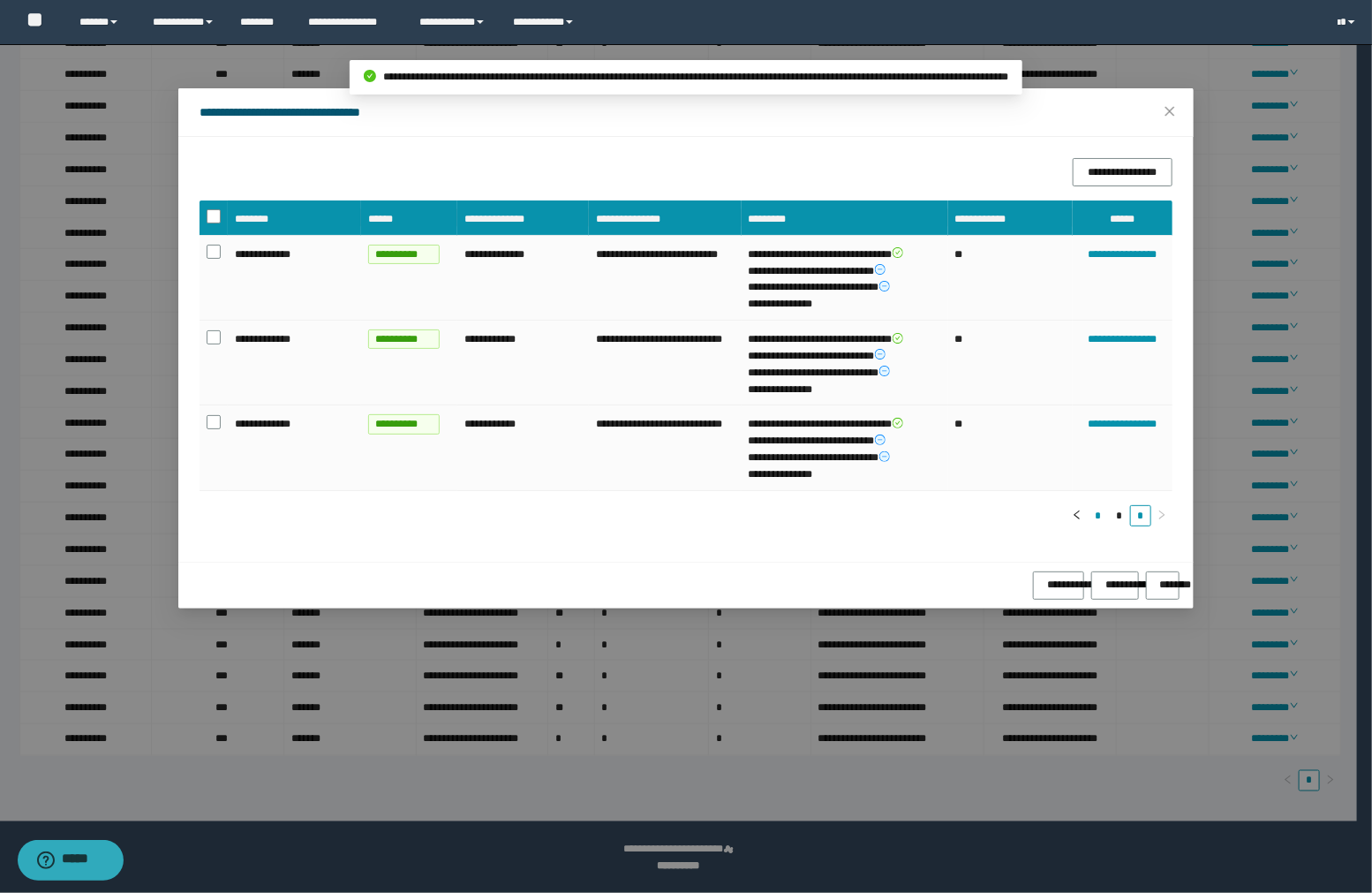 click on "*" at bounding box center [1098, 516] 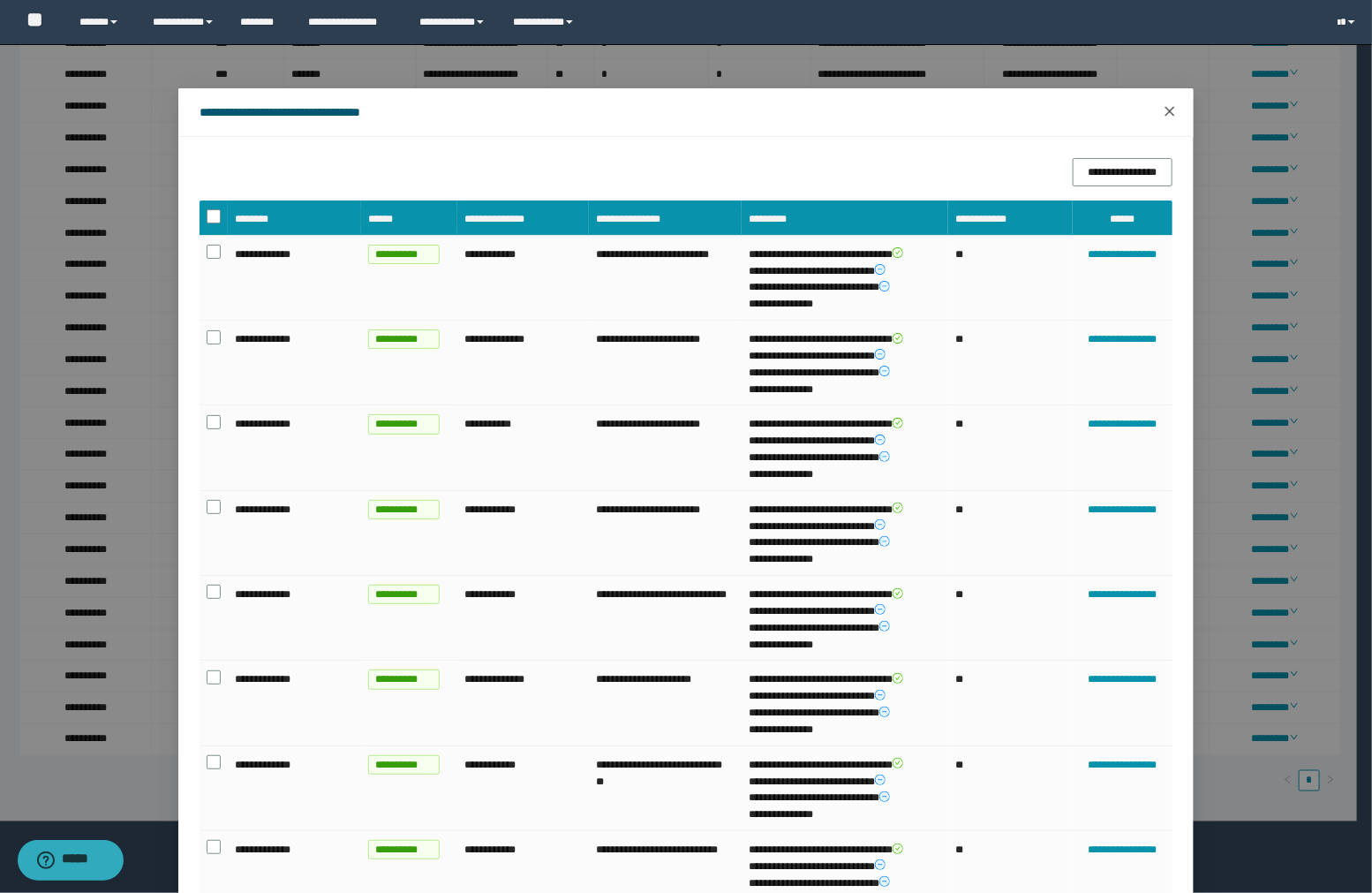 click 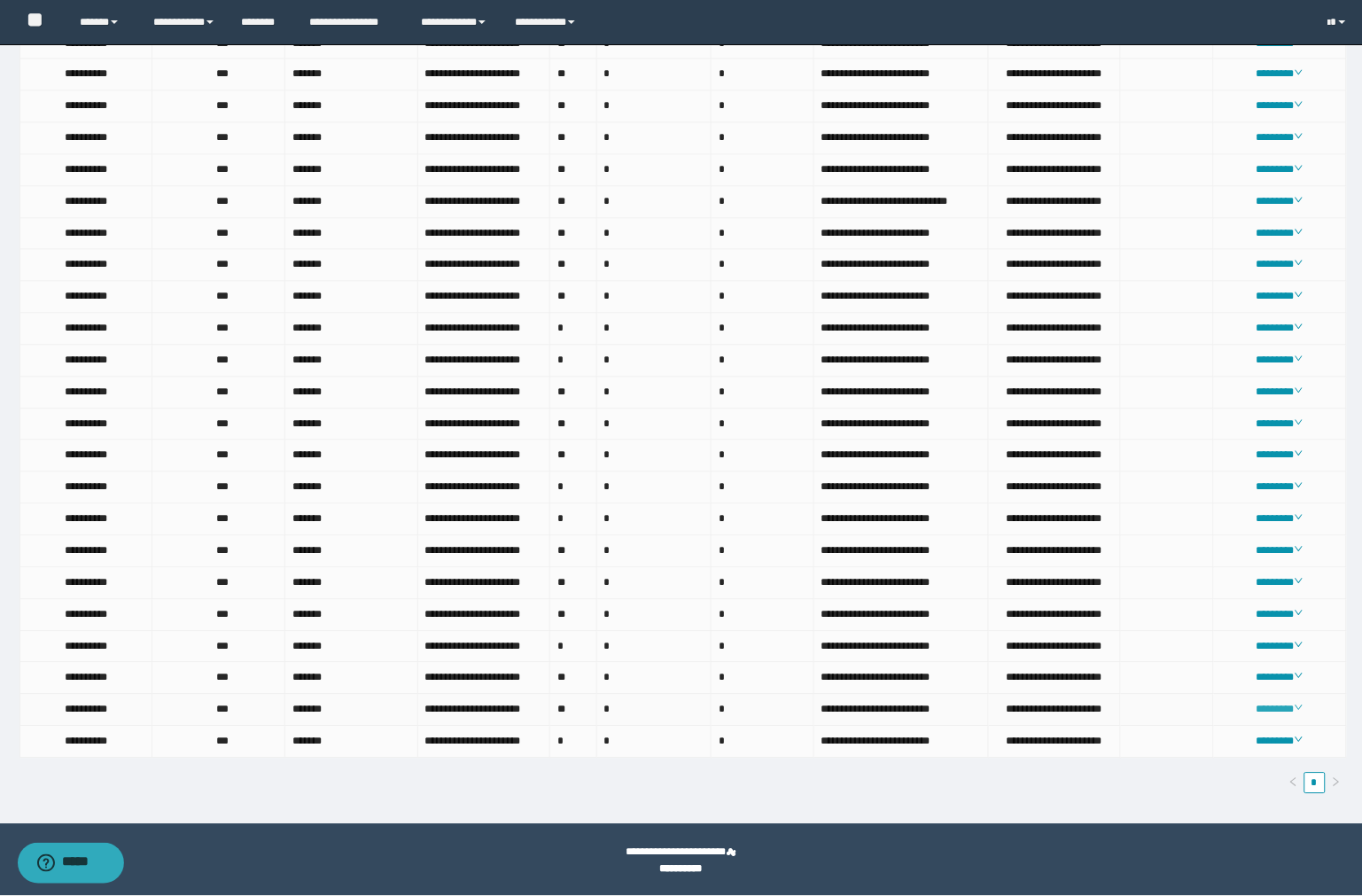 click on "********" at bounding box center [1280, 710] 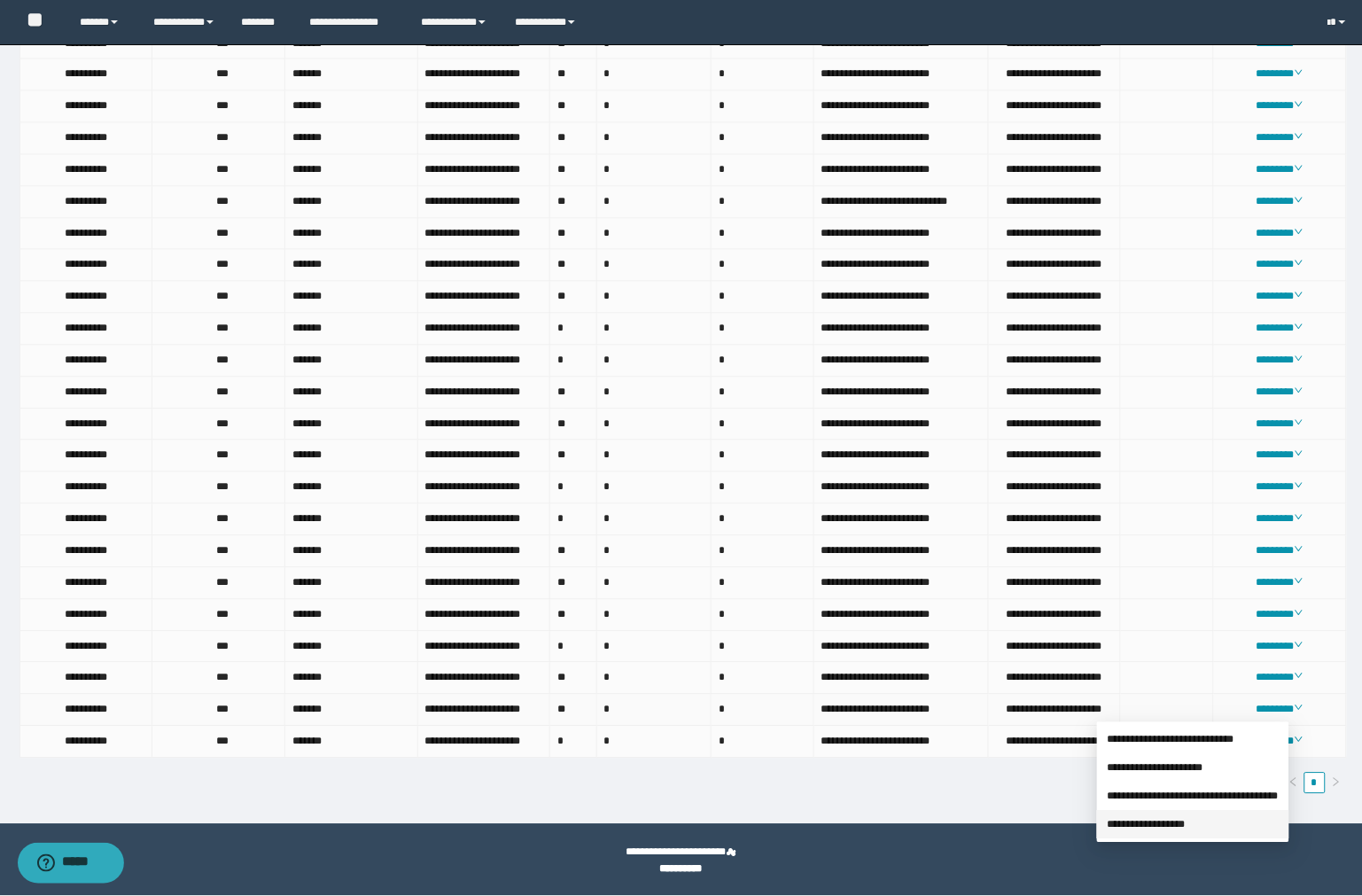 drag, startPoint x: 1165, startPoint y: 822, endPoint x: 1155, endPoint y: 813, distance: 13.4536 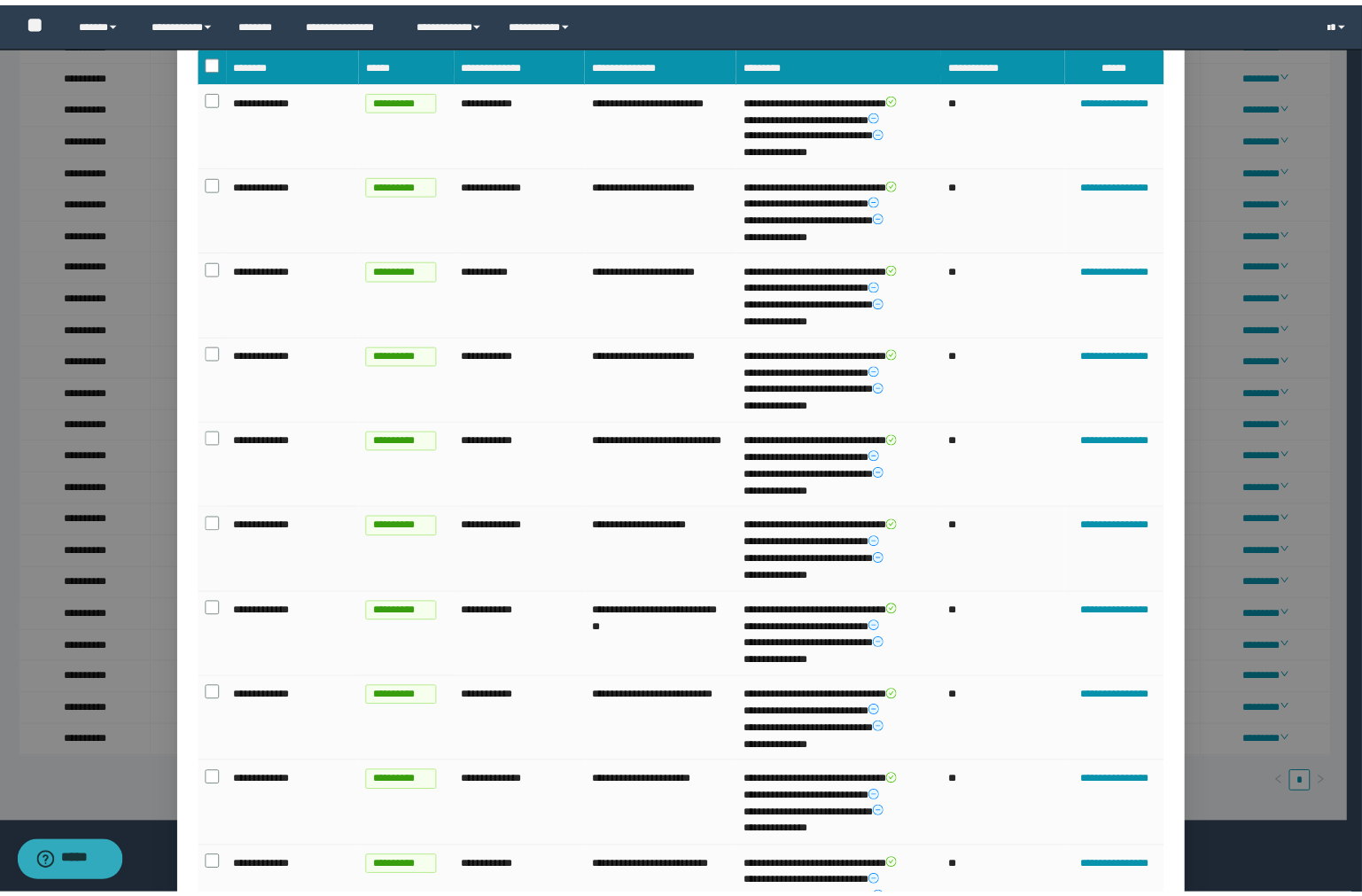 scroll, scrollTop: 0, scrollLeft: 0, axis: both 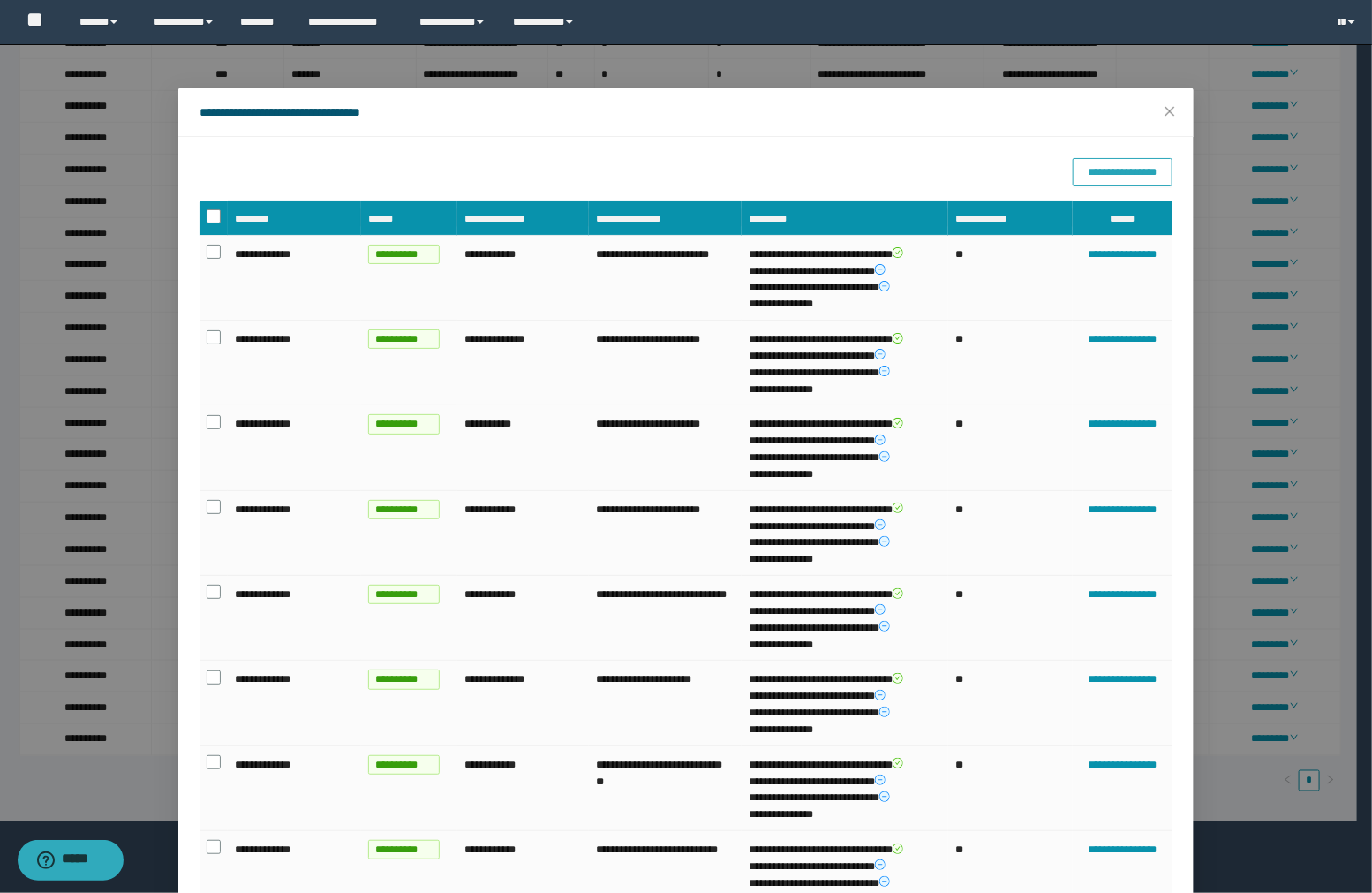 click on "**********" at bounding box center (1122, 172) 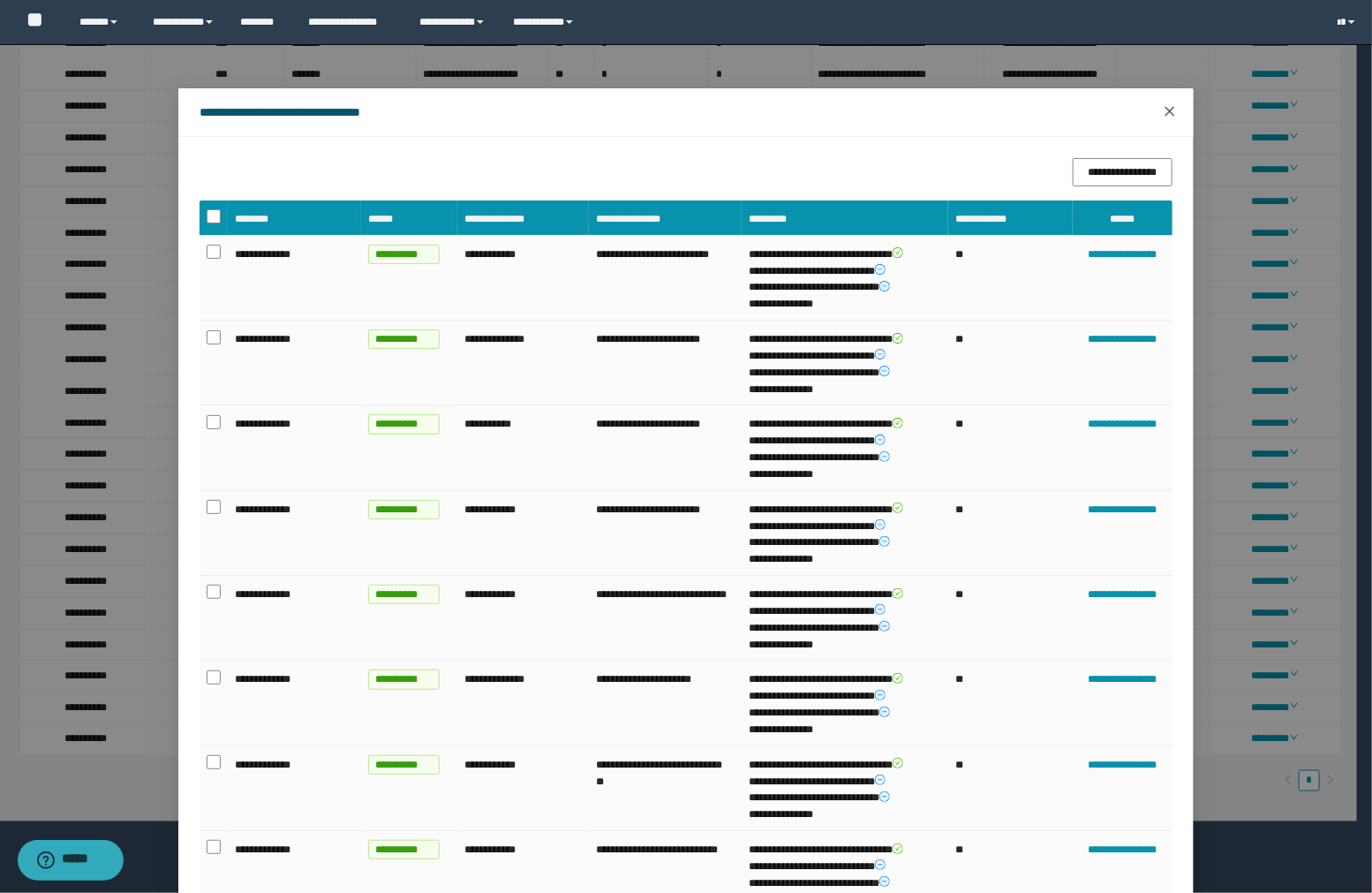 click 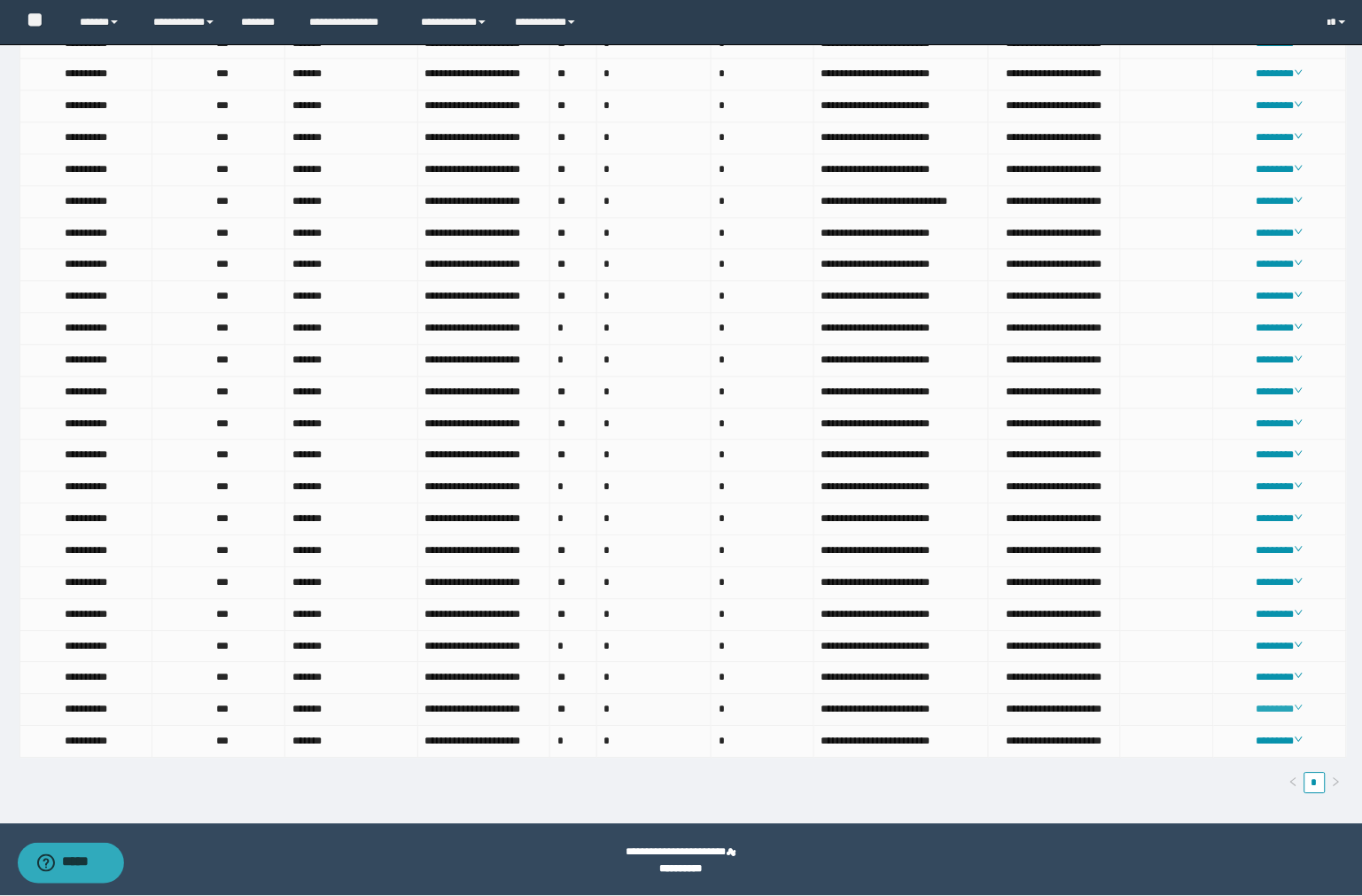 click on "********" at bounding box center [1280, 710] 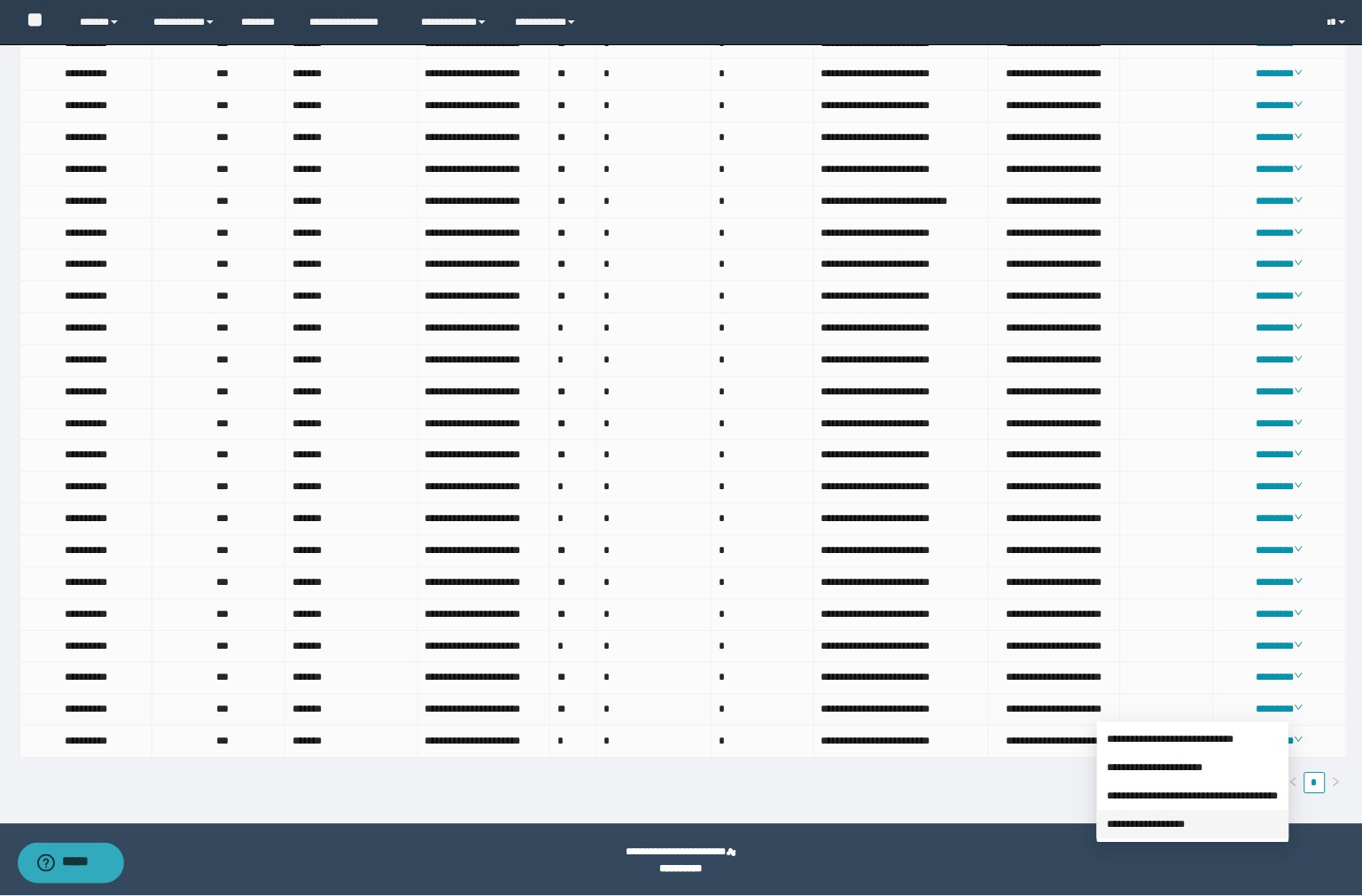 click on "**********" at bounding box center [1147, 825] 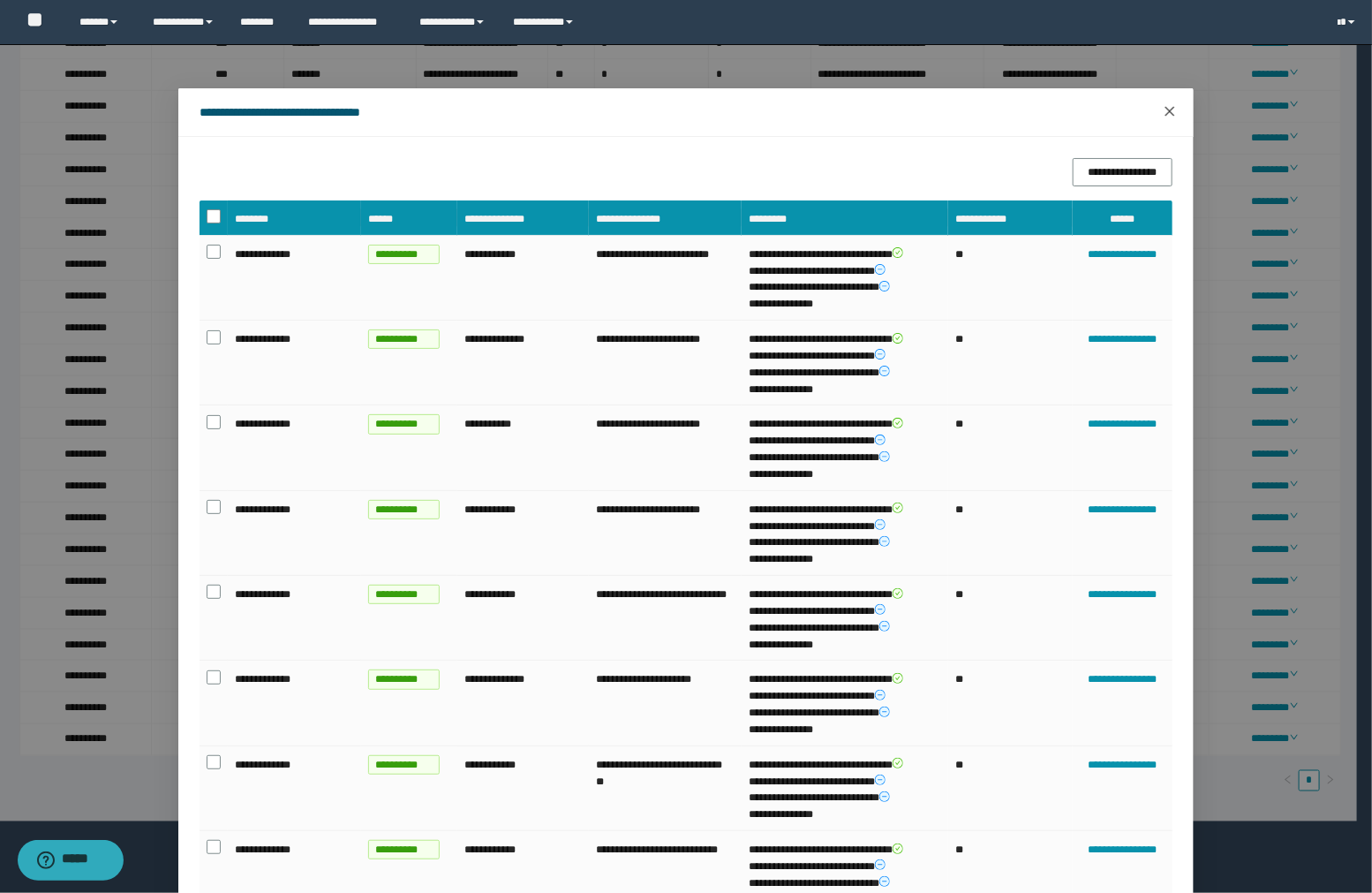 click at bounding box center (1170, 112) 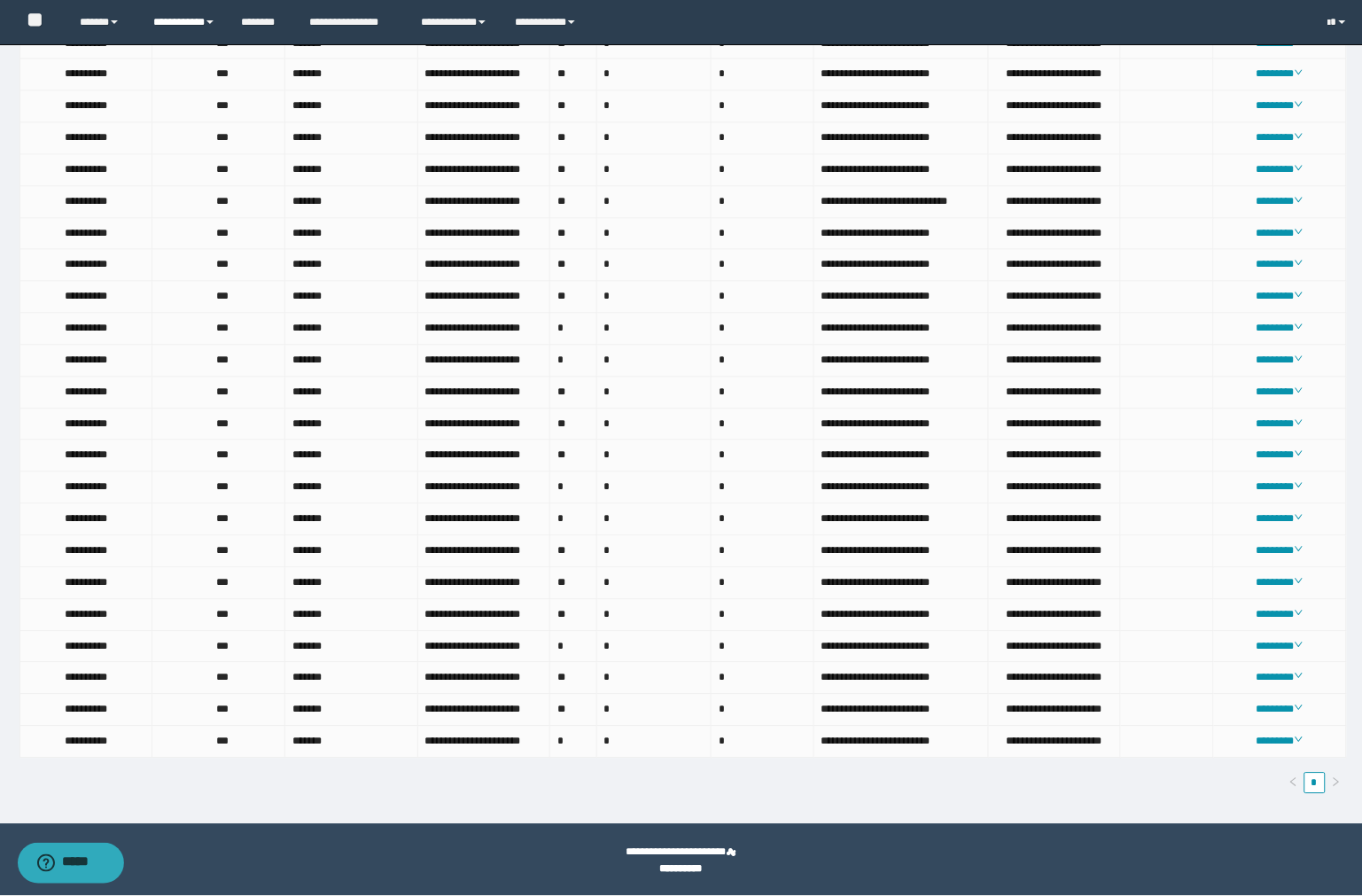 click on "**********" at bounding box center [183, 22] 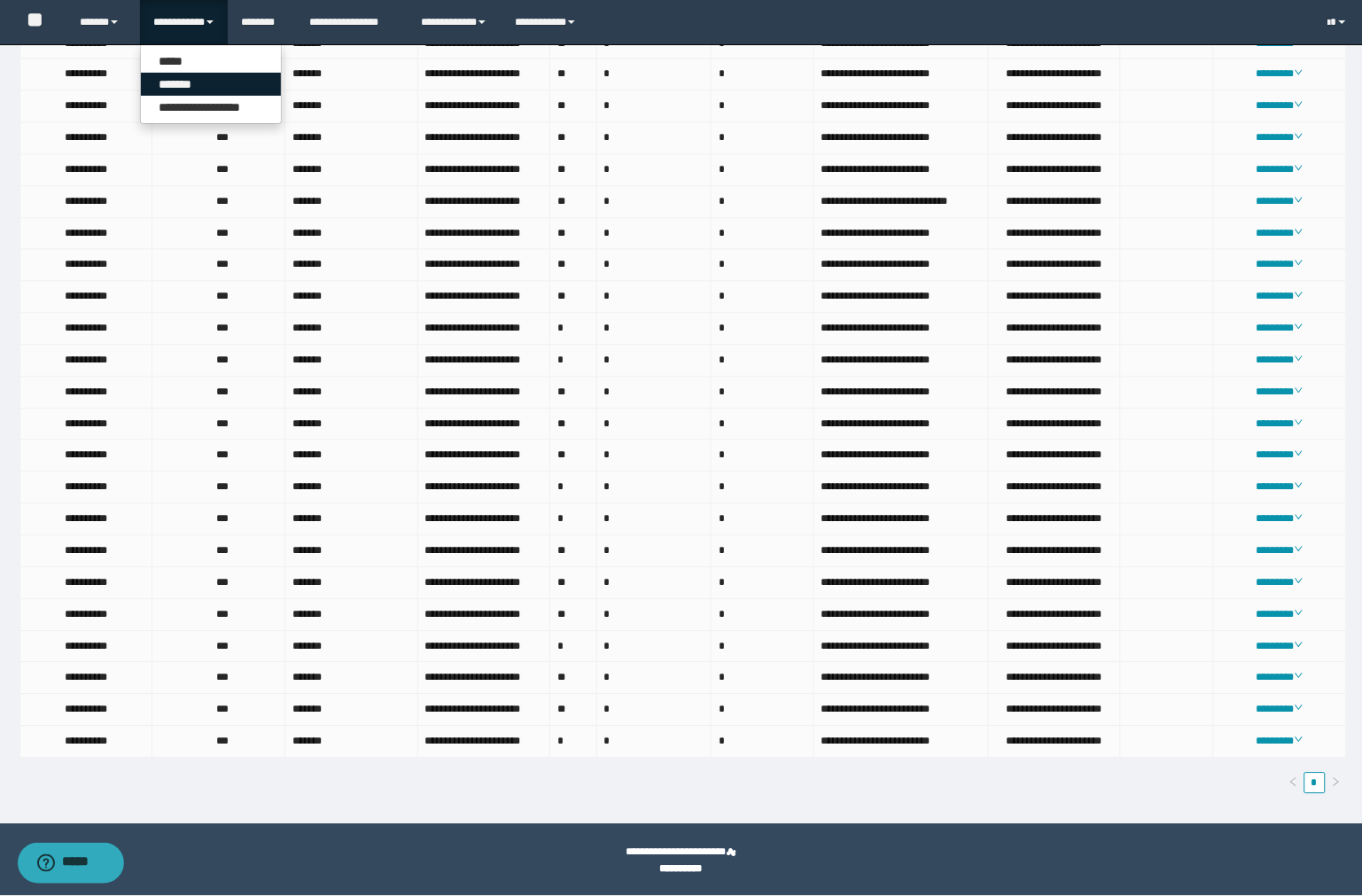 click on "*******" at bounding box center (211, 84) 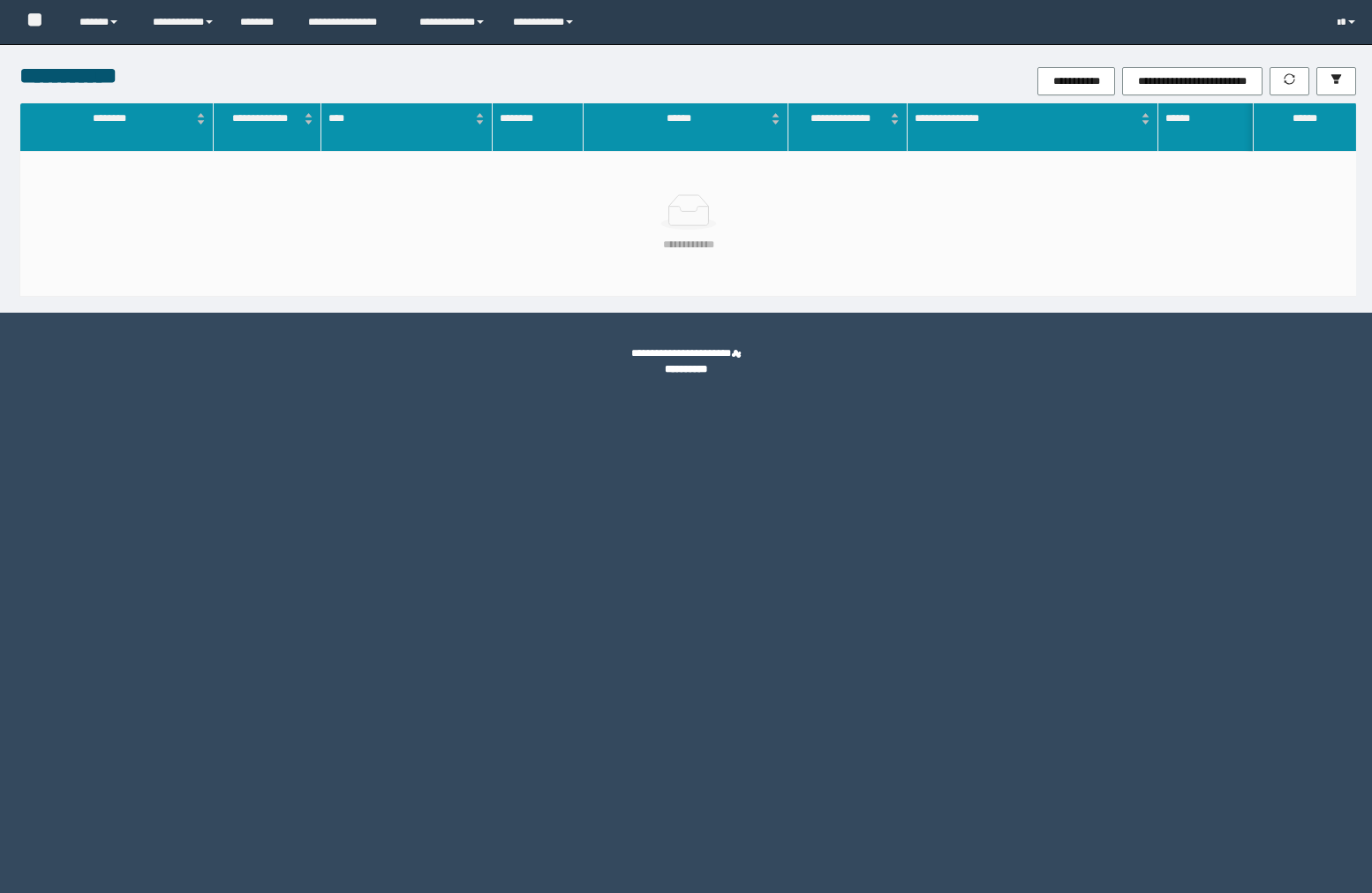 scroll, scrollTop: 0, scrollLeft: 0, axis: both 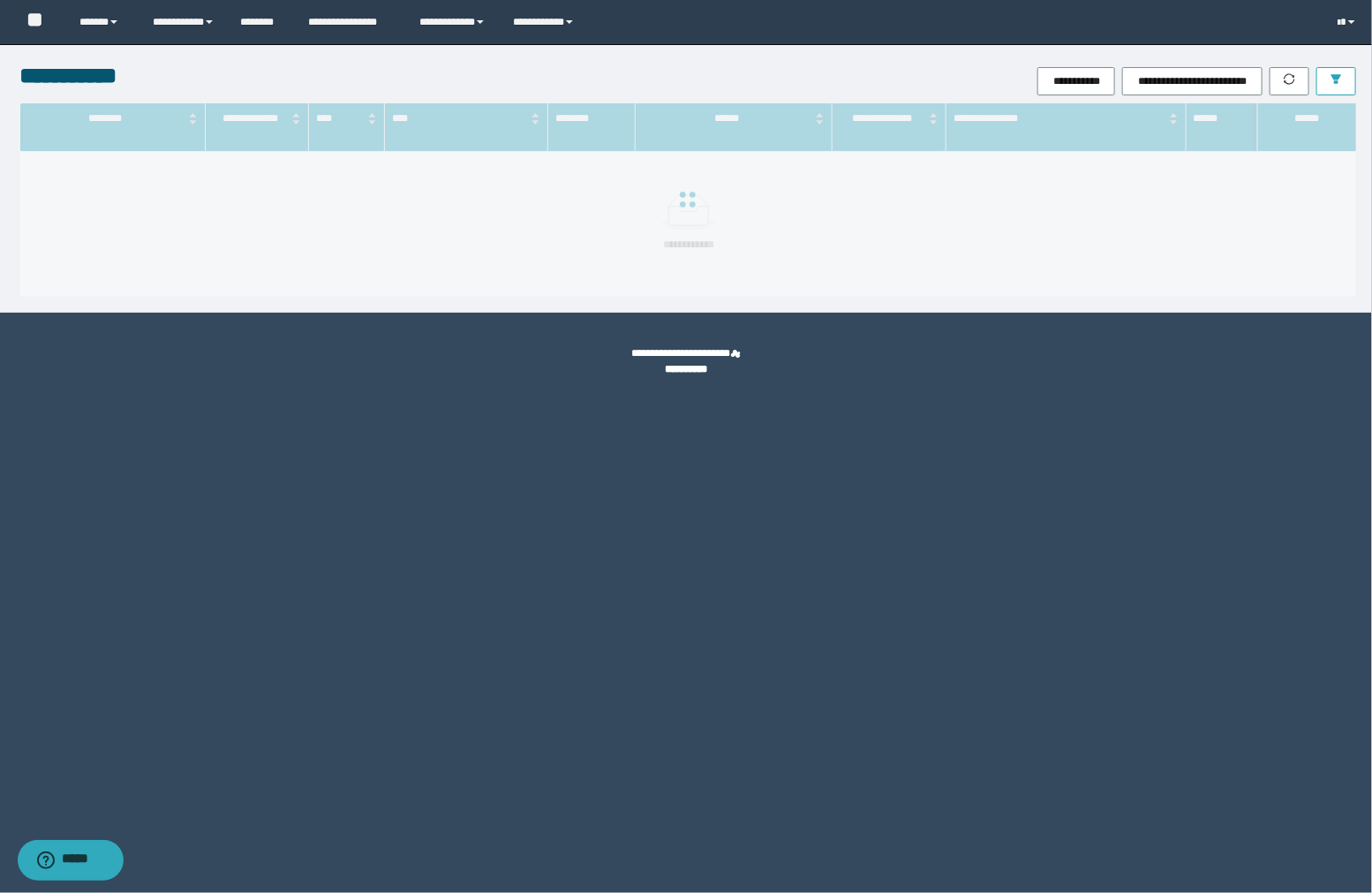click at bounding box center (1336, 81) 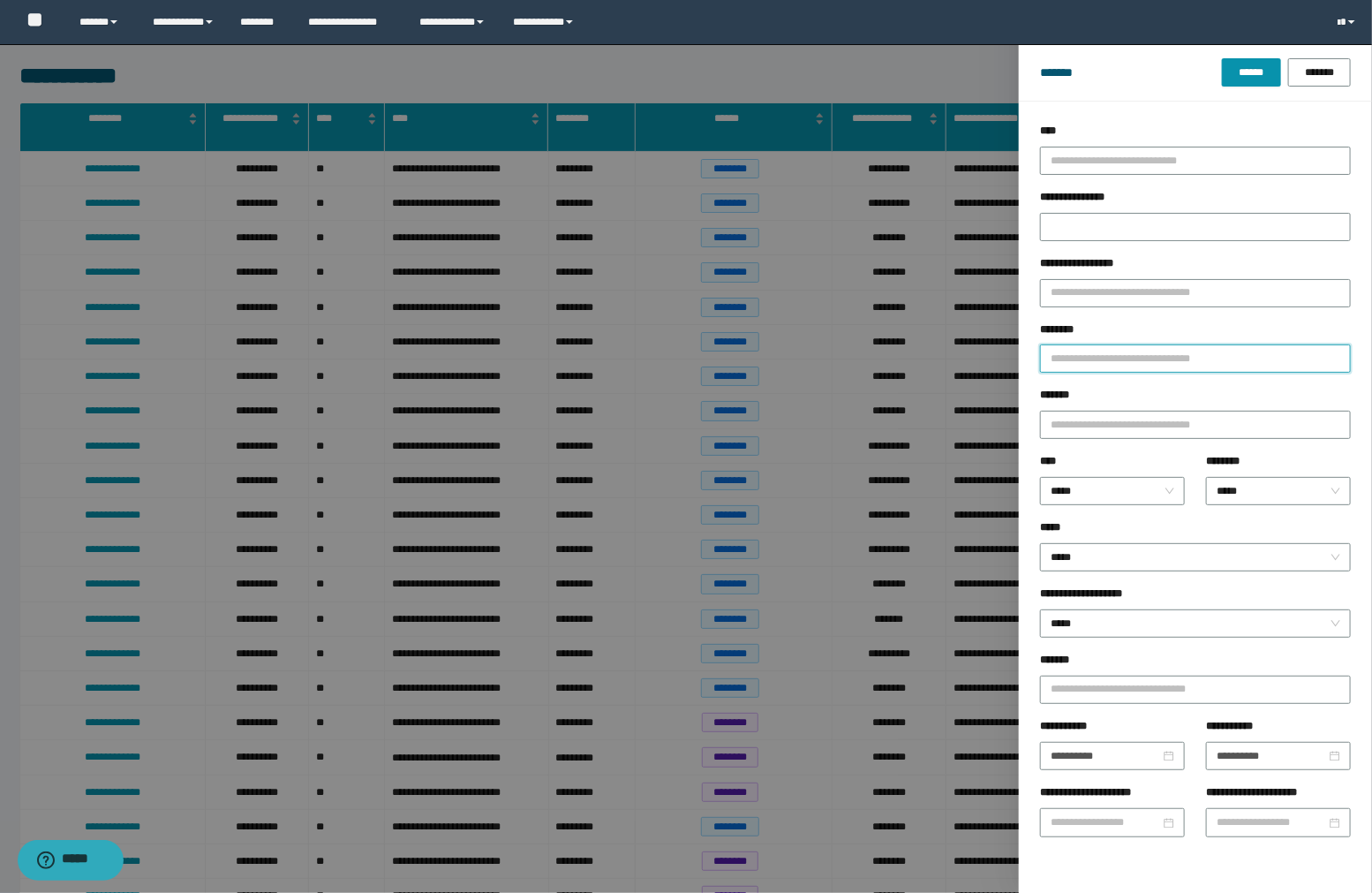 click on "********" at bounding box center (1195, 359) 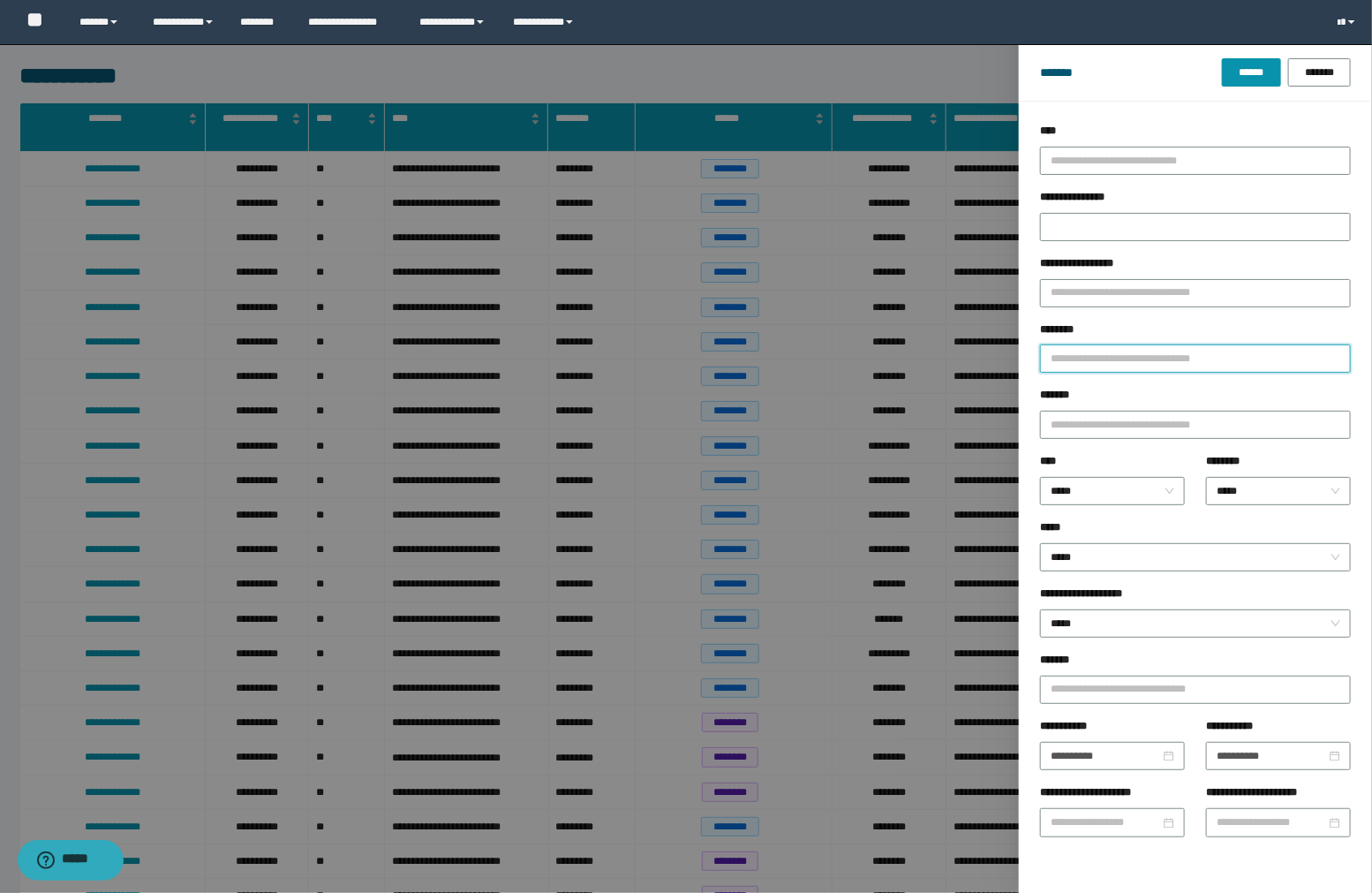 paste on "*******" 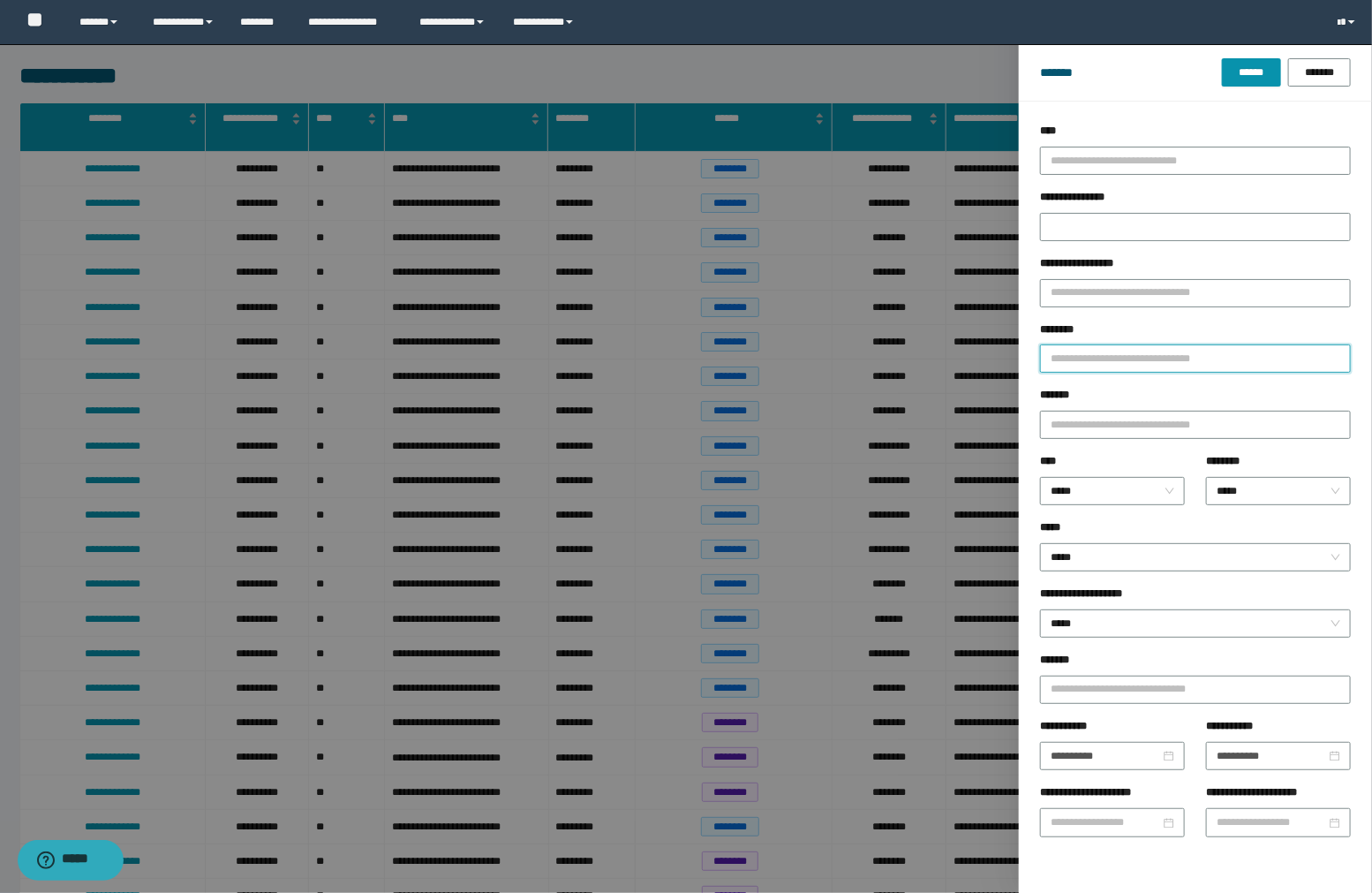 type on "*******" 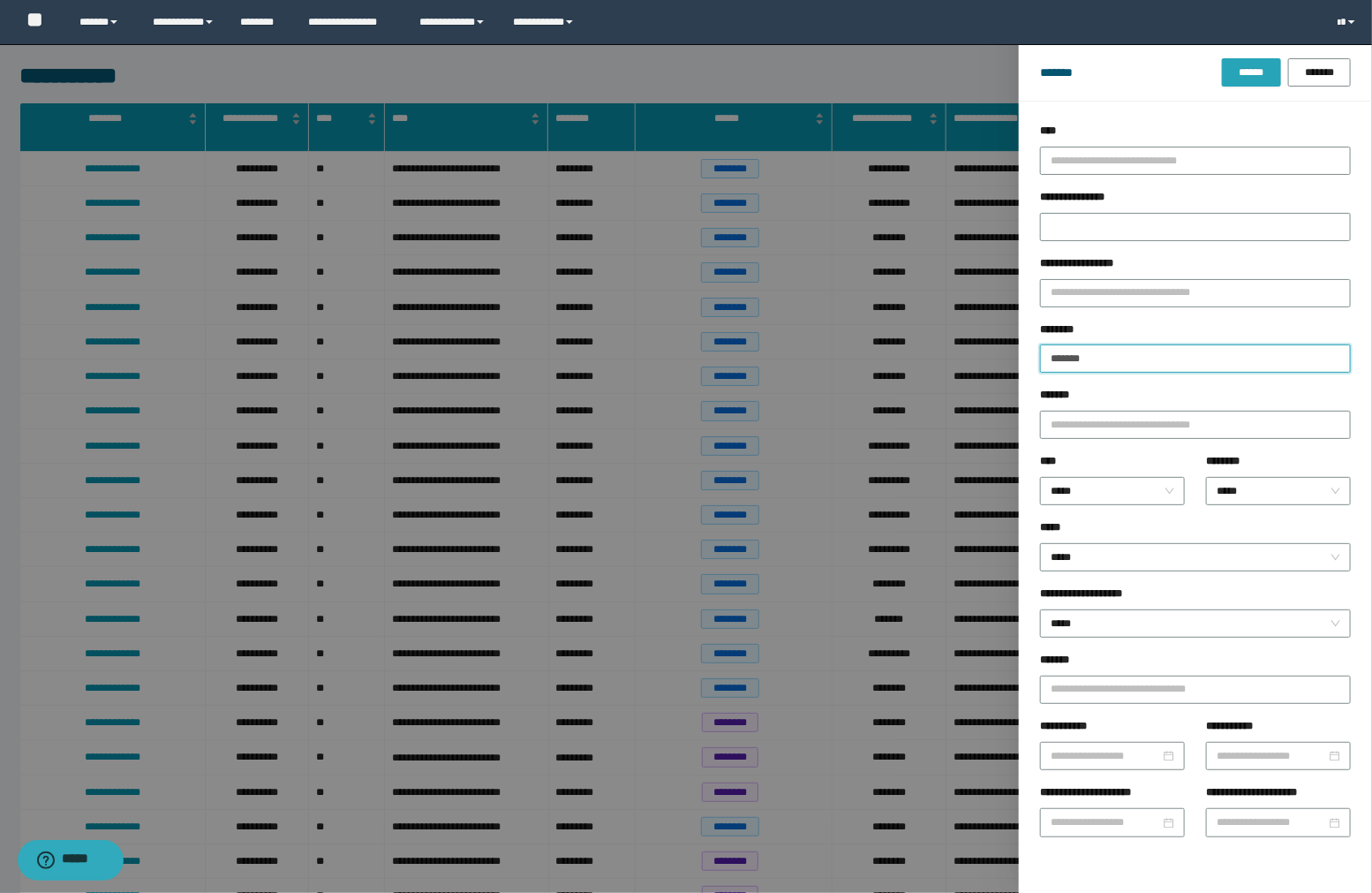 type on "*******" 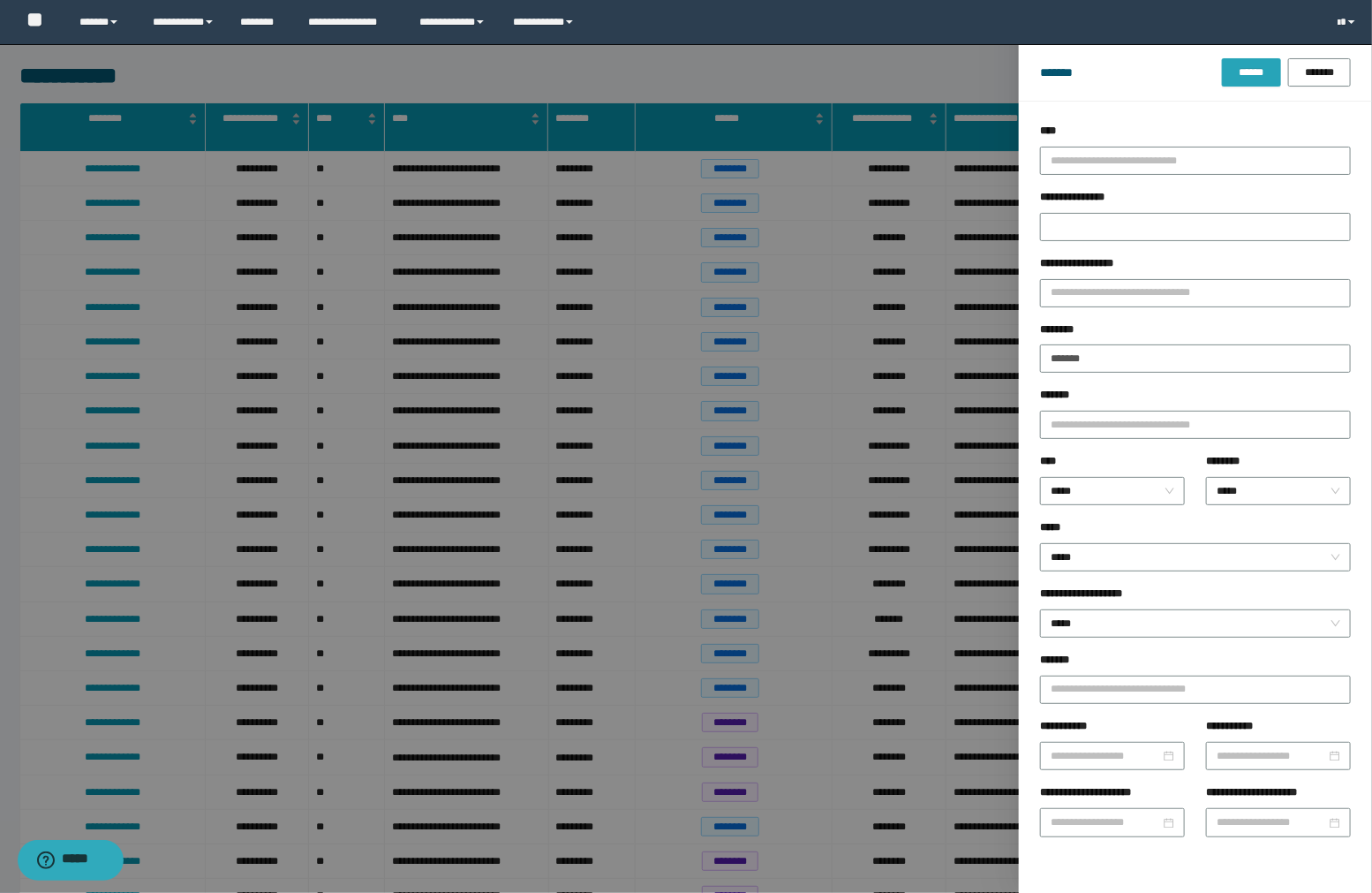 click on "******" at bounding box center [1251, 72] 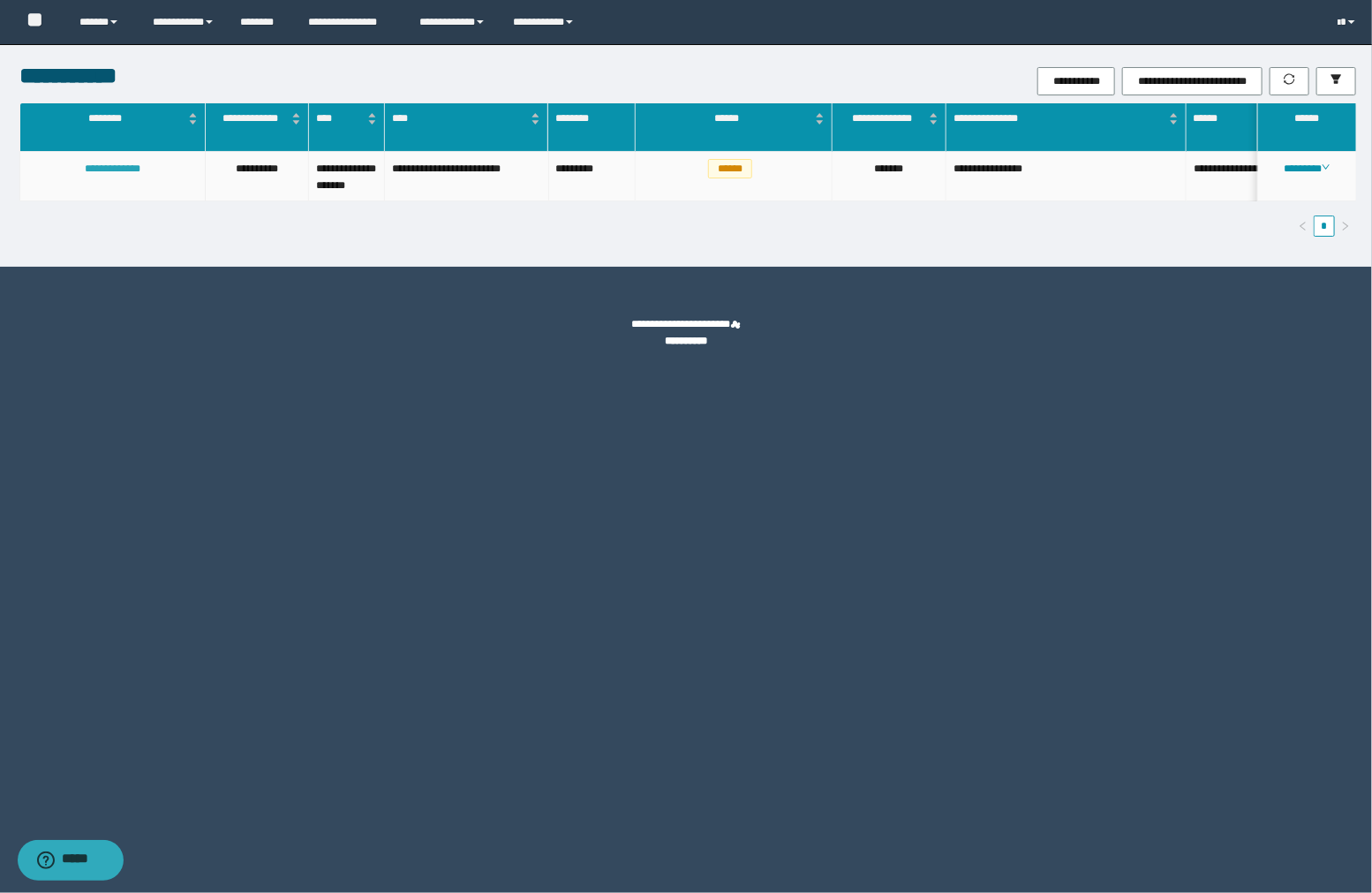 click on "**********" at bounding box center (112, 169) 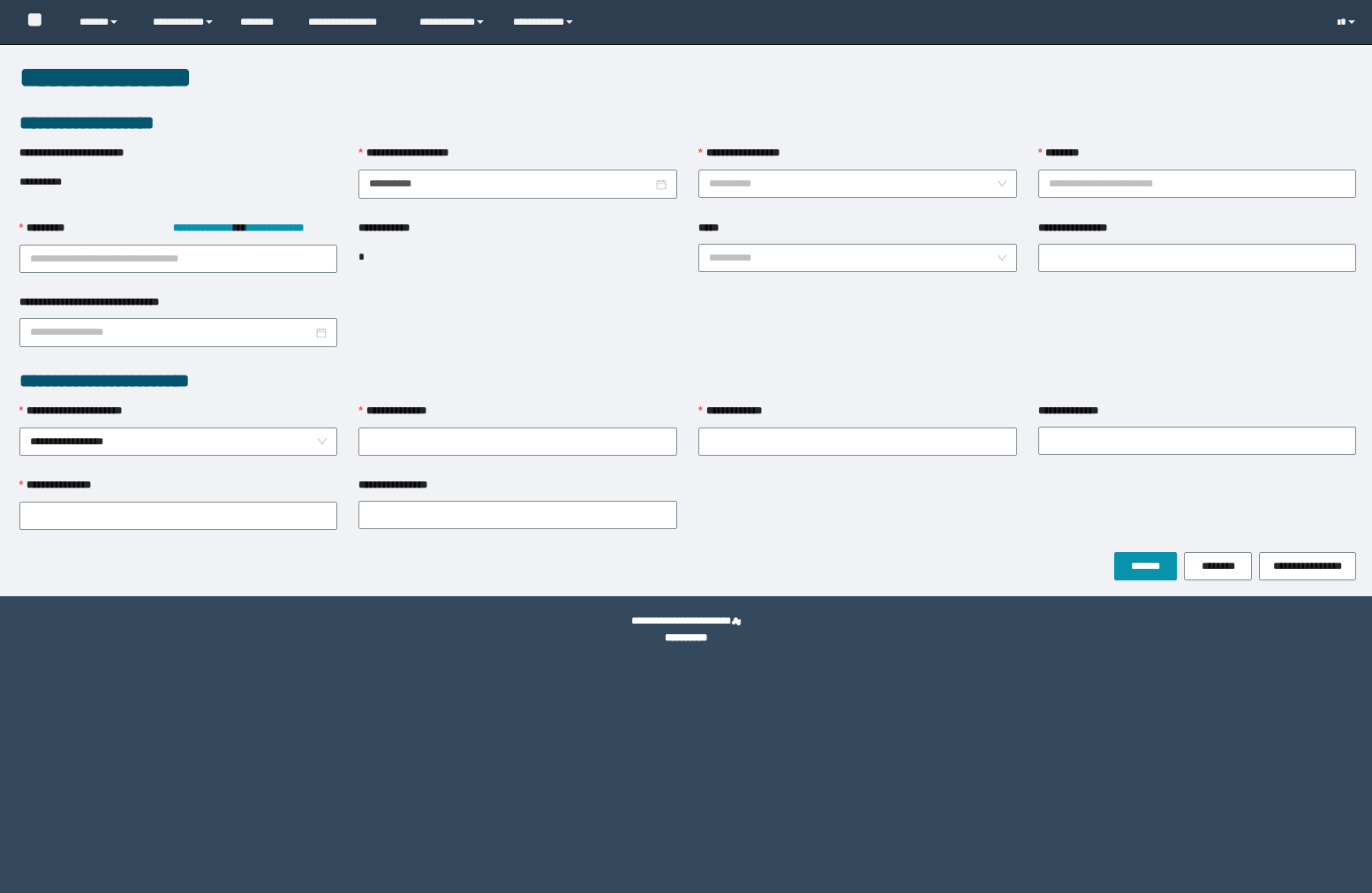scroll, scrollTop: 0, scrollLeft: 0, axis: both 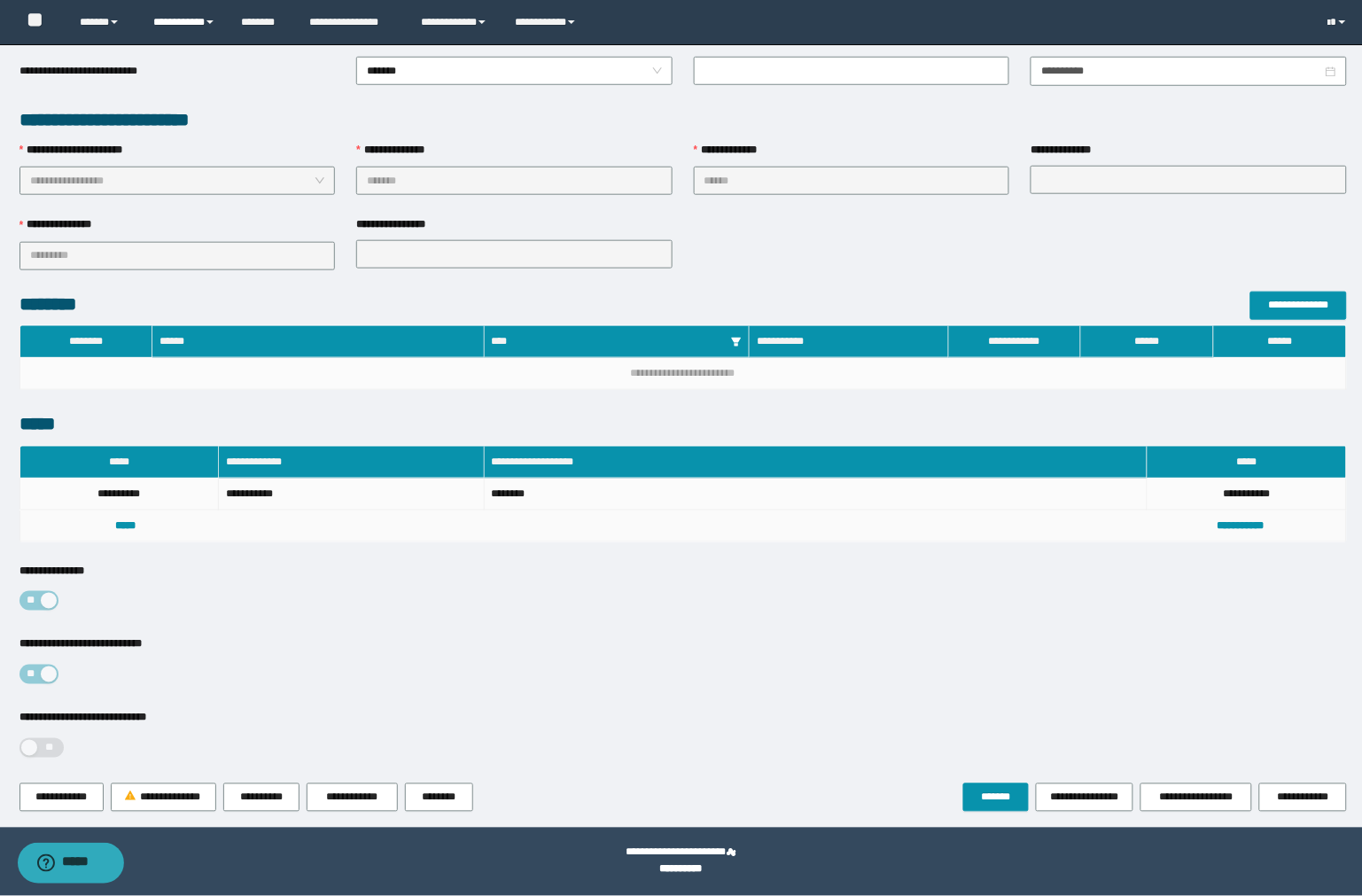 click on "**********" at bounding box center (183, 22) 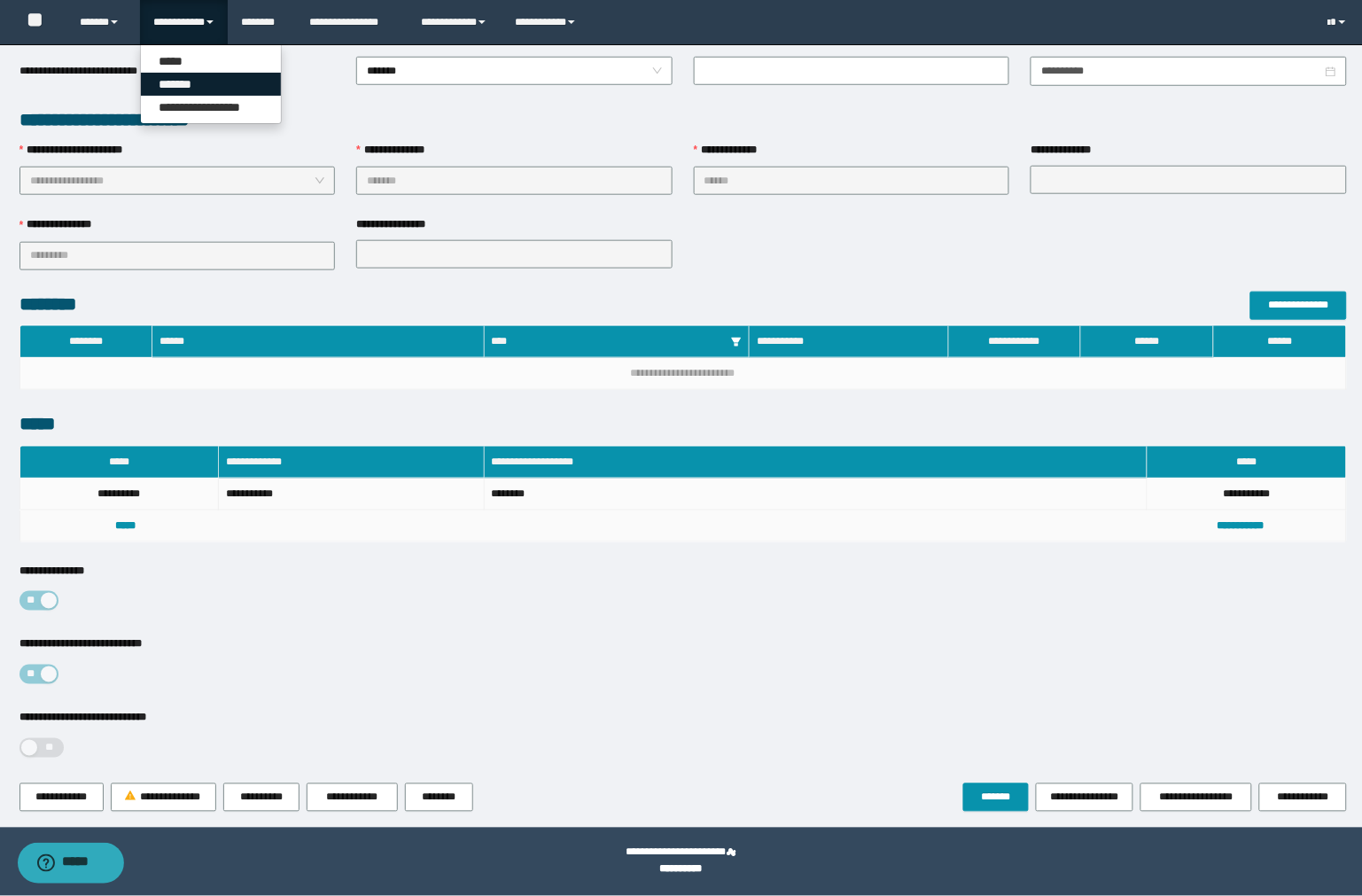click on "*******" at bounding box center (211, 84) 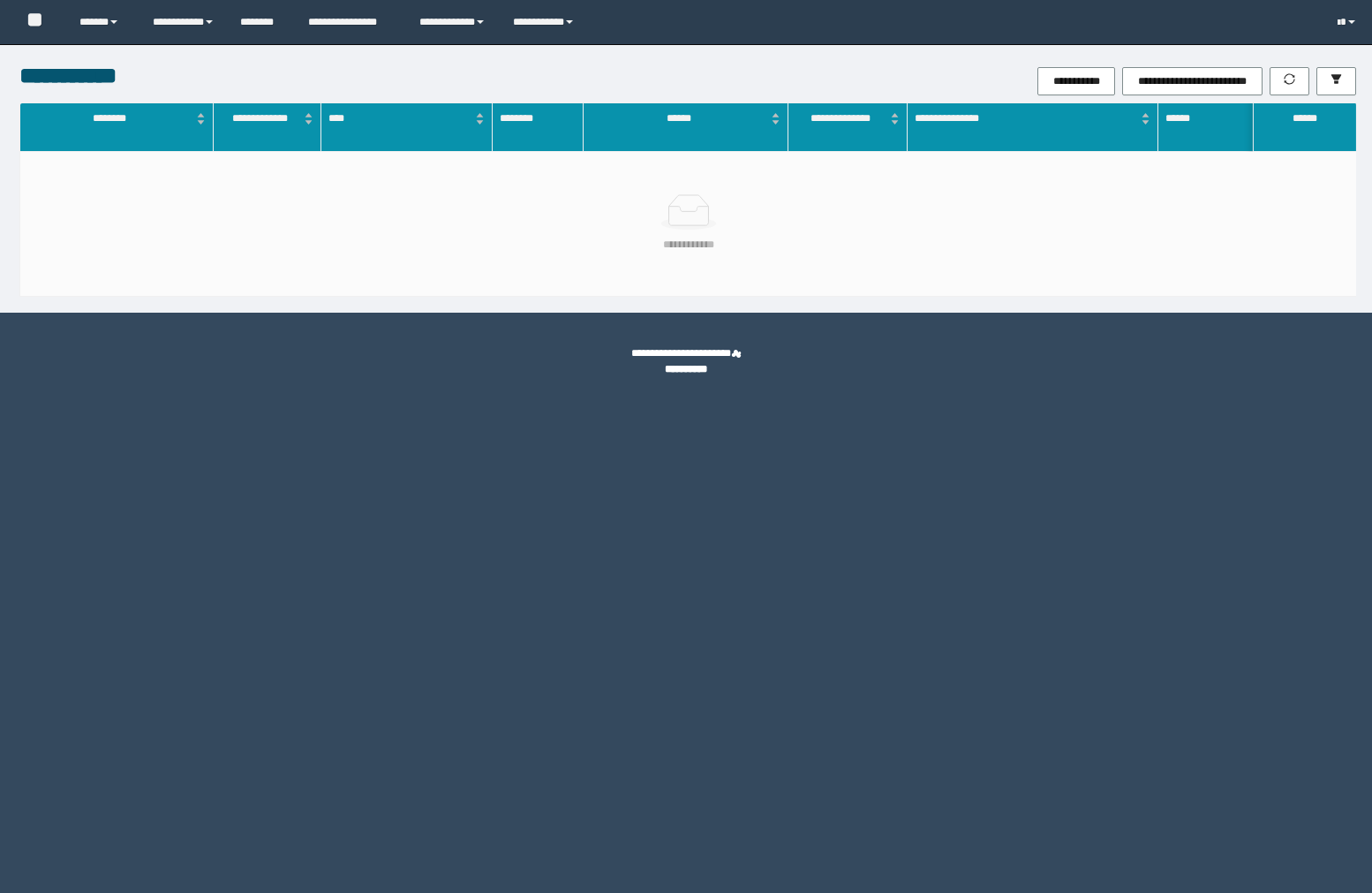 scroll, scrollTop: 0, scrollLeft: 0, axis: both 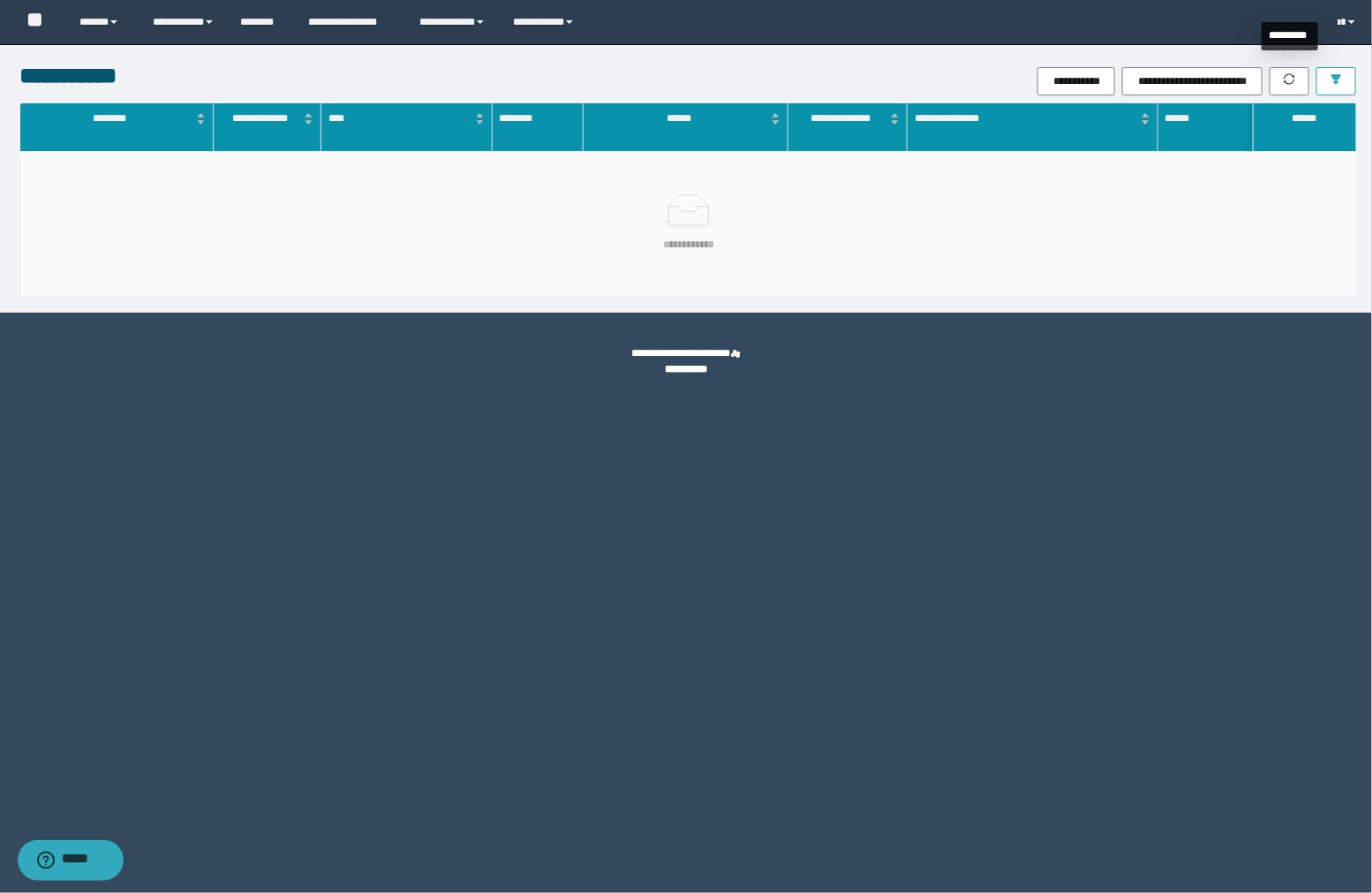 click at bounding box center [1336, 81] 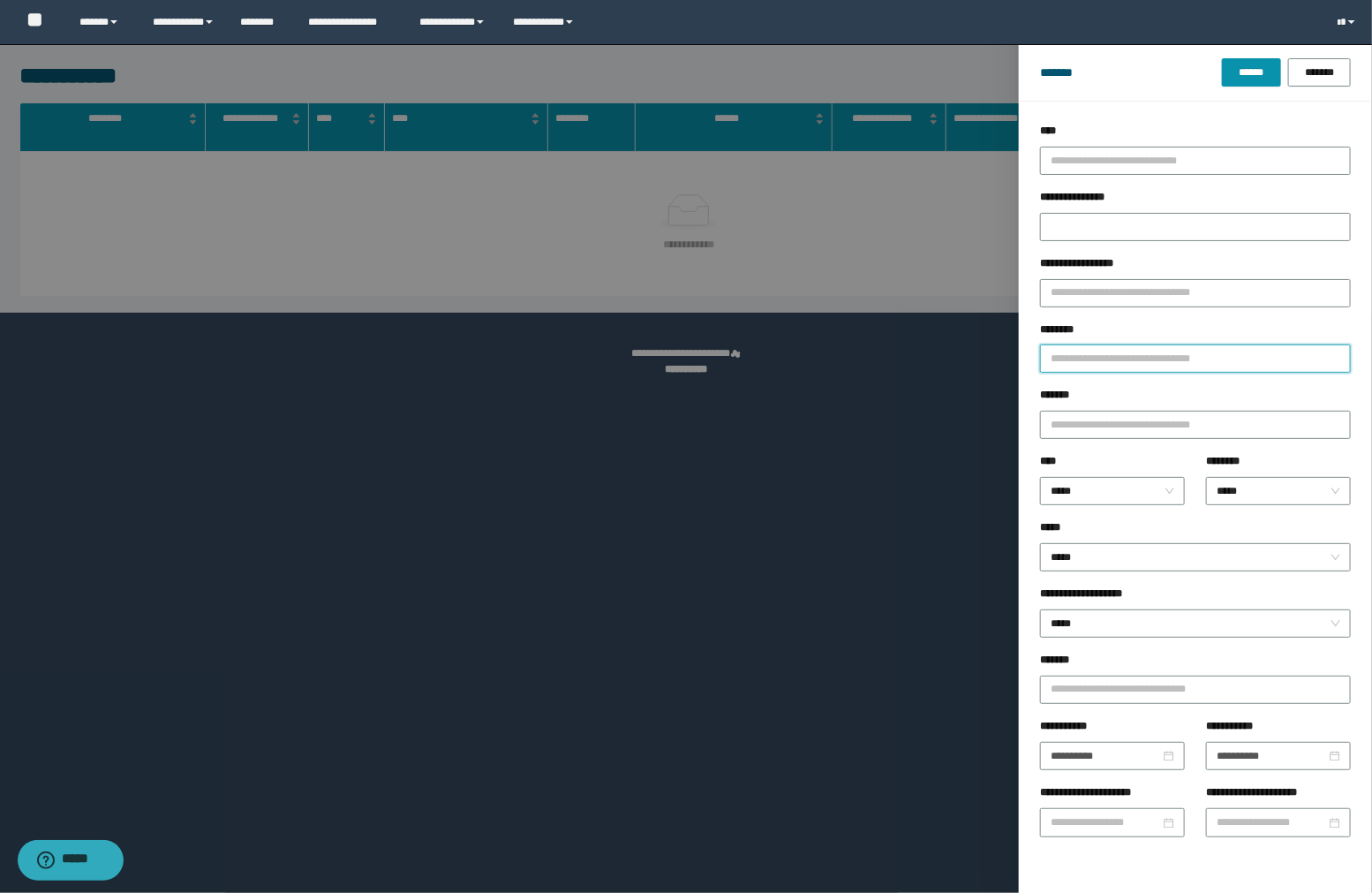 click on "********" at bounding box center (1195, 359) 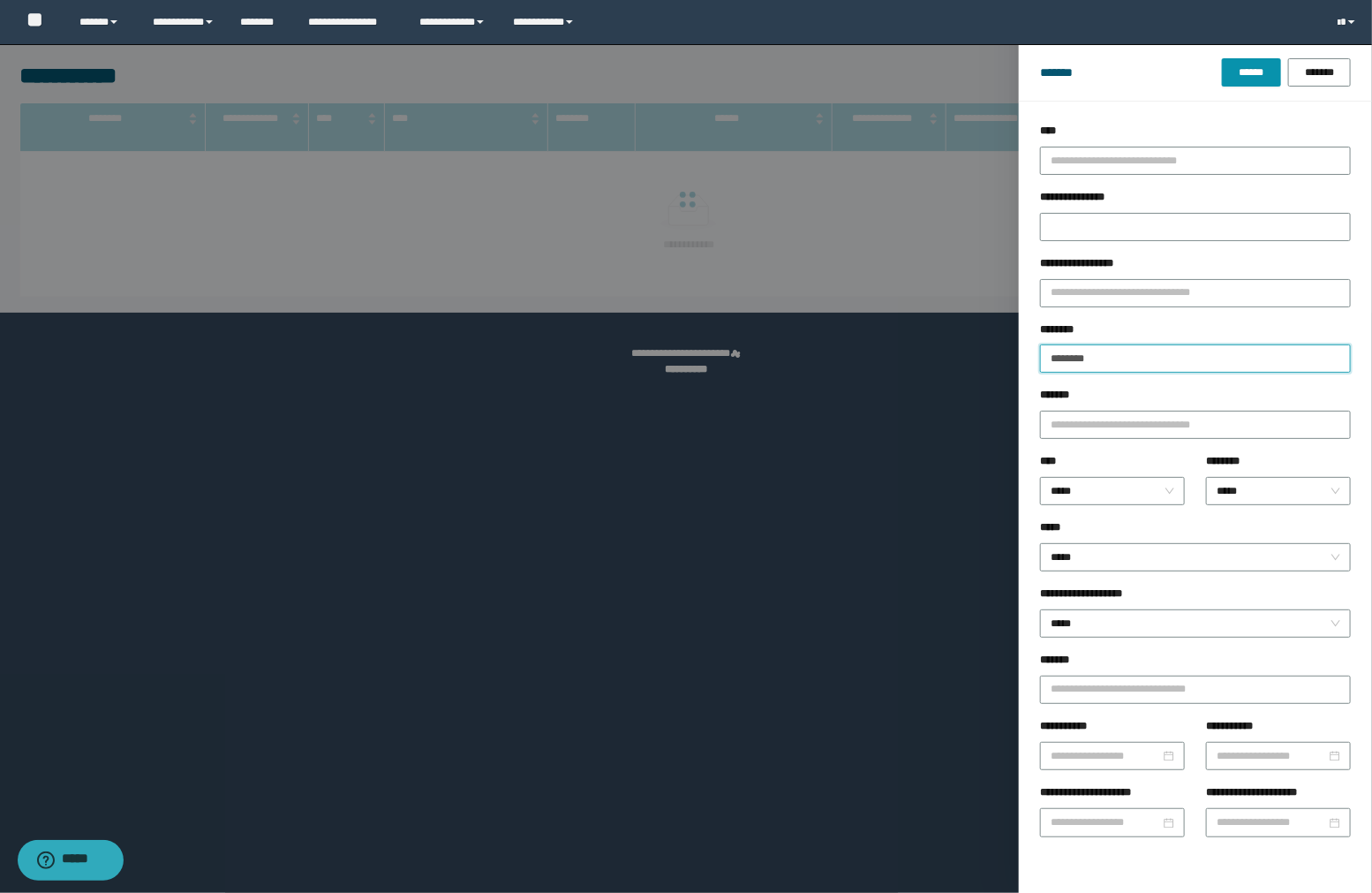 type on "********" 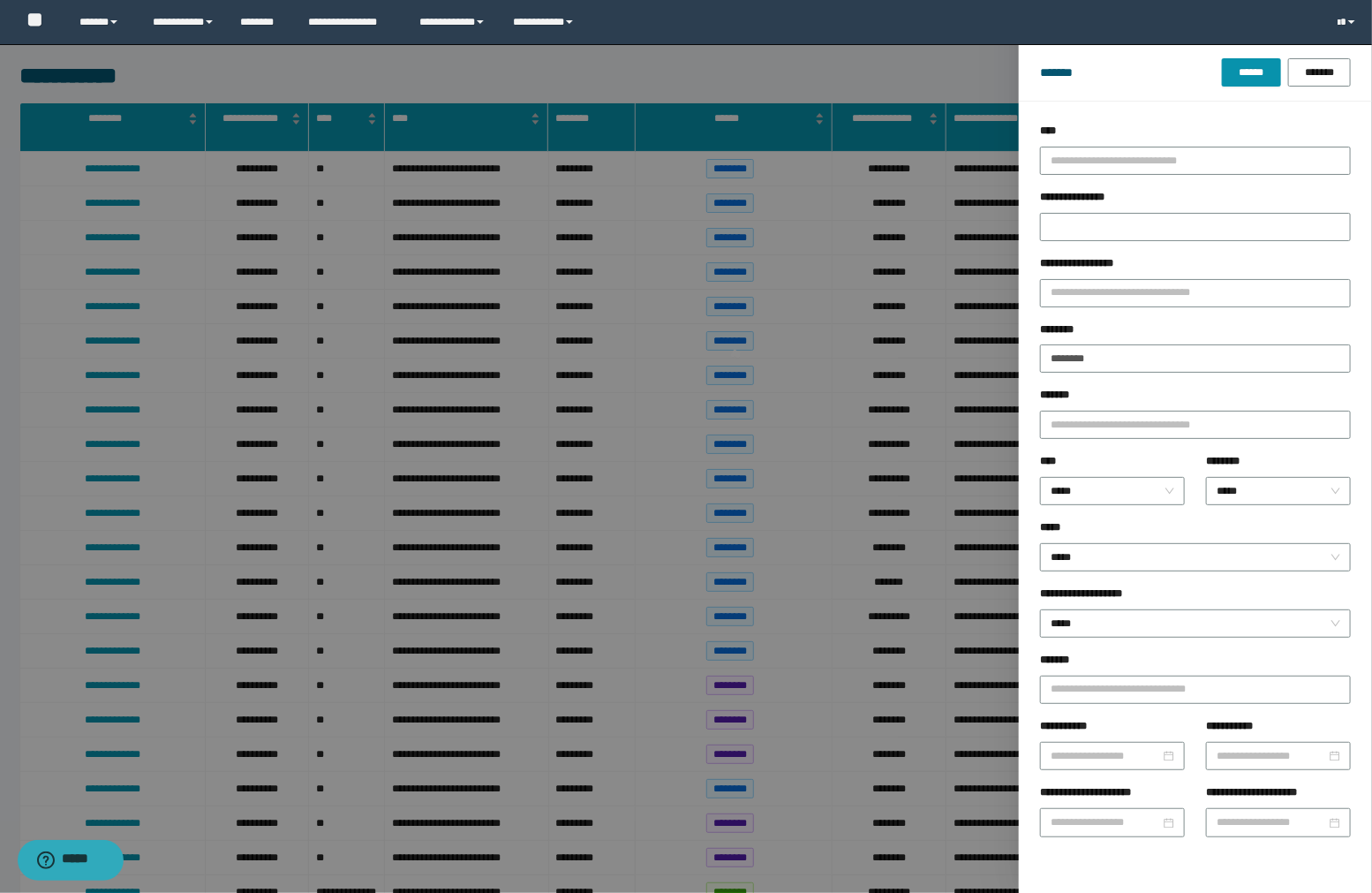 click on "******* ****** *******" at bounding box center (1195, 72) 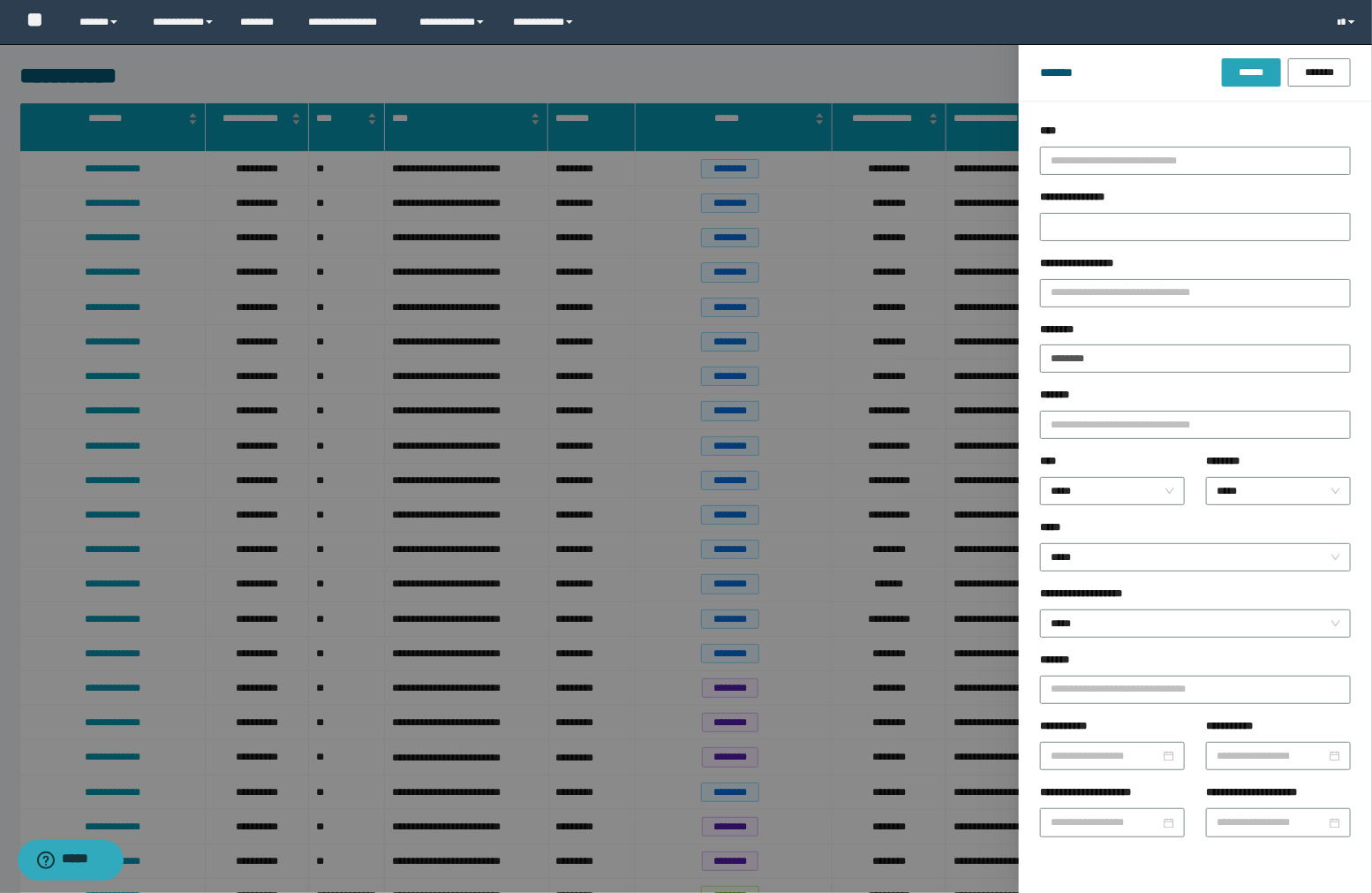 click on "******" at bounding box center (1251, 72) 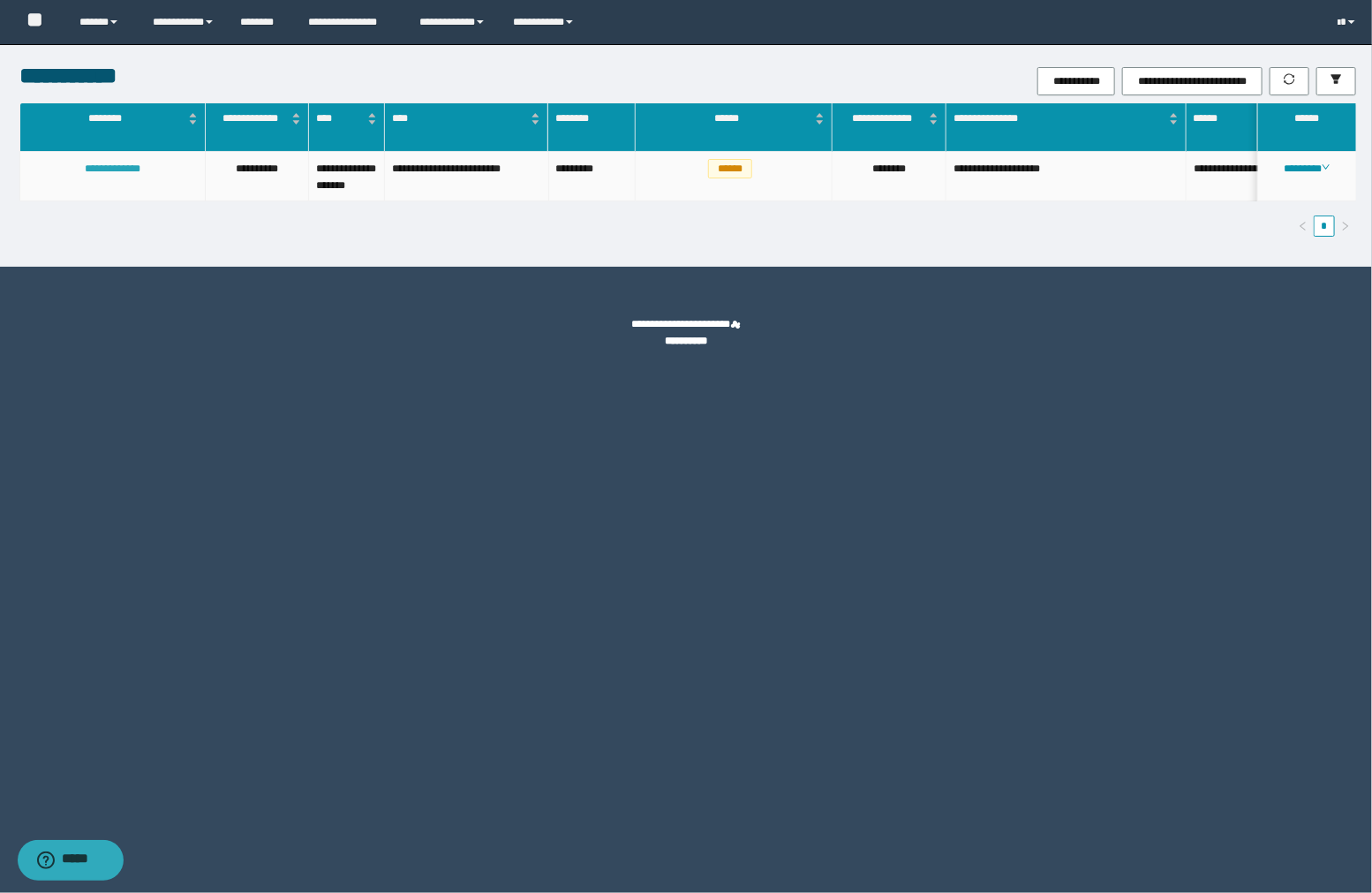 click on "**********" at bounding box center (112, 169) 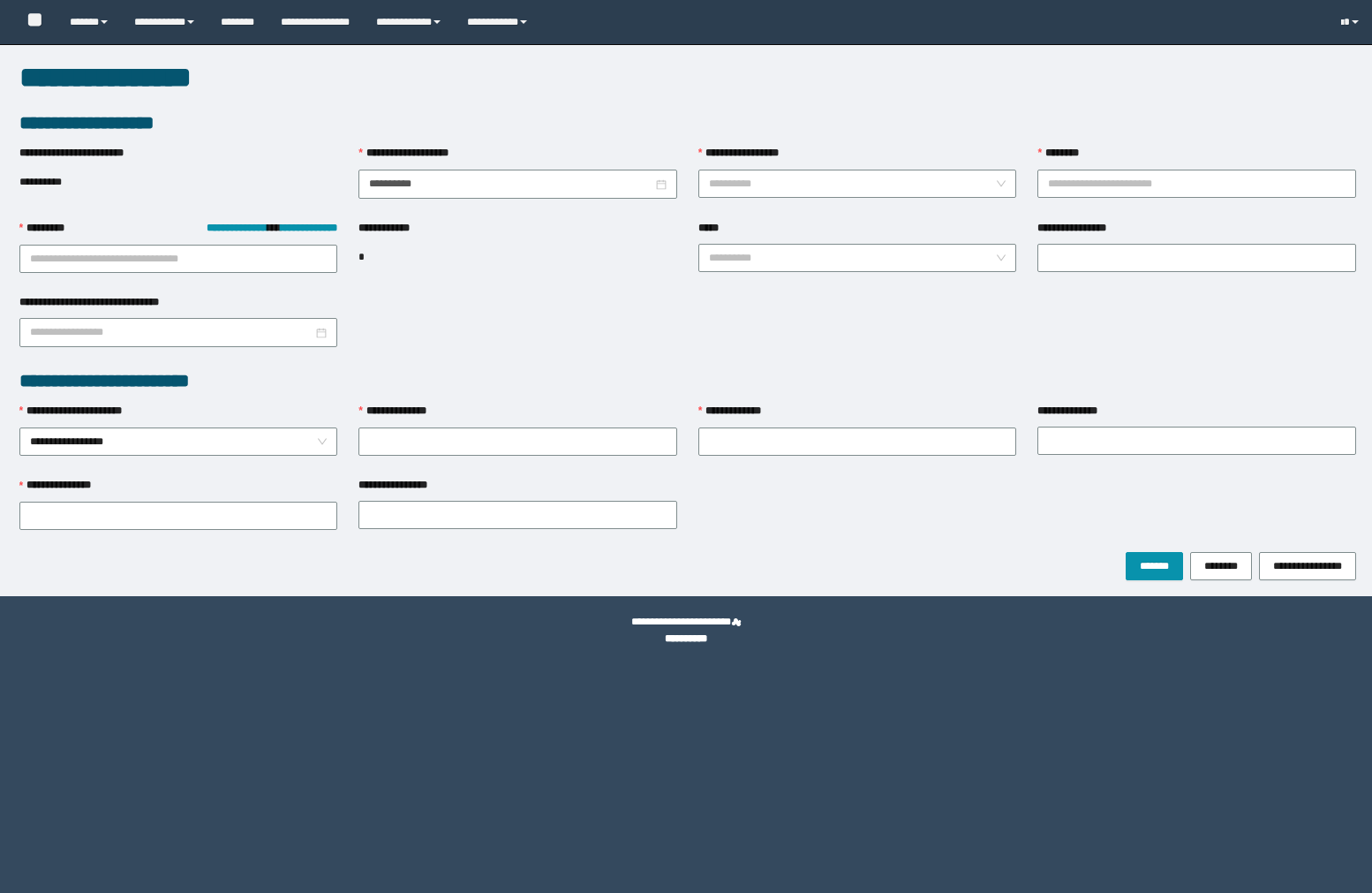 scroll, scrollTop: 0, scrollLeft: 0, axis: both 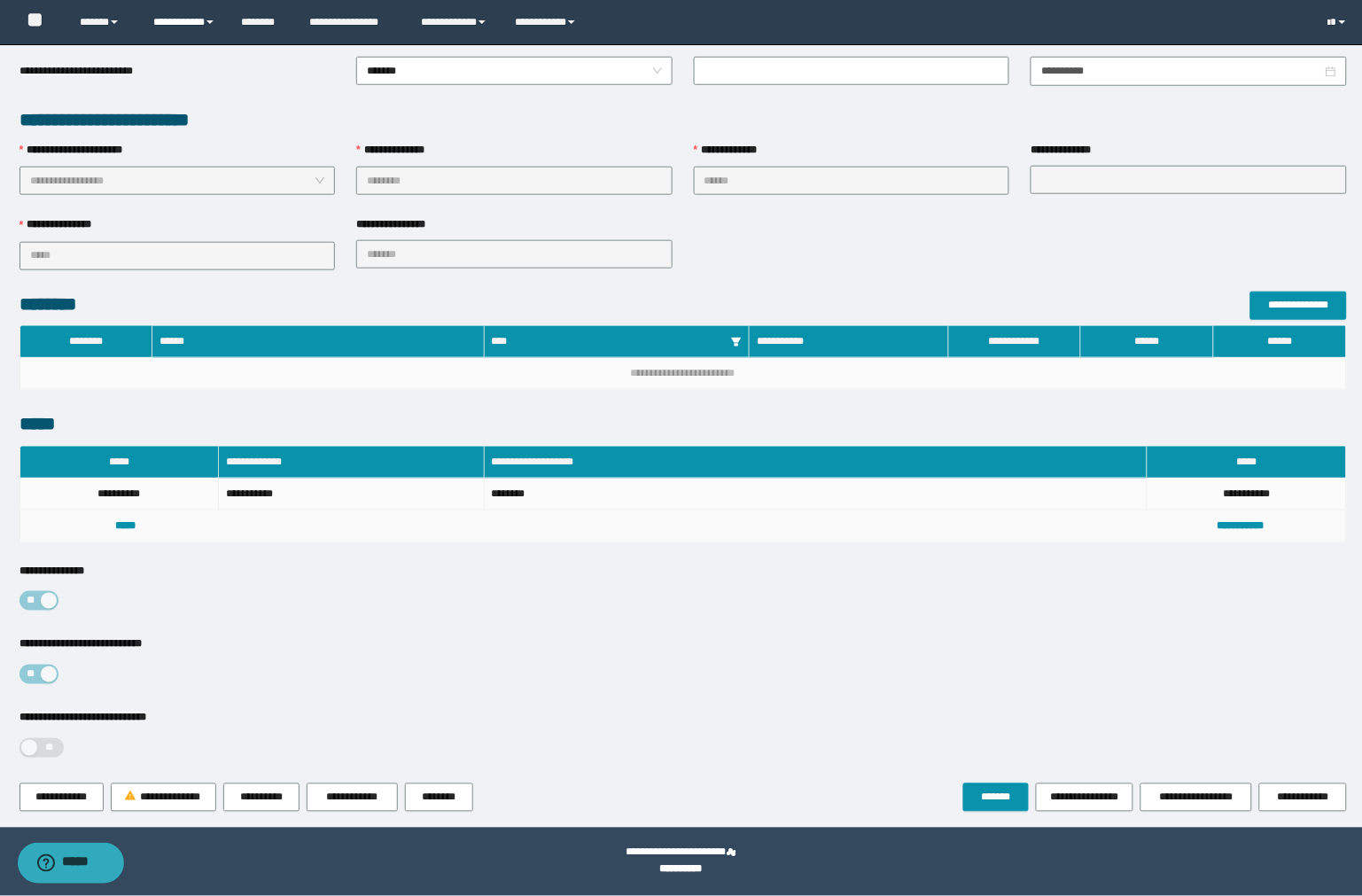click on "**********" at bounding box center (183, 22) 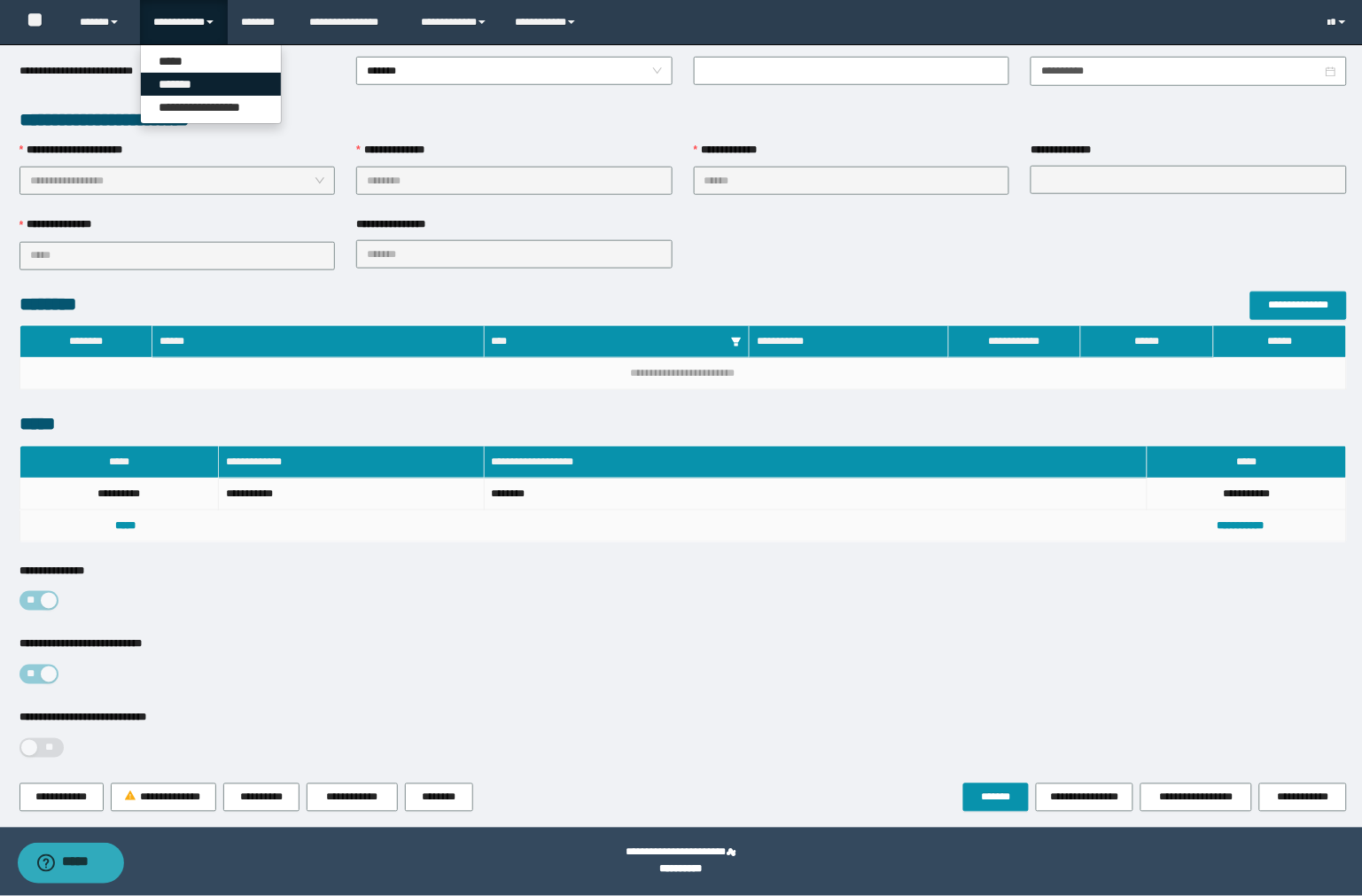 click on "*******" at bounding box center (211, 84) 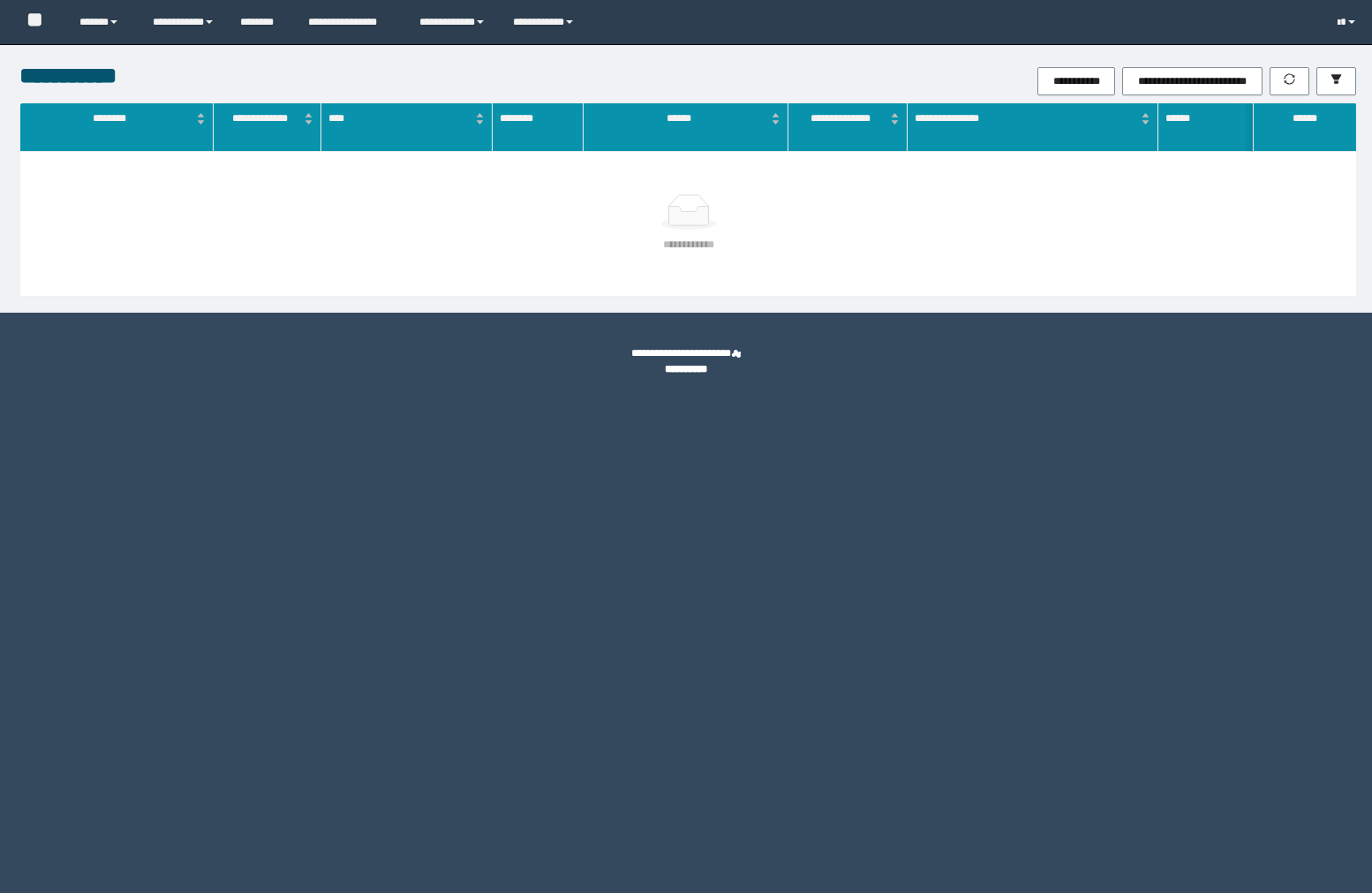 scroll, scrollTop: 0, scrollLeft: 0, axis: both 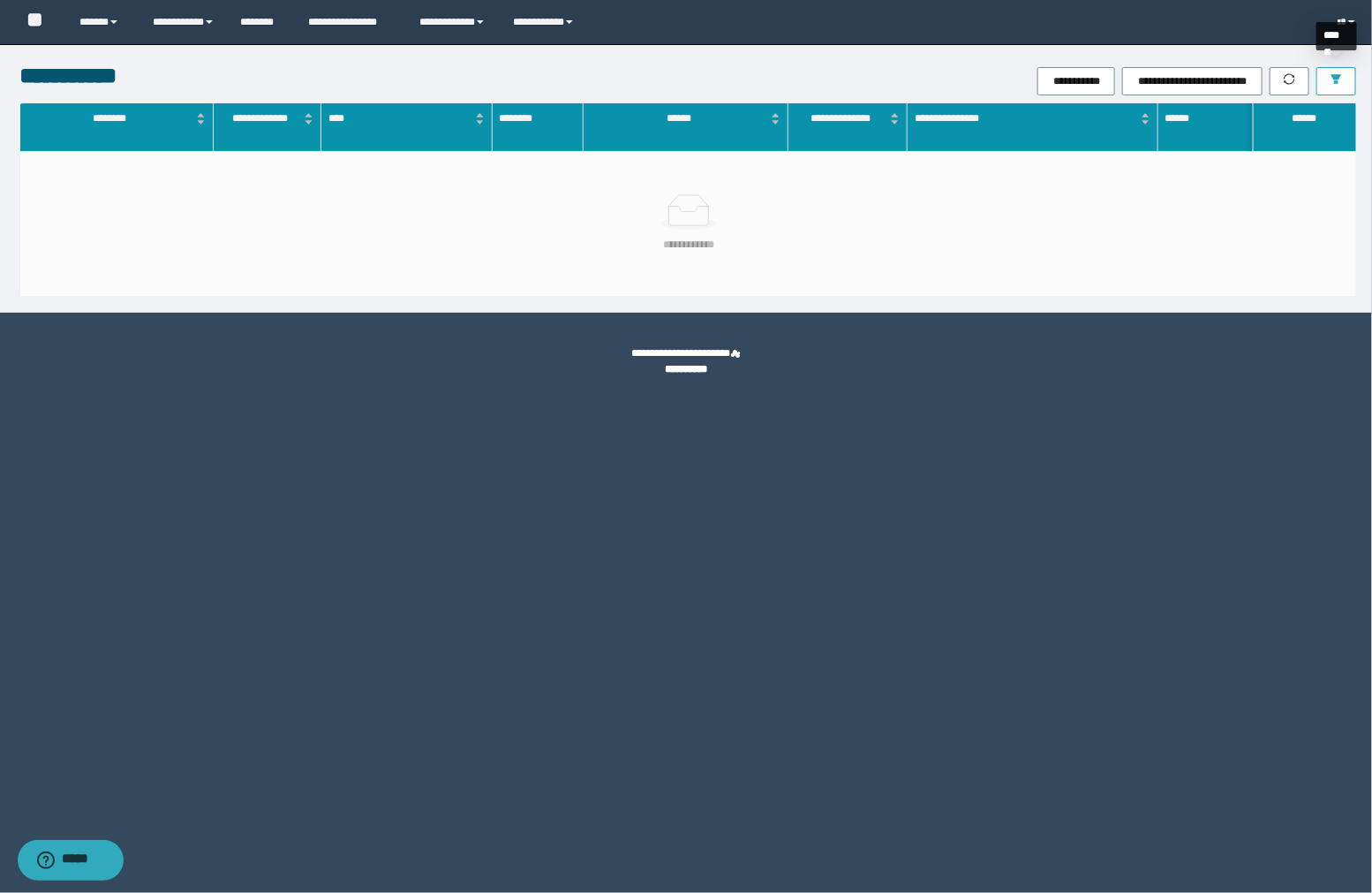 click at bounding box center [1336, 81] 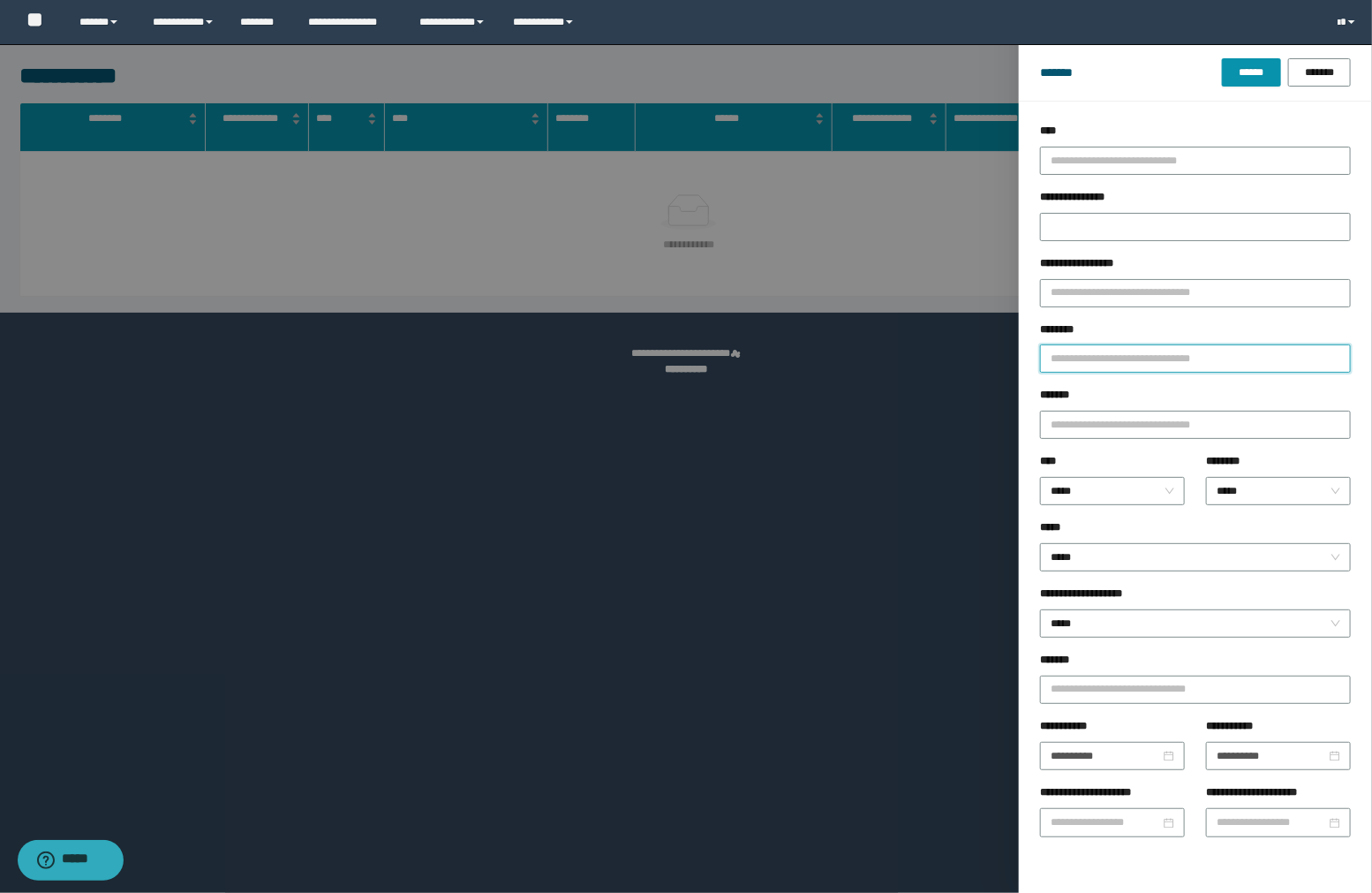 click on "********" at bounding box center (1195, 359) 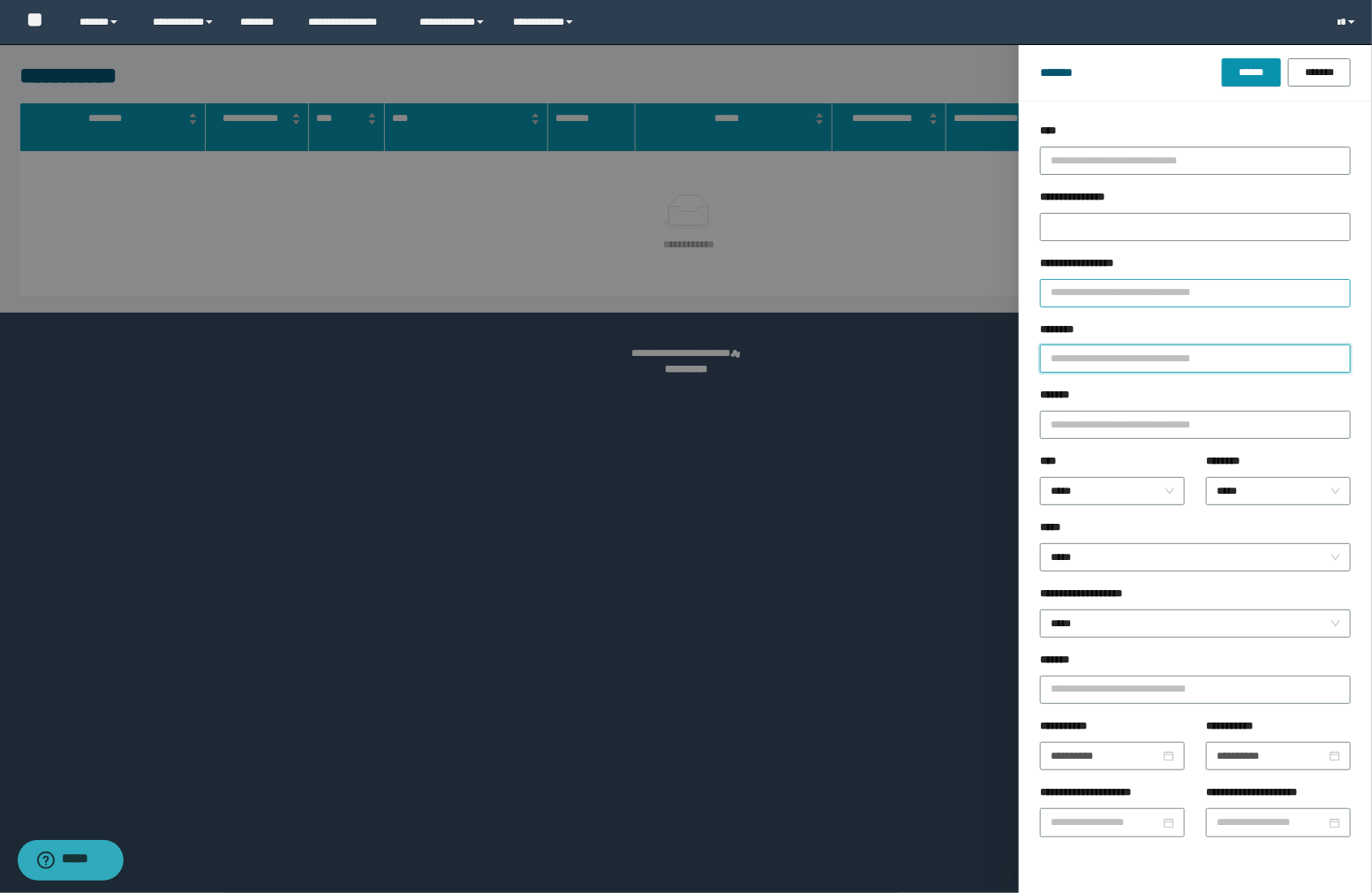 paste on "********" 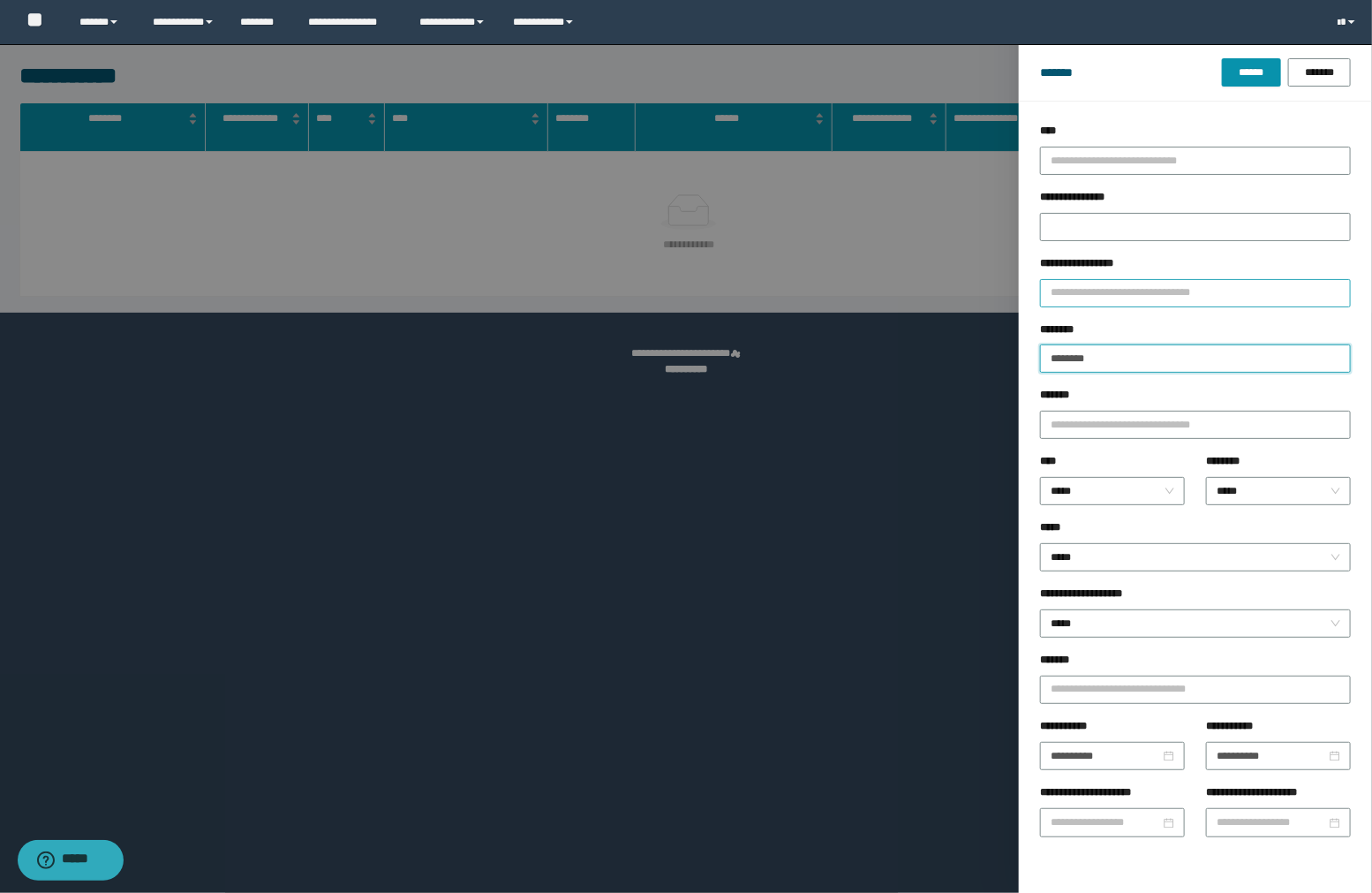 type on "********" 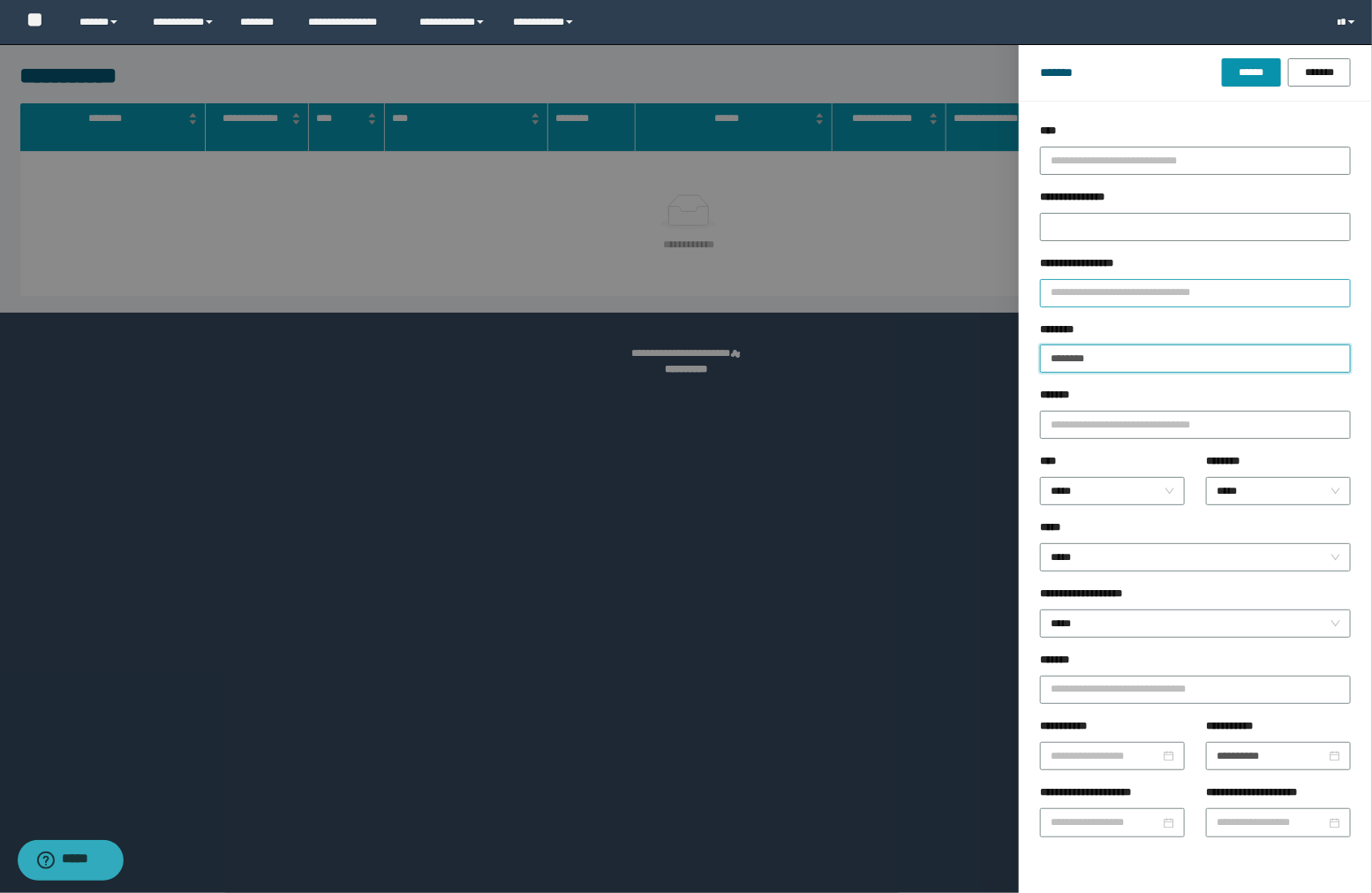 type 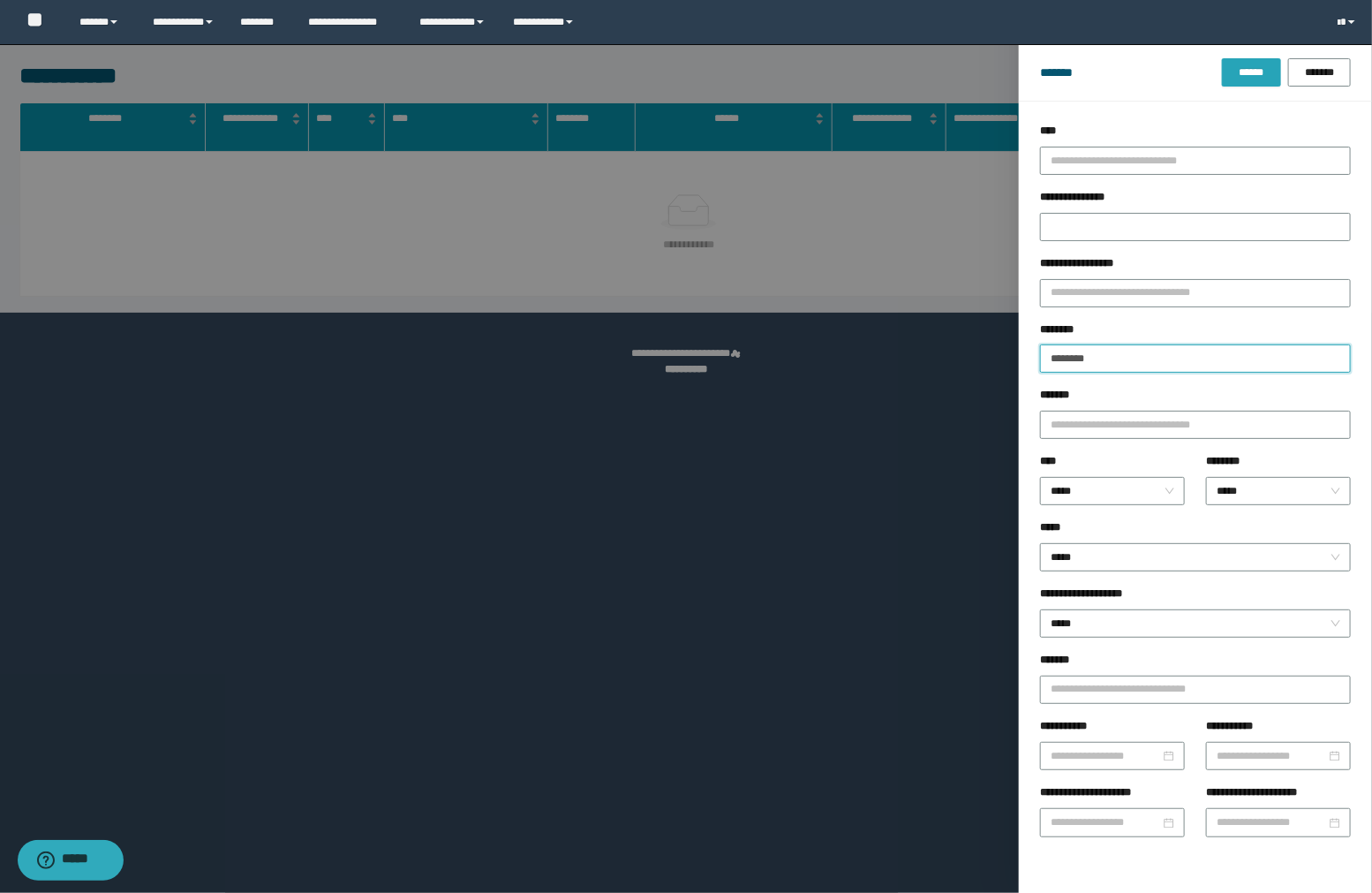 type on "********" 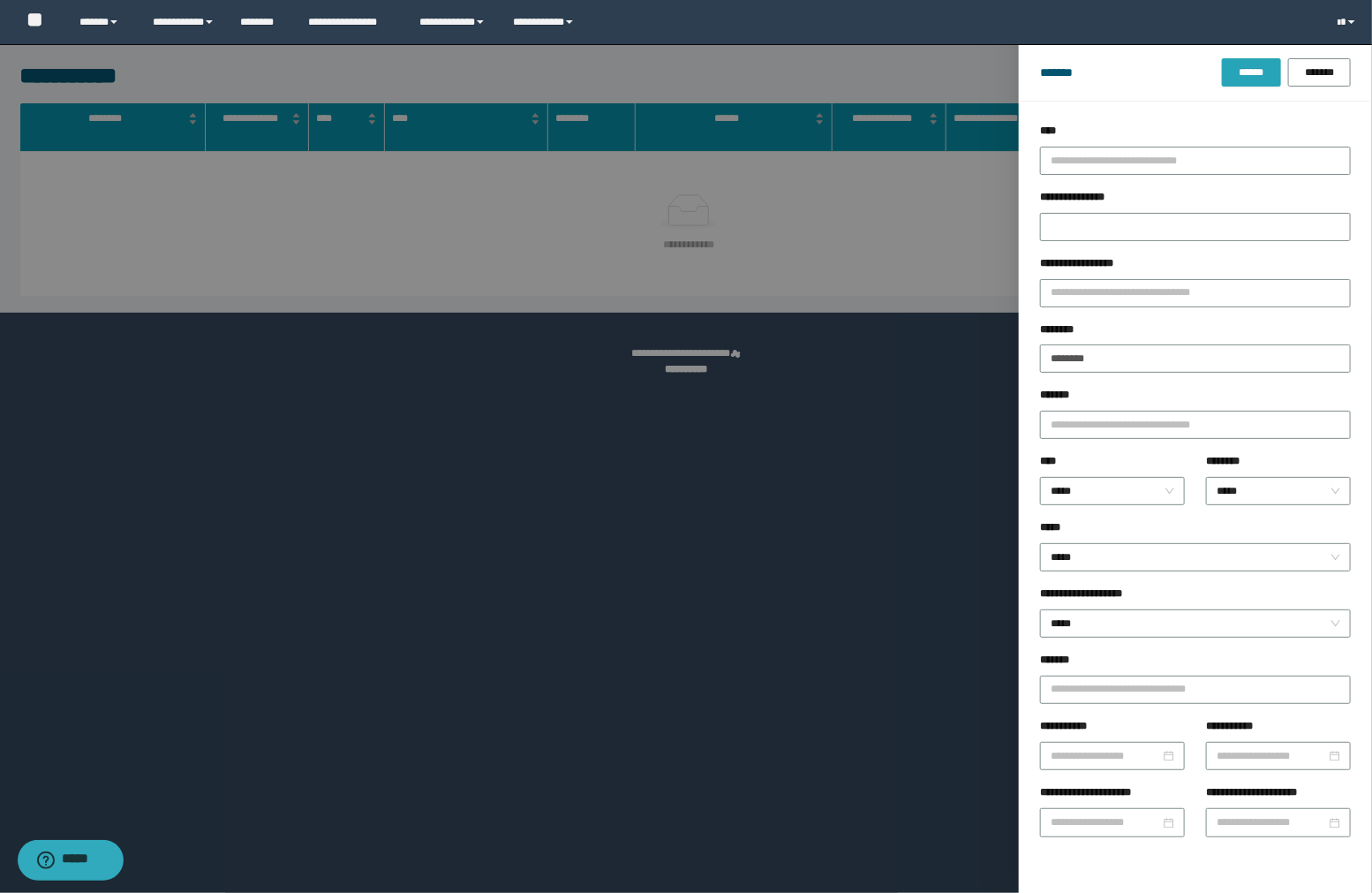 click on "******" at bounding box center (1251, 72) 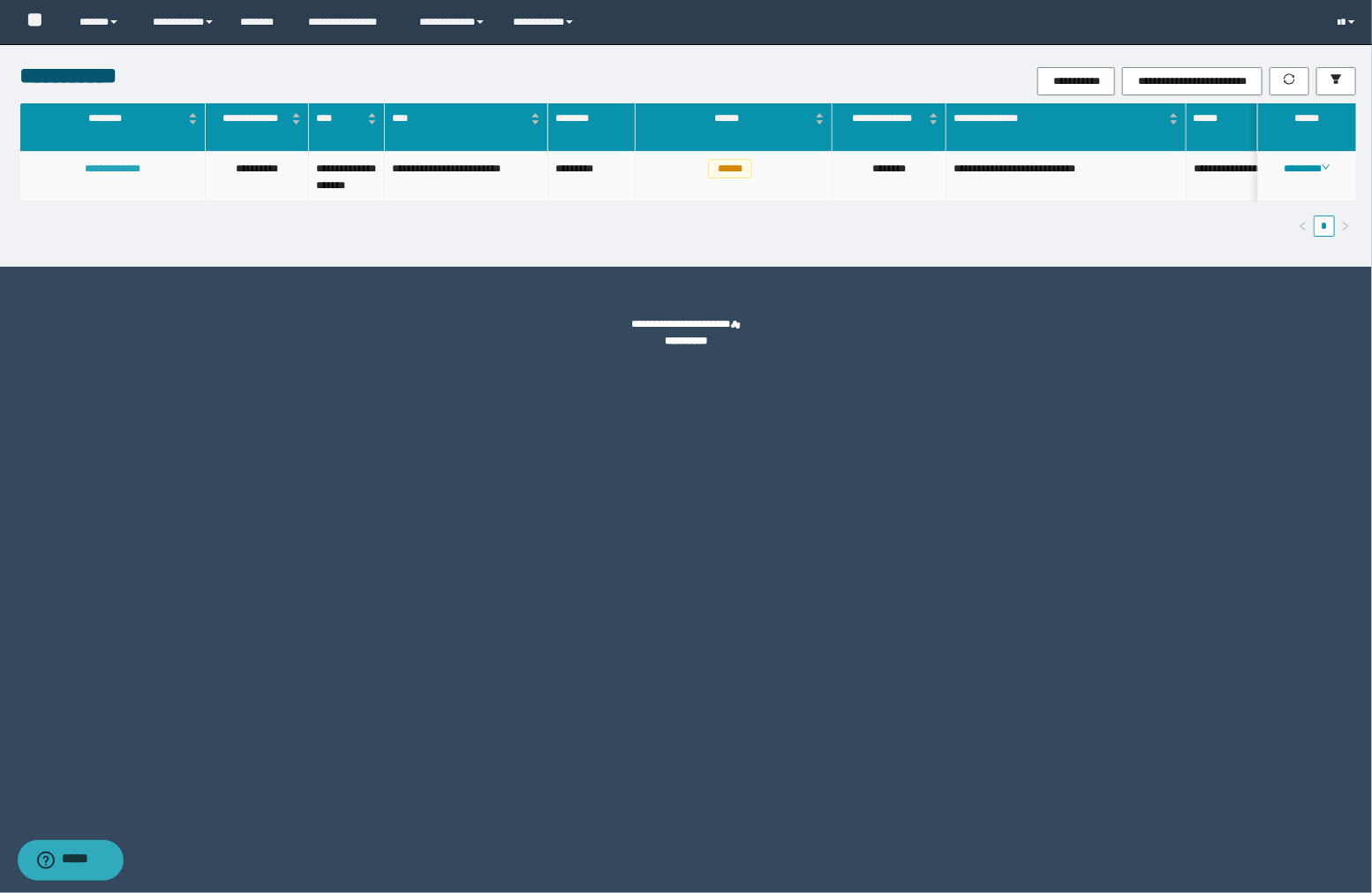 click on "**********" at bounding box center (112, 169) 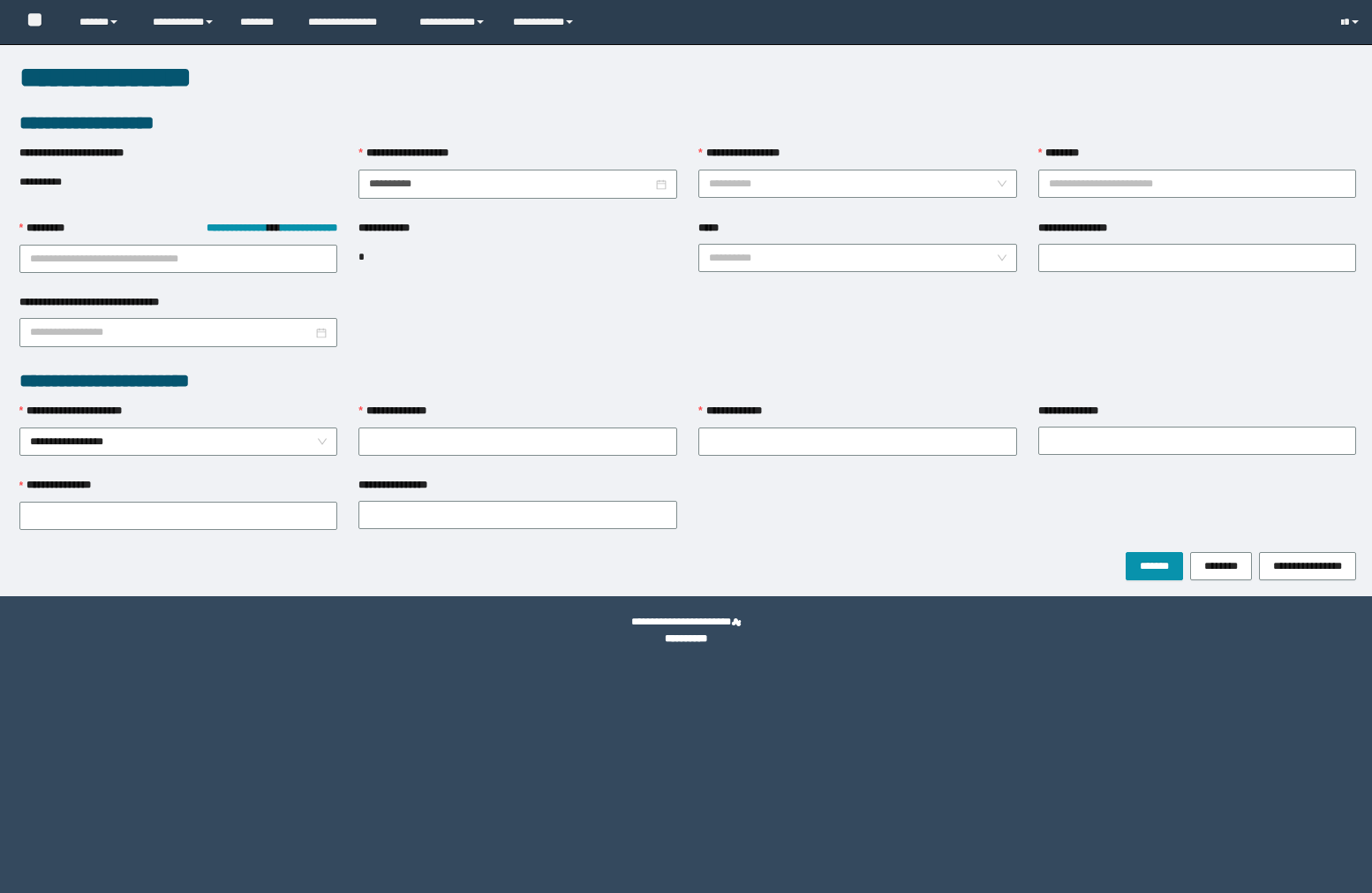 scroll, scrollTop: 0, scrollLeft: 0, axis: both 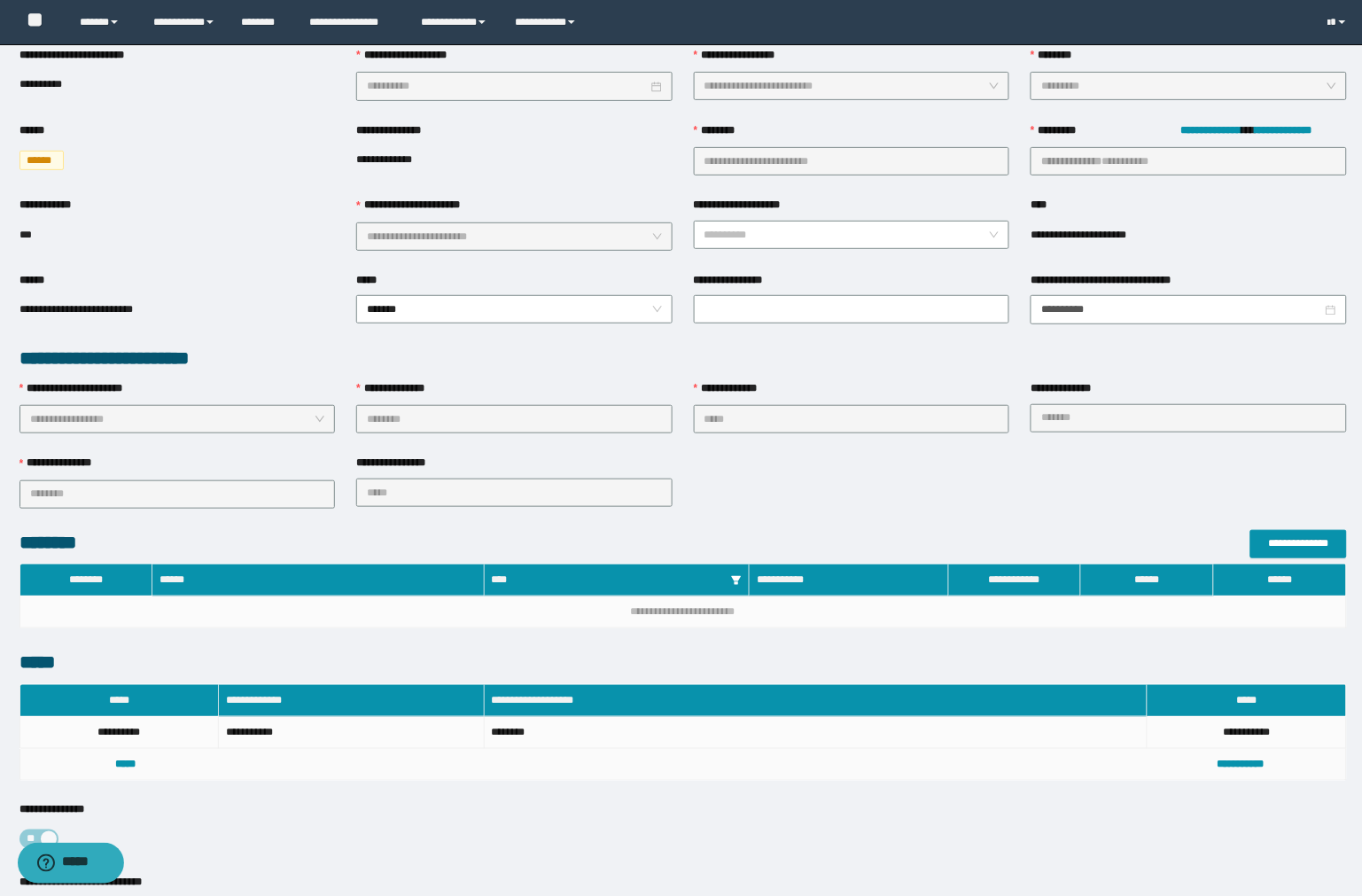 click on "**********" at bounding box center (1241, 764) 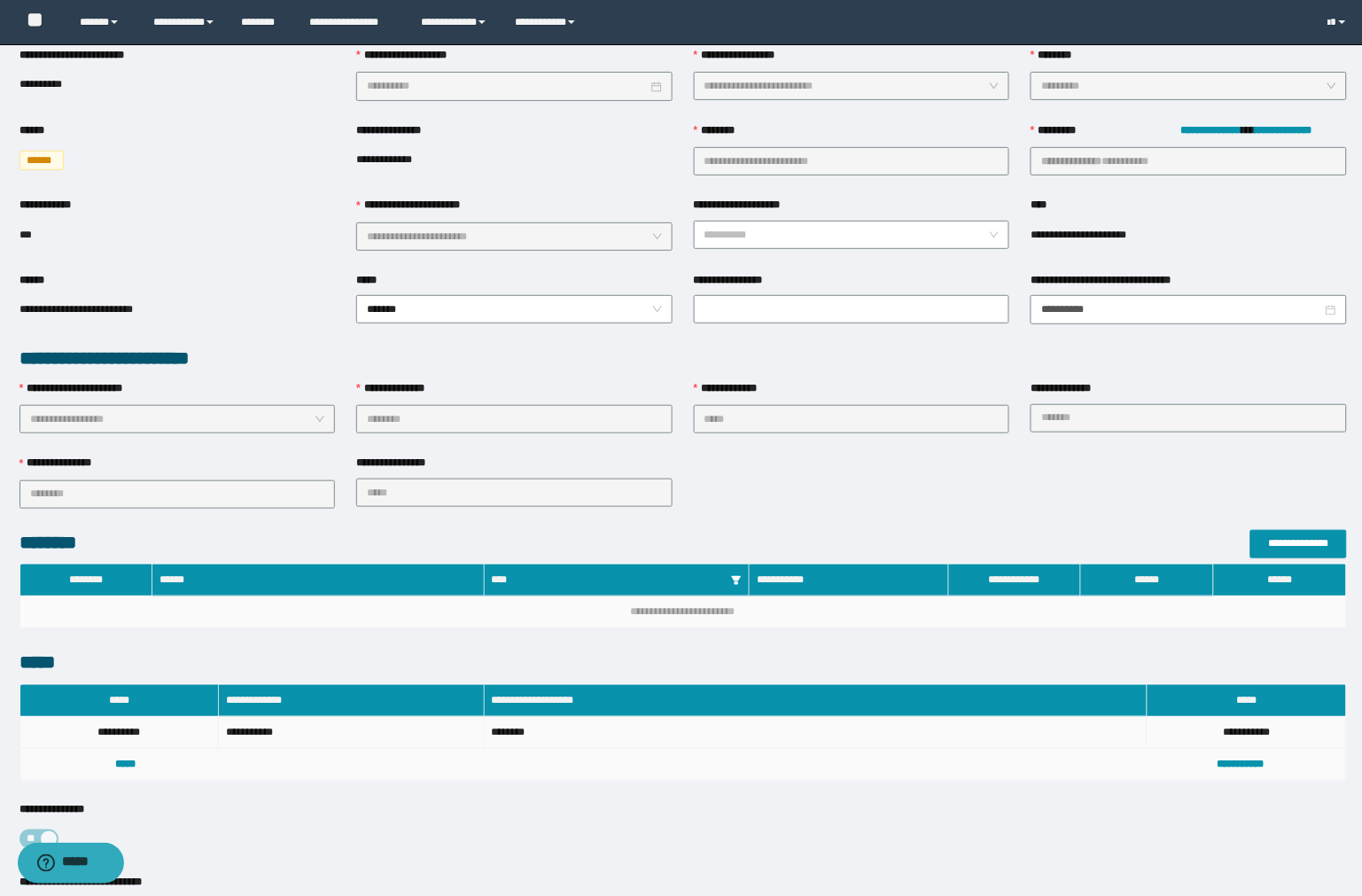 click on "**********" at bounding box center [1247, 733] 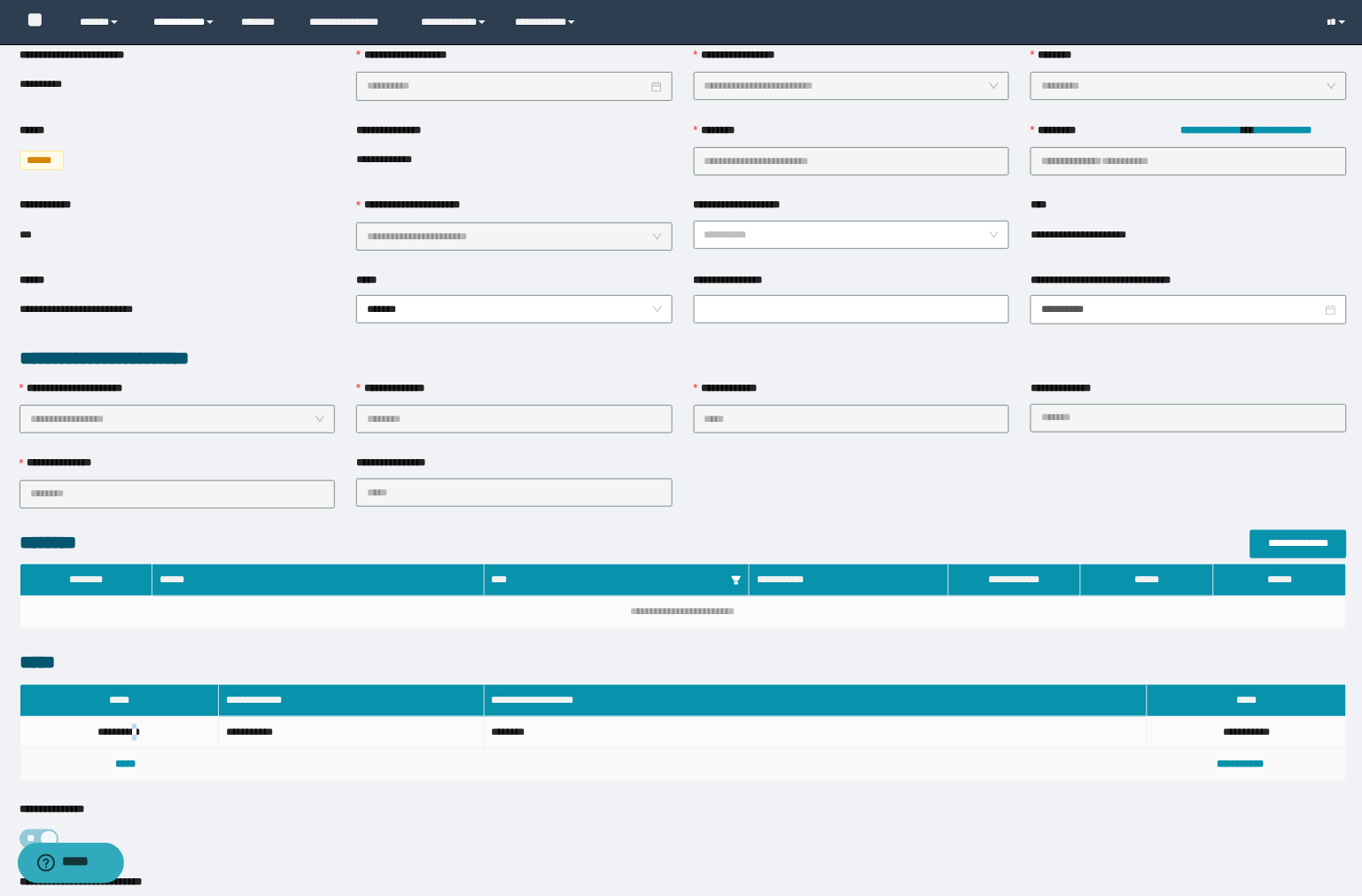click on "**********" at bounding box center (183, 22) 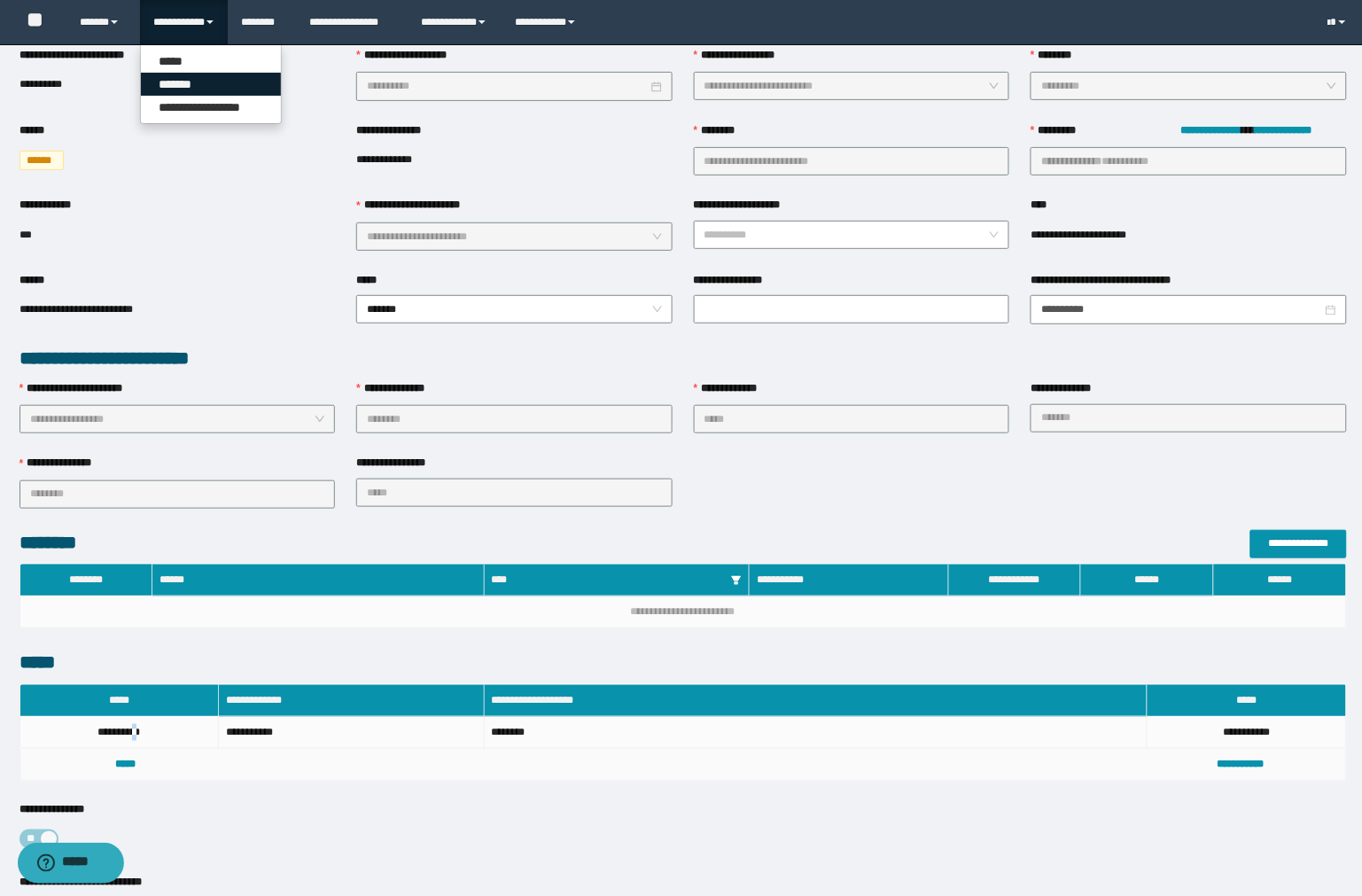 click on "*******" at bounding box center [211, 84] 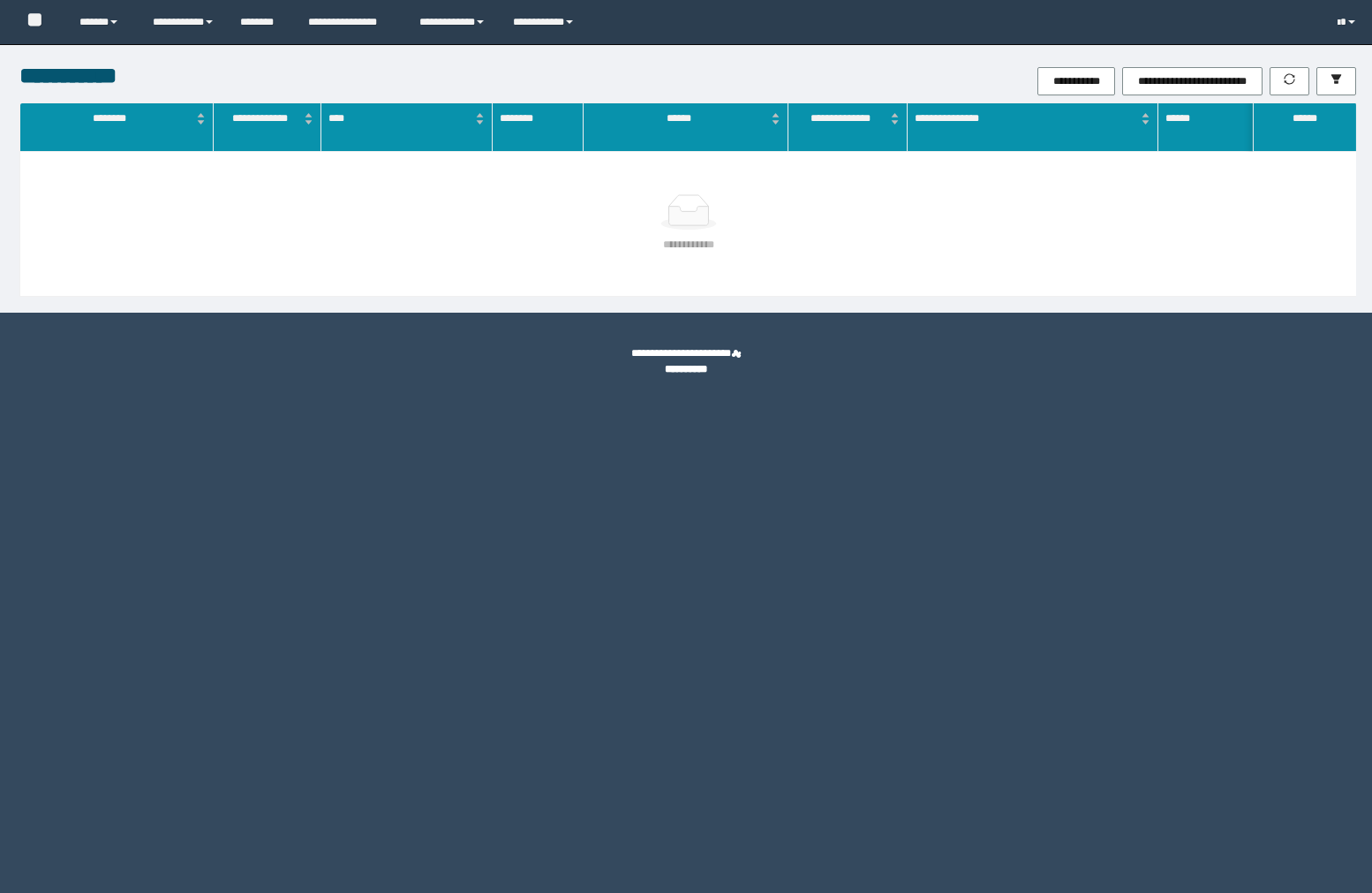 scroll, scrollTop: 0, scrollLeft: 0, axis: both 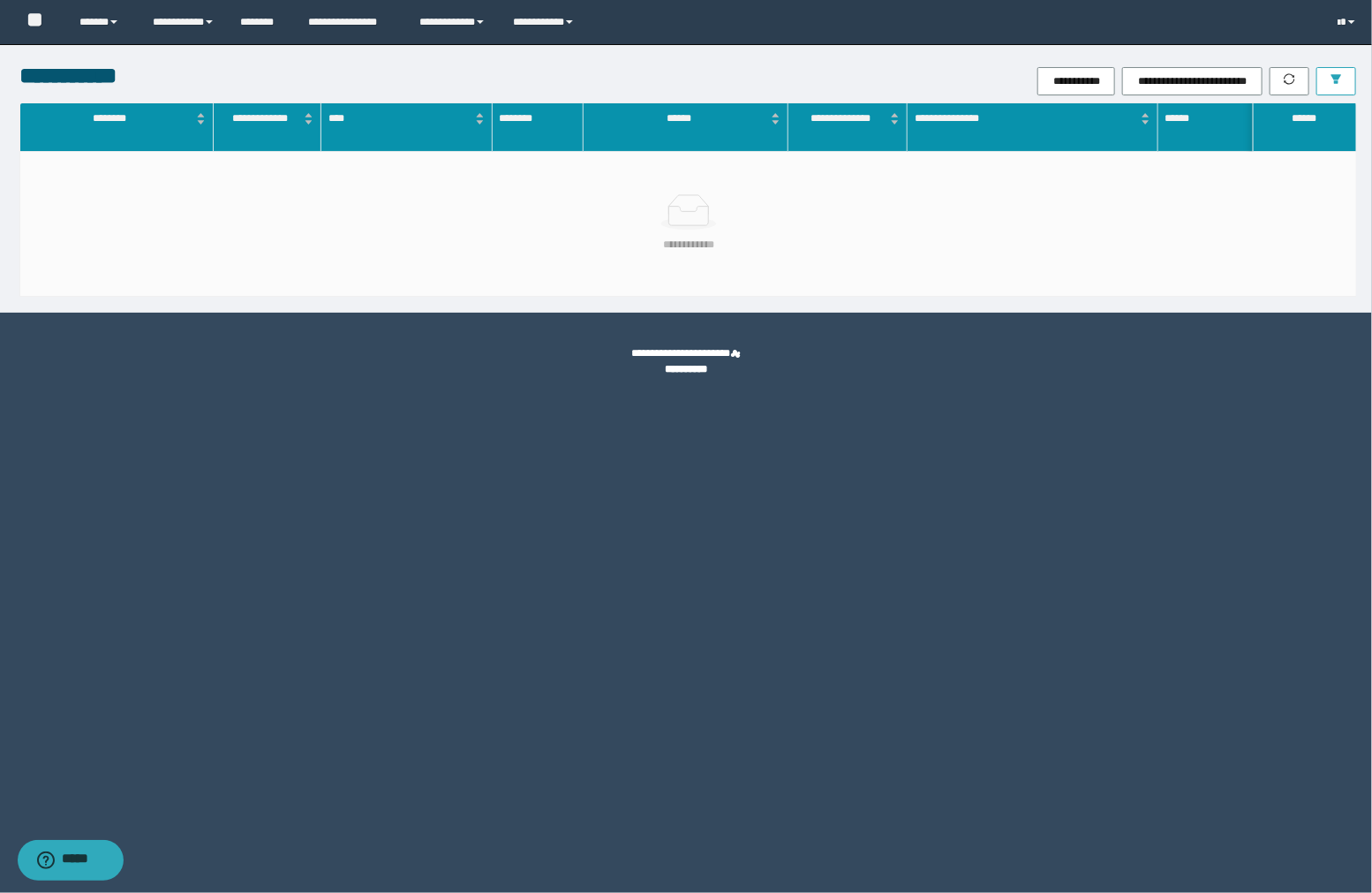 click at bounding box center (1336, 81) 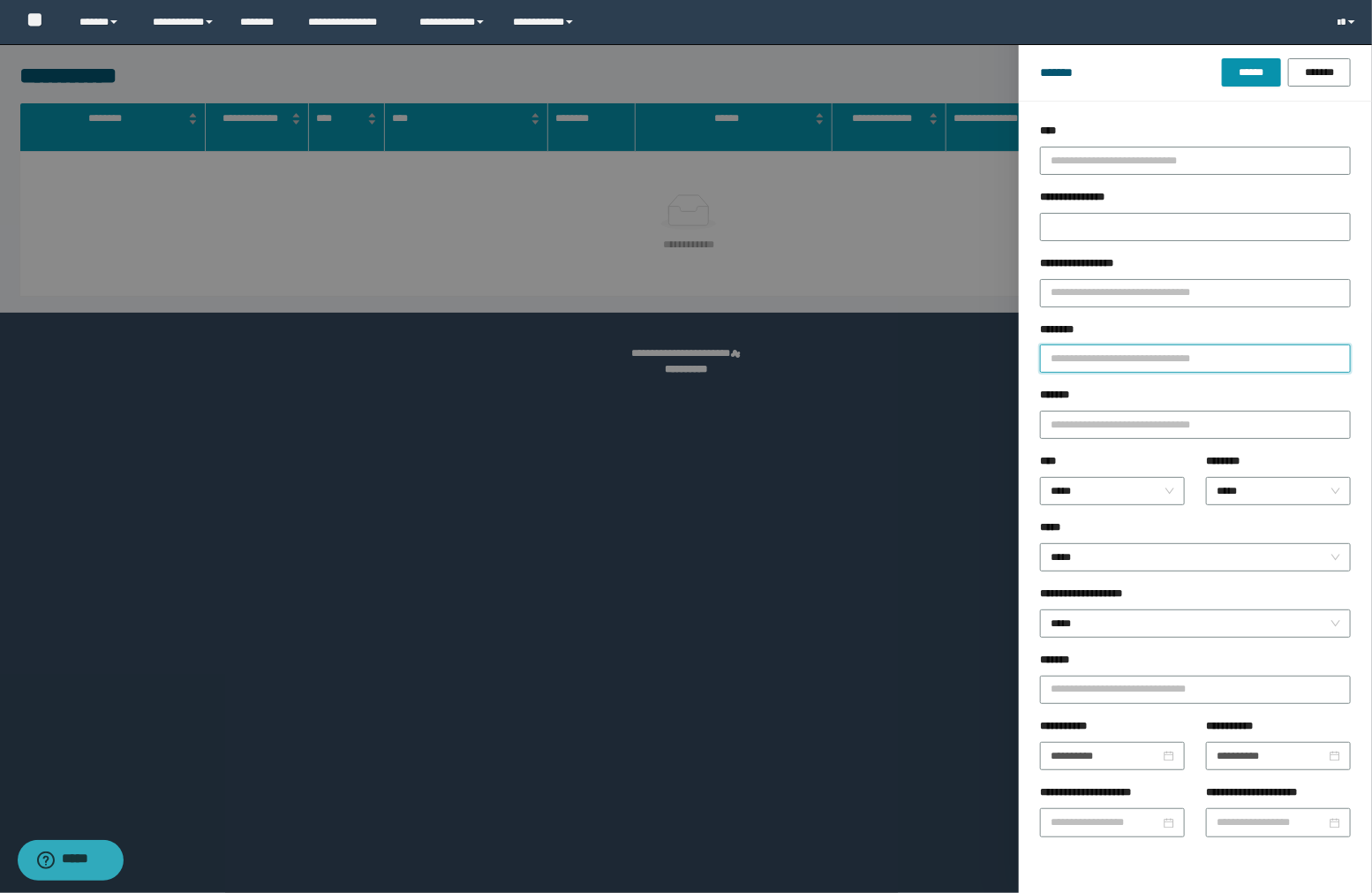 drag, startPoint x: 1099, startPoint y: 357, endPoint x: 1130, endPoint y: 321, distance: 47.50789 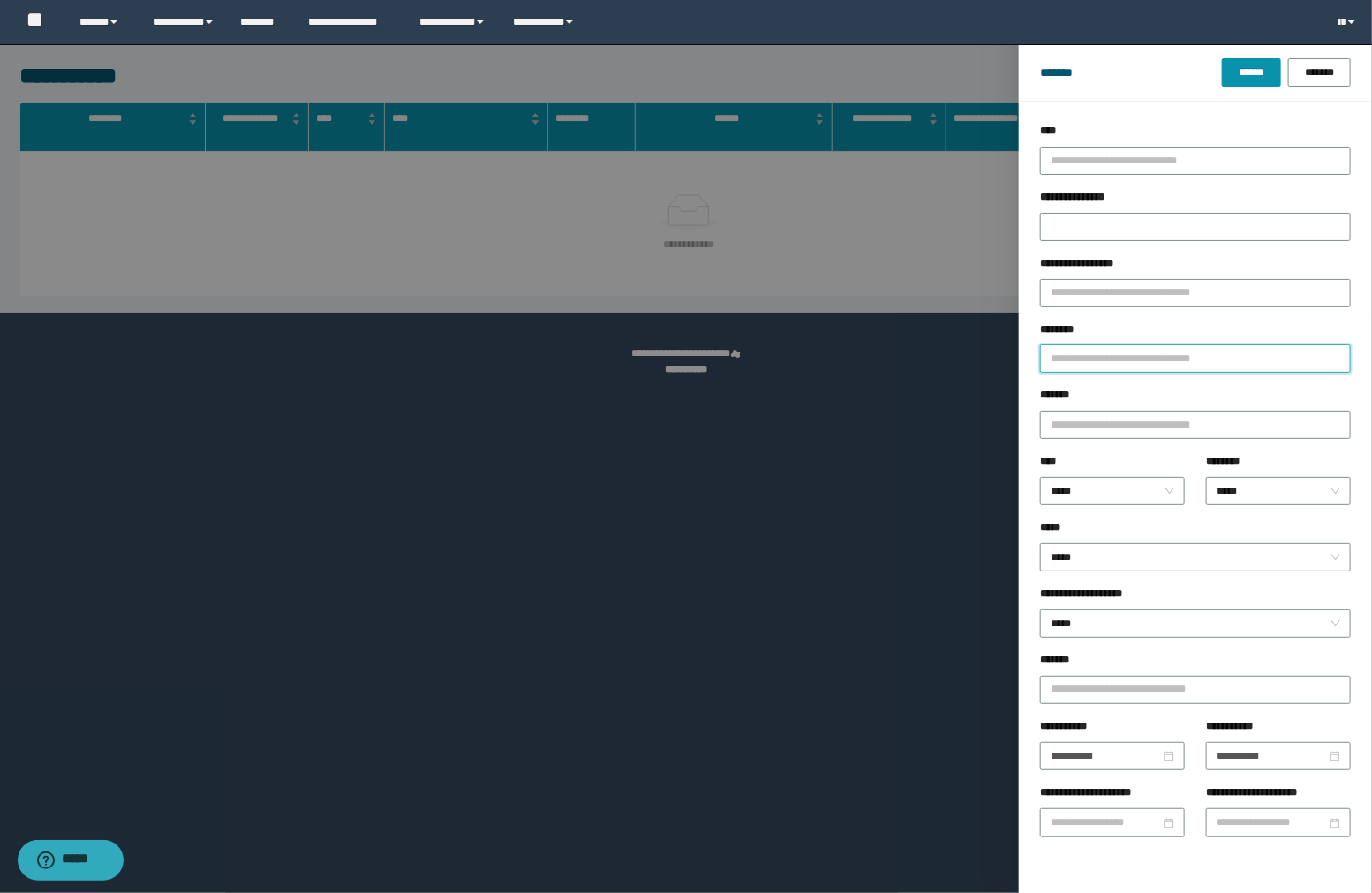 click on "********" at bounding box center (1195, 359) 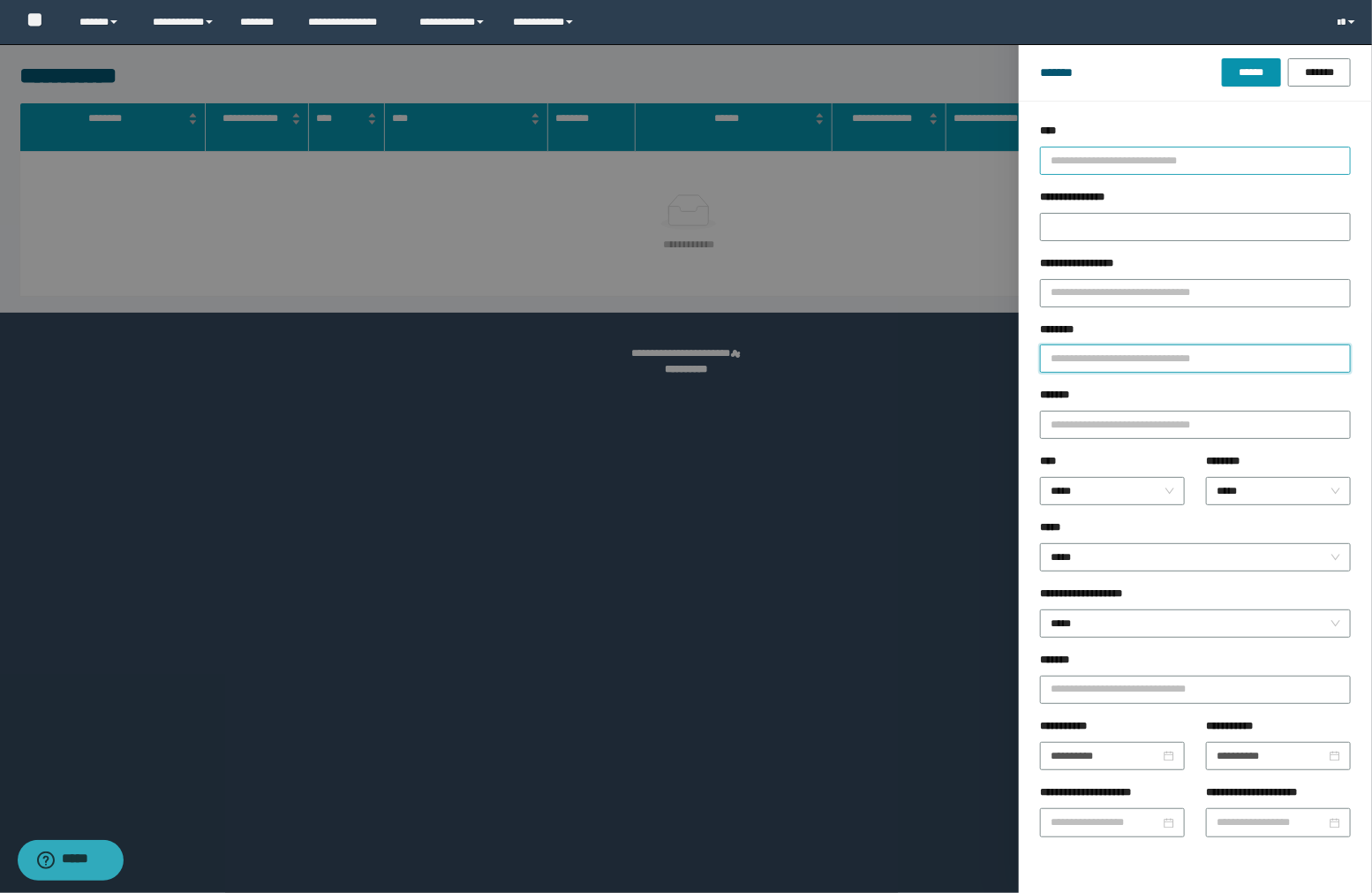 paste on "********" 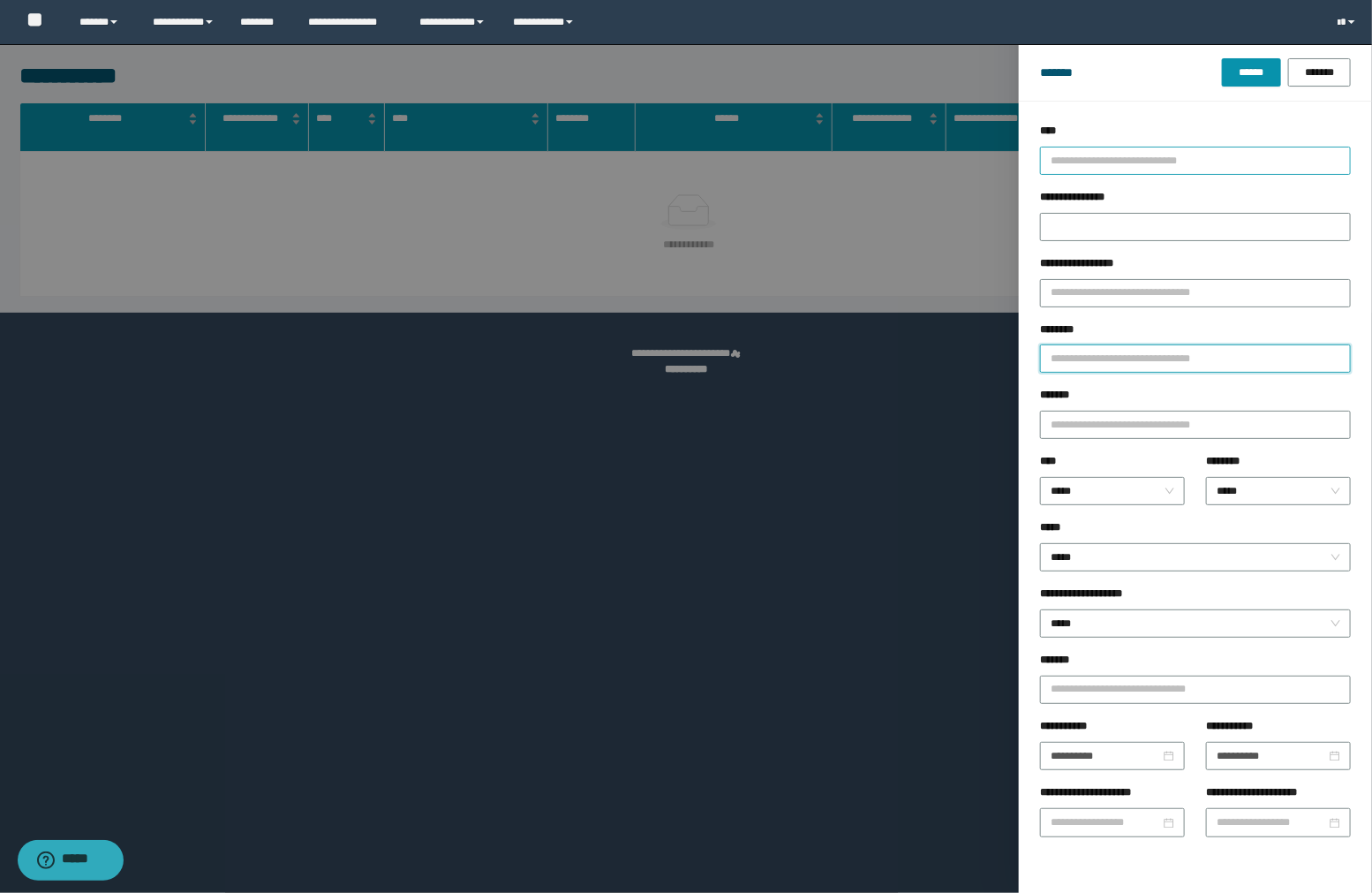 type on "********" 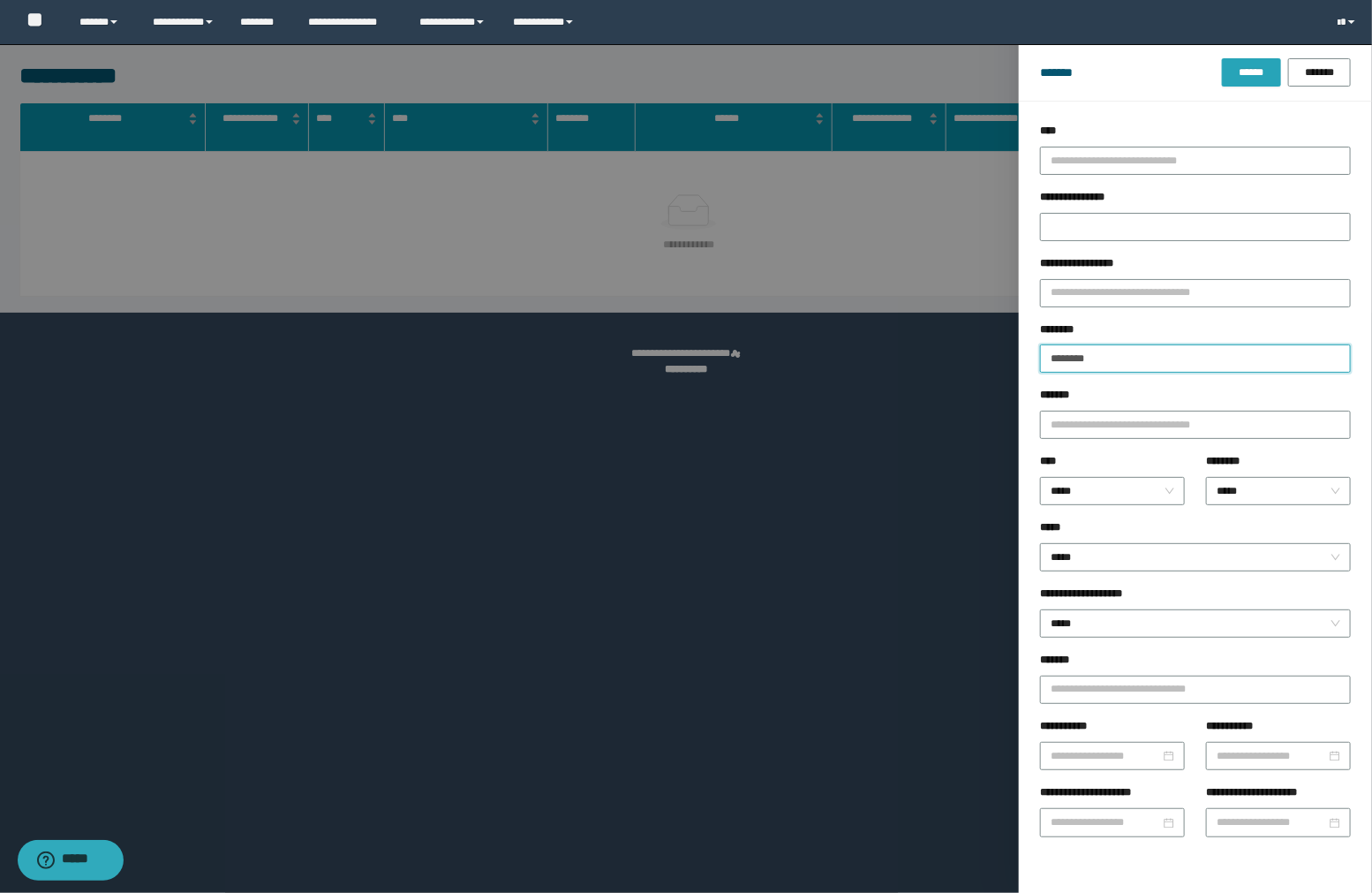 type on "********" 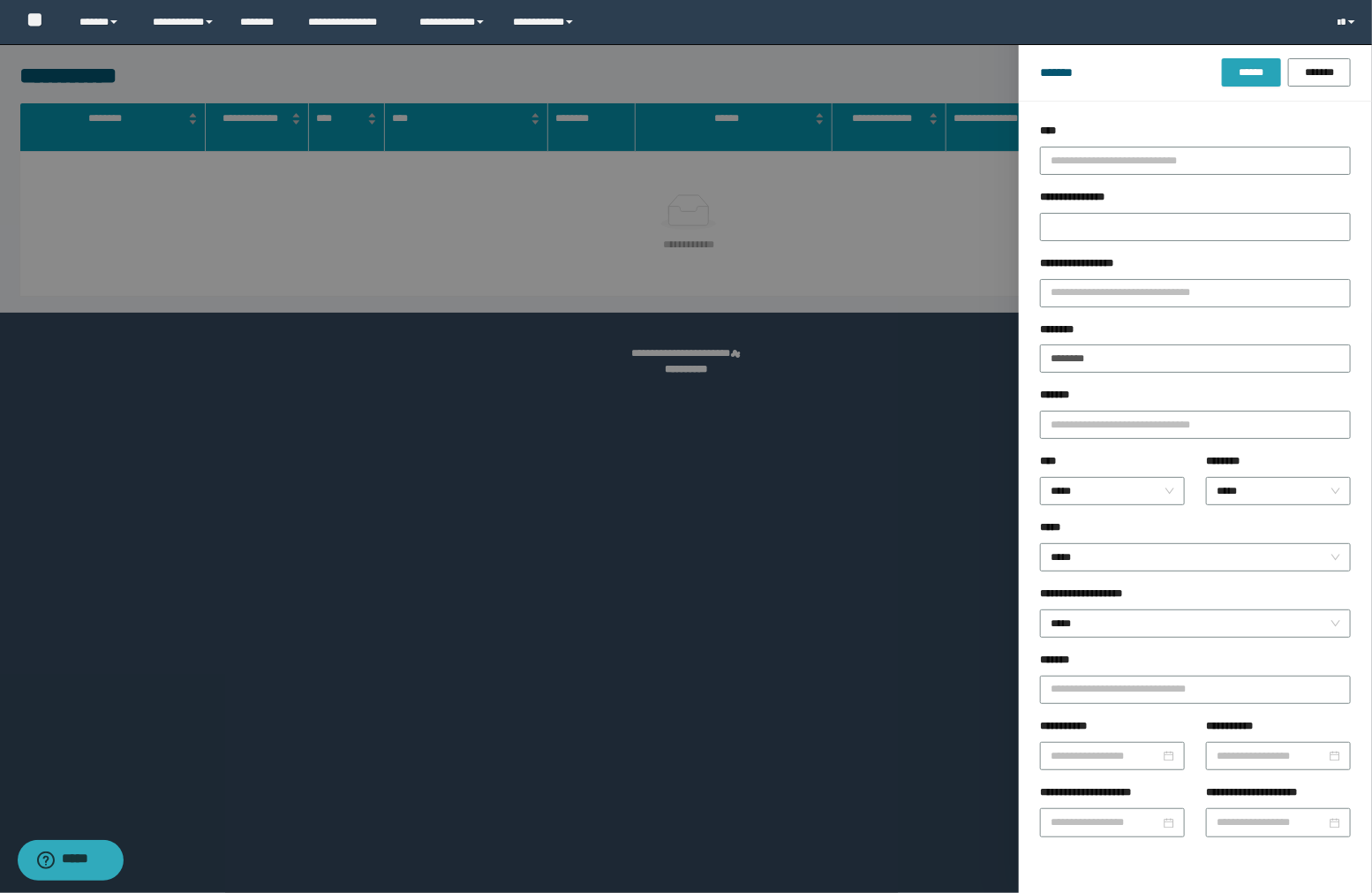 click on "******" at bounding box center [1251, 72] 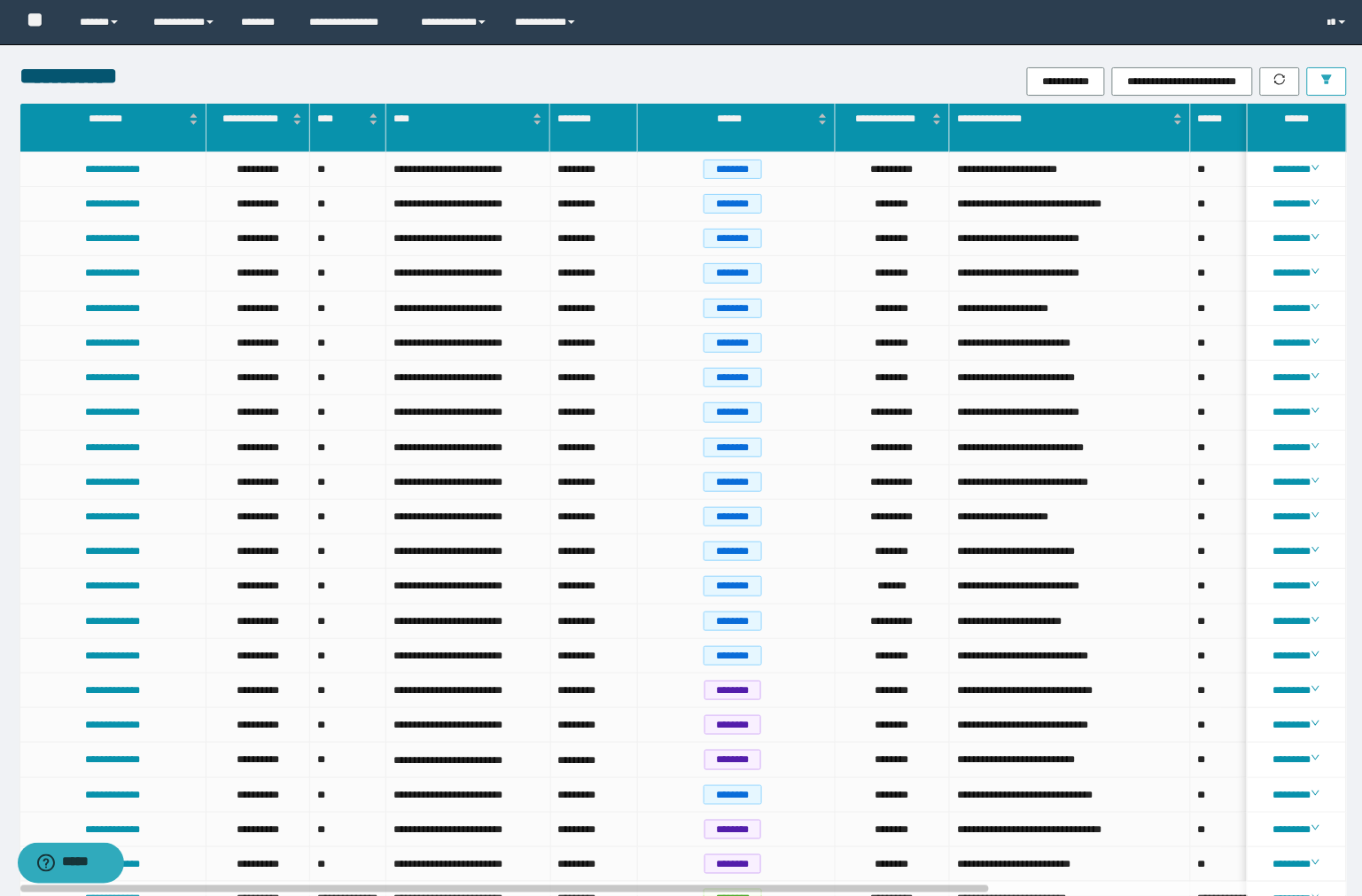 click at bounding box center [1327, 82] 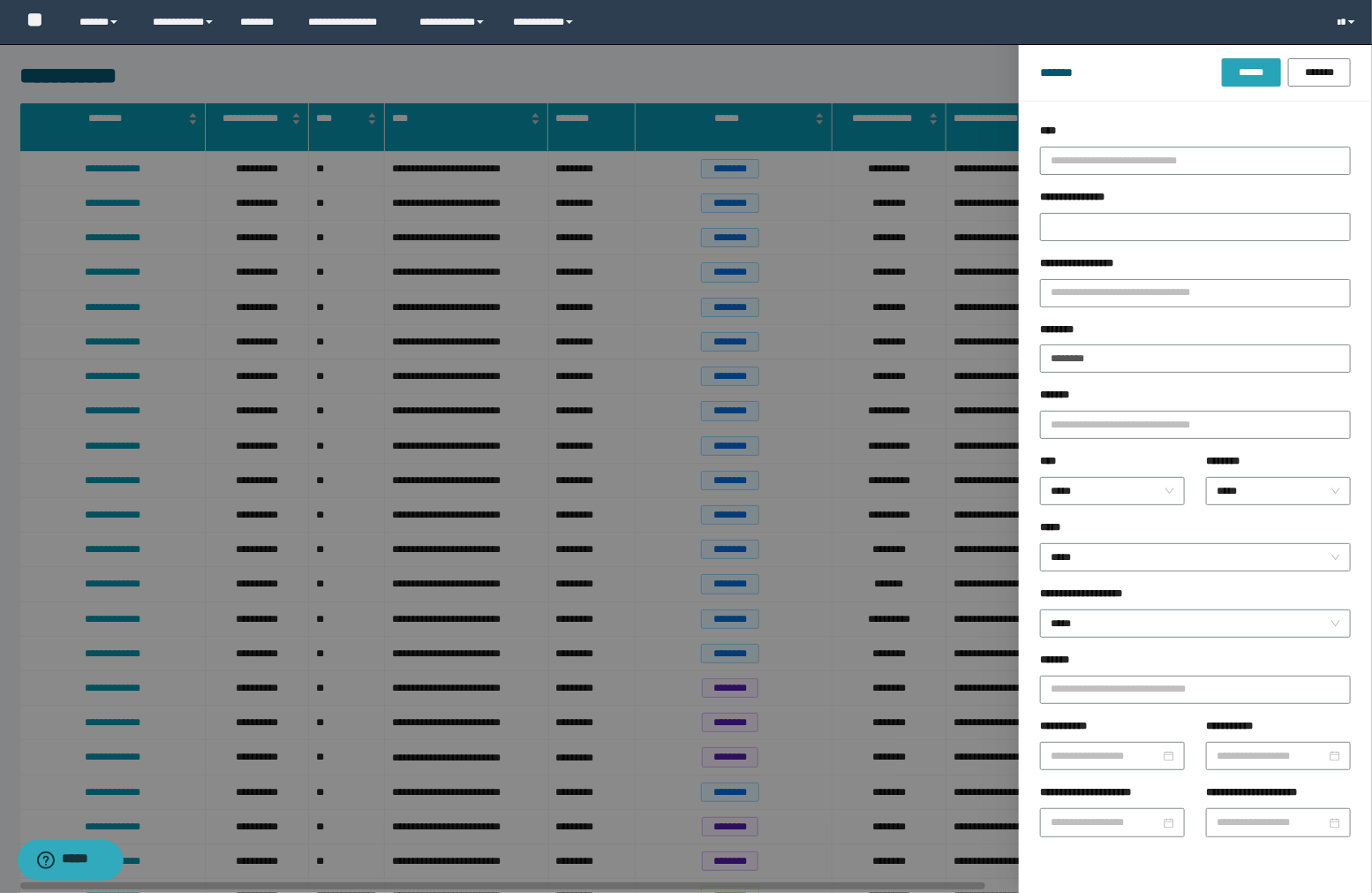 click on "******" at bounding box center (1251, 72) 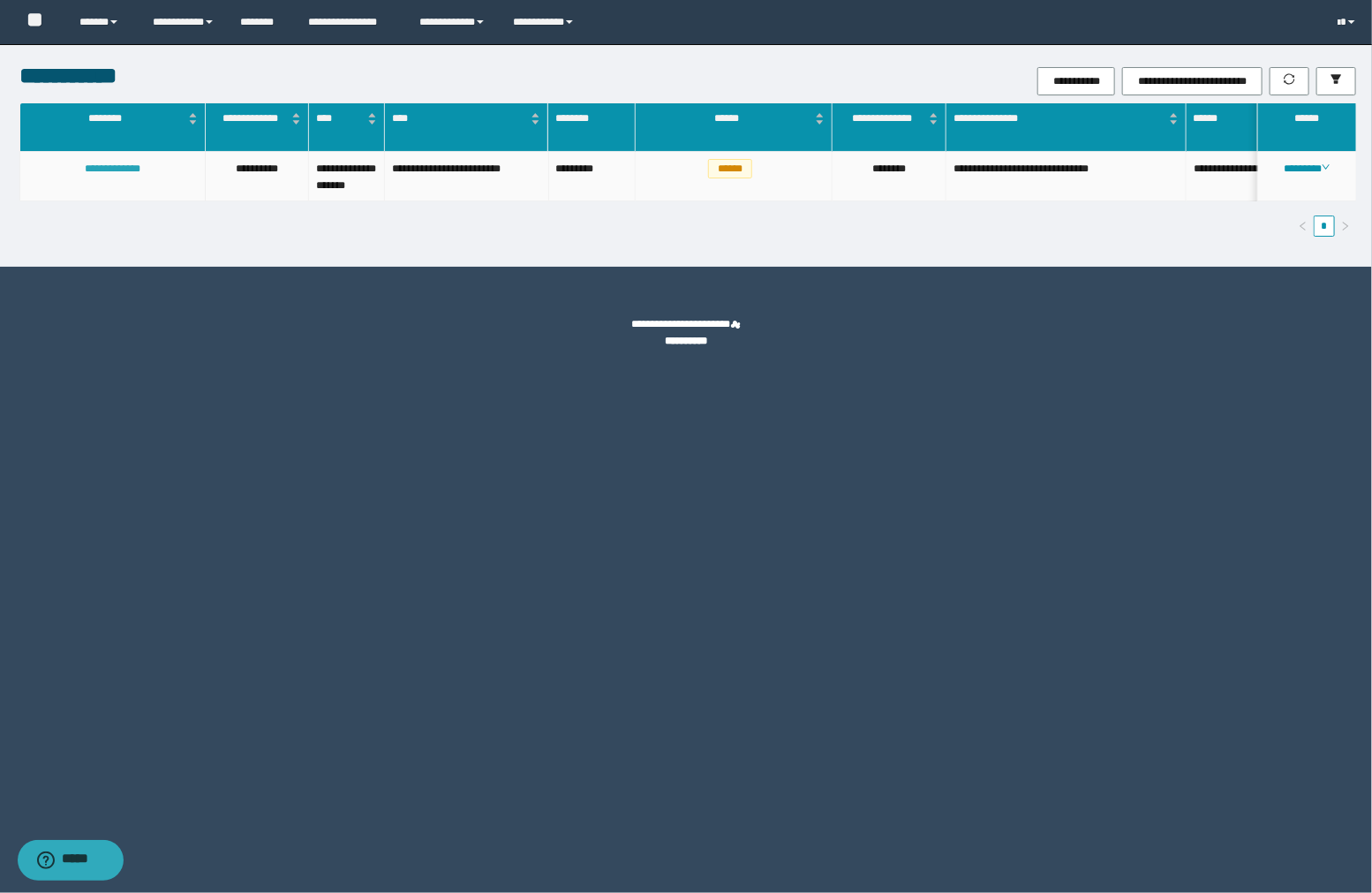 click on "**********" at bounding box center [112, 169] 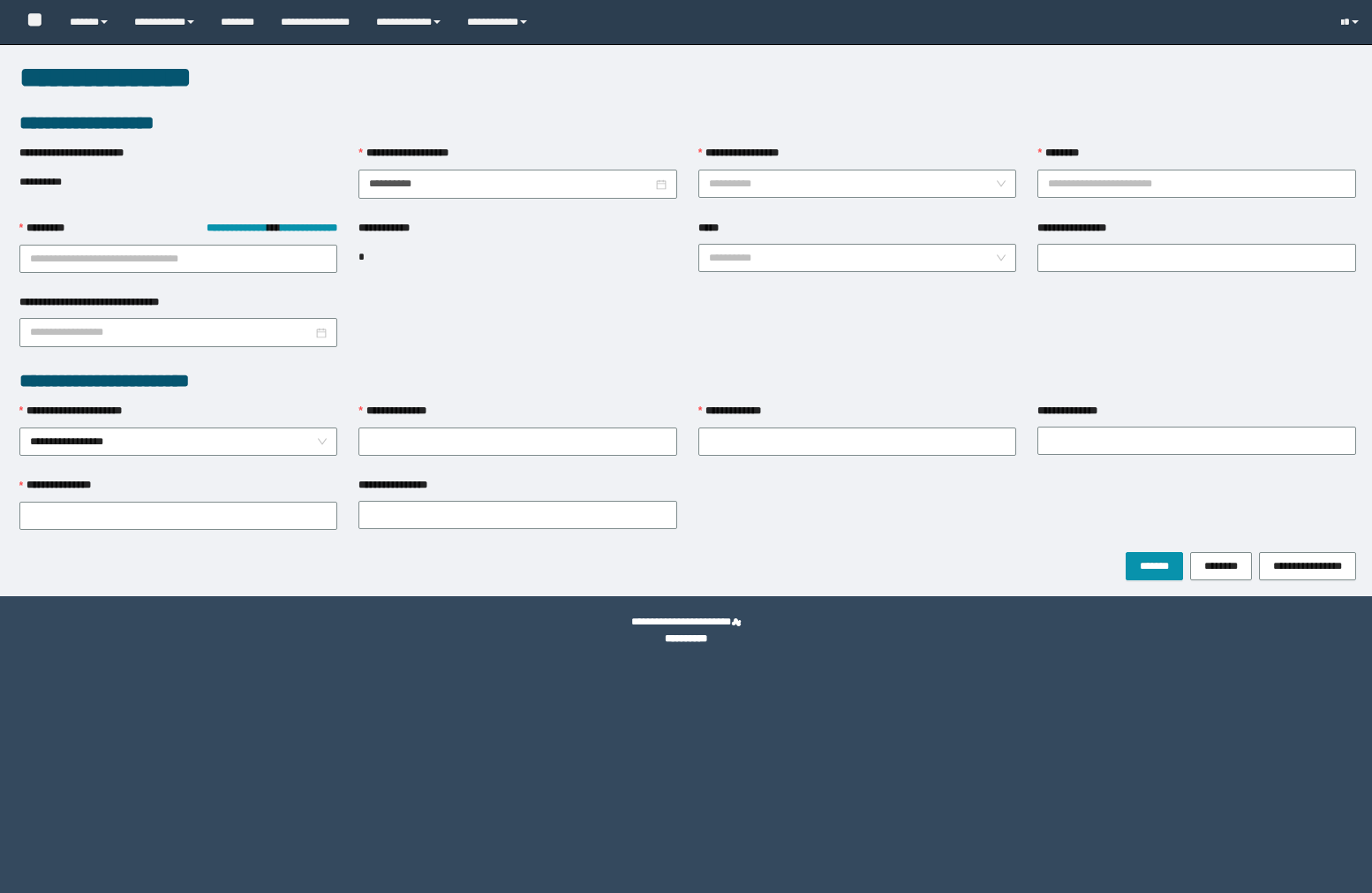 scroll, scrollTop: 0, scrollLeft: 0, axis: both 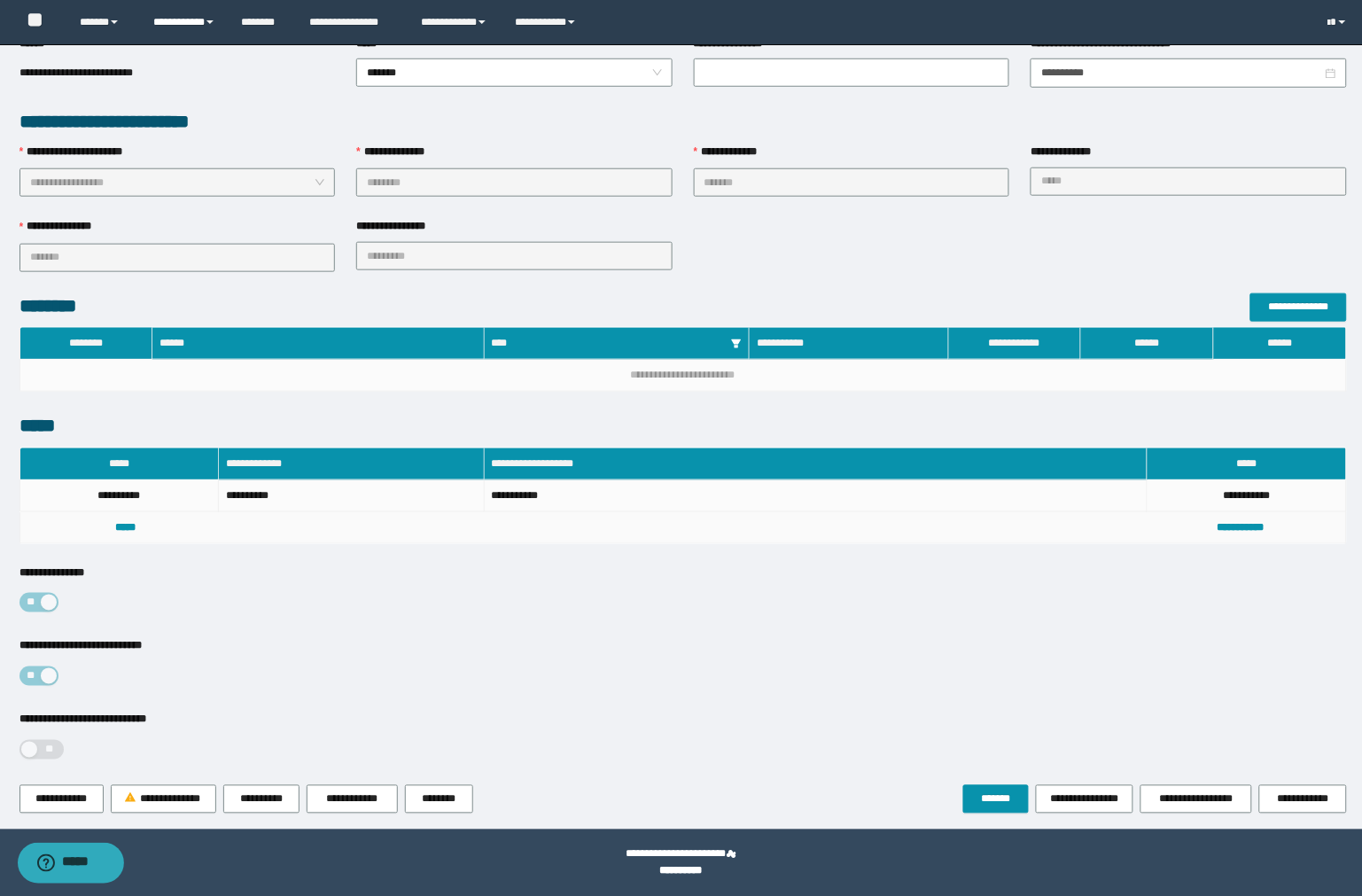 click on "**********" at bounding box center [183, 22] 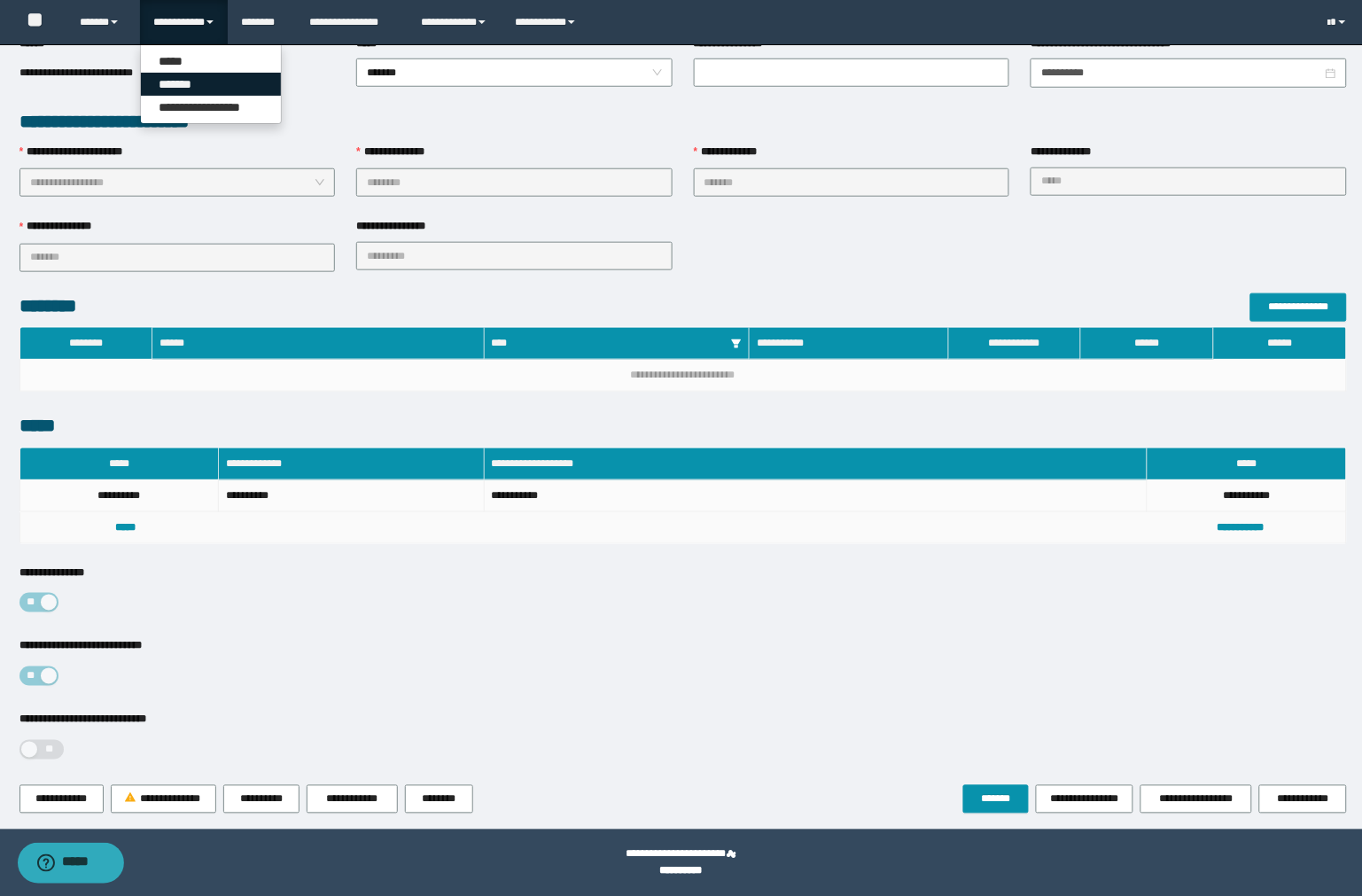 drag, startPoint x: 214, startPoint y: 82, endPoint x: 250, endPoint y: 95, distance: 38.27532 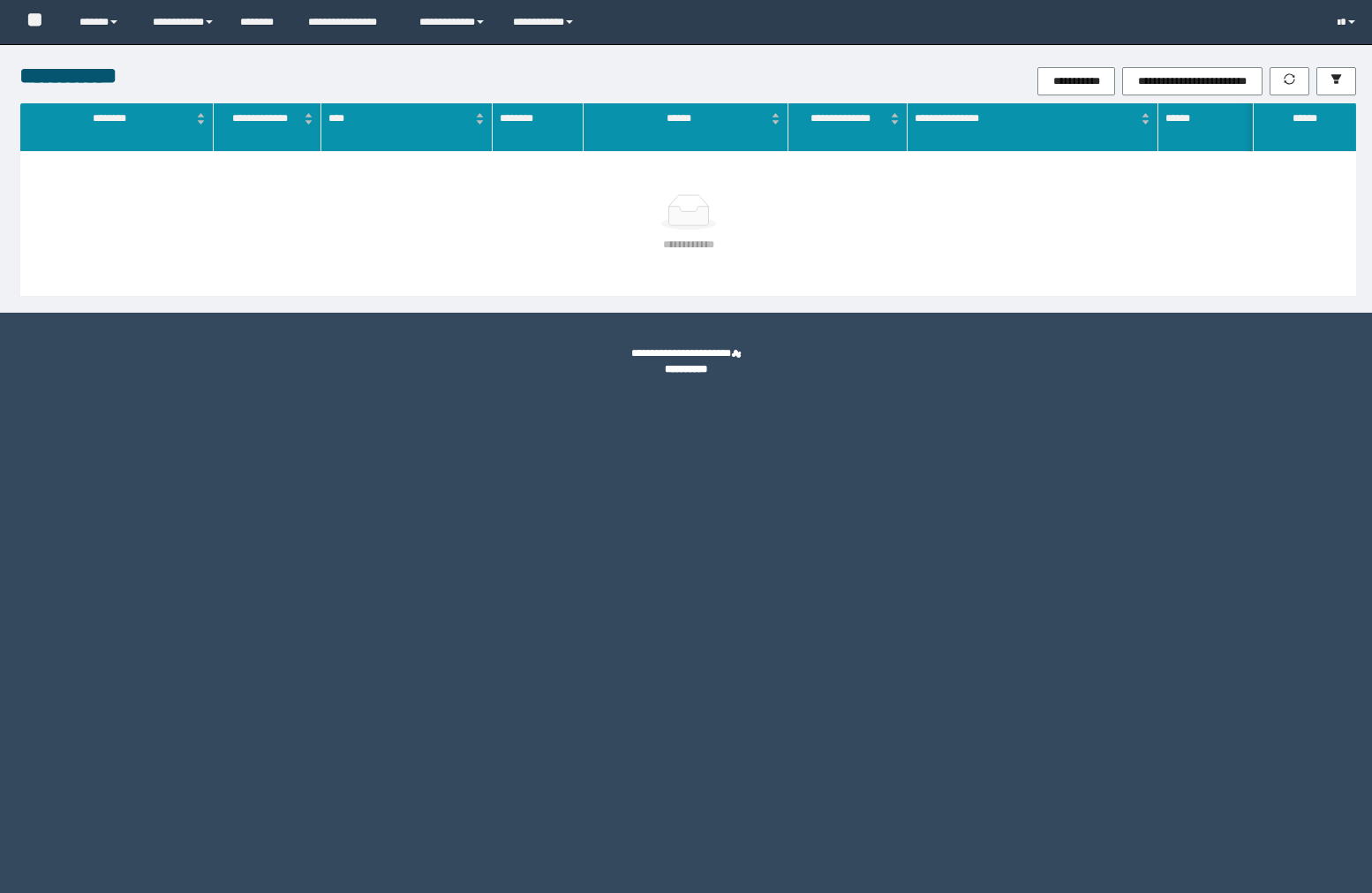 scroll, scrollTop: 0, scrollLeft: 0, axis: both 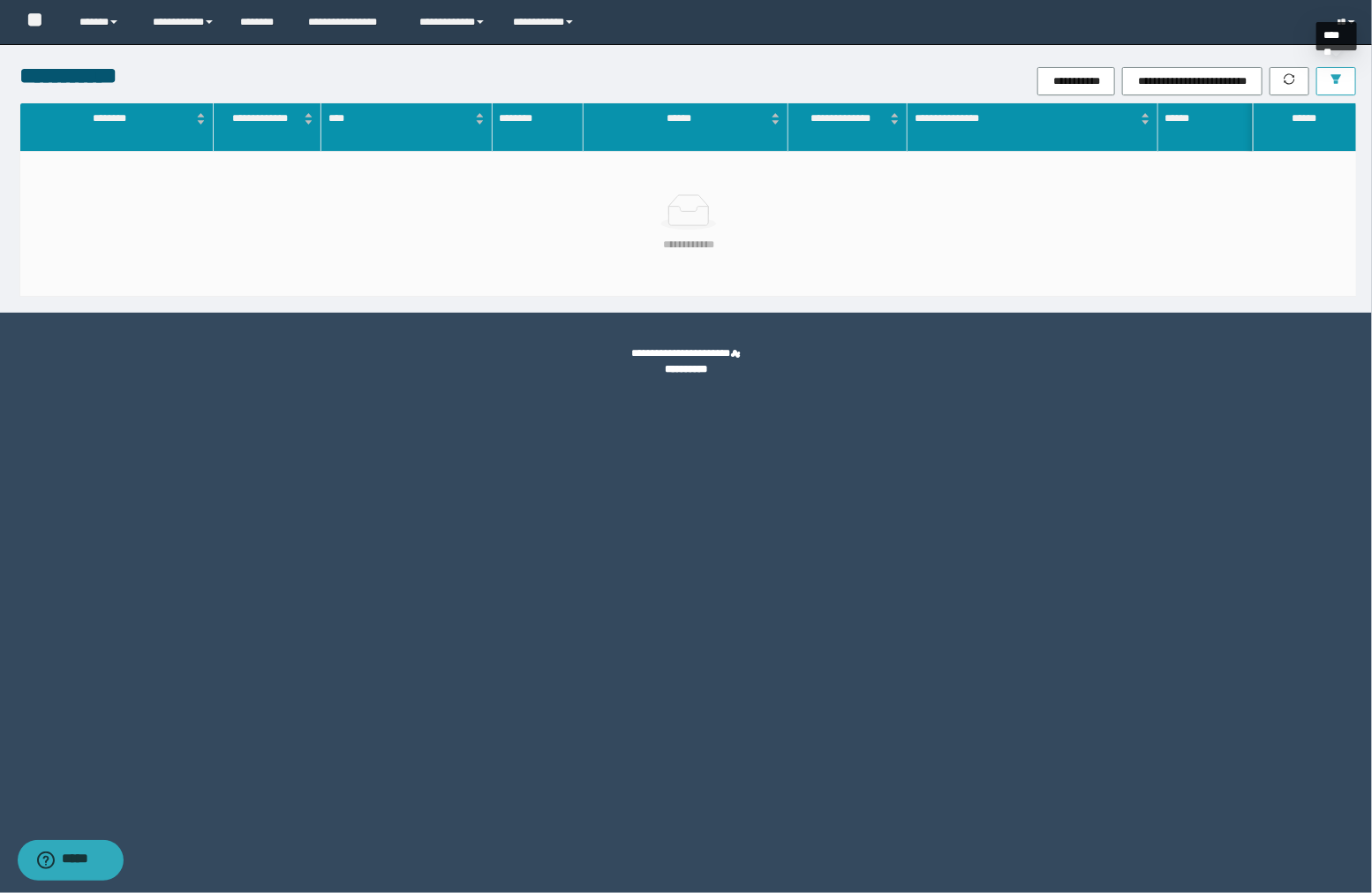 click at bounding box center (1336, 81) 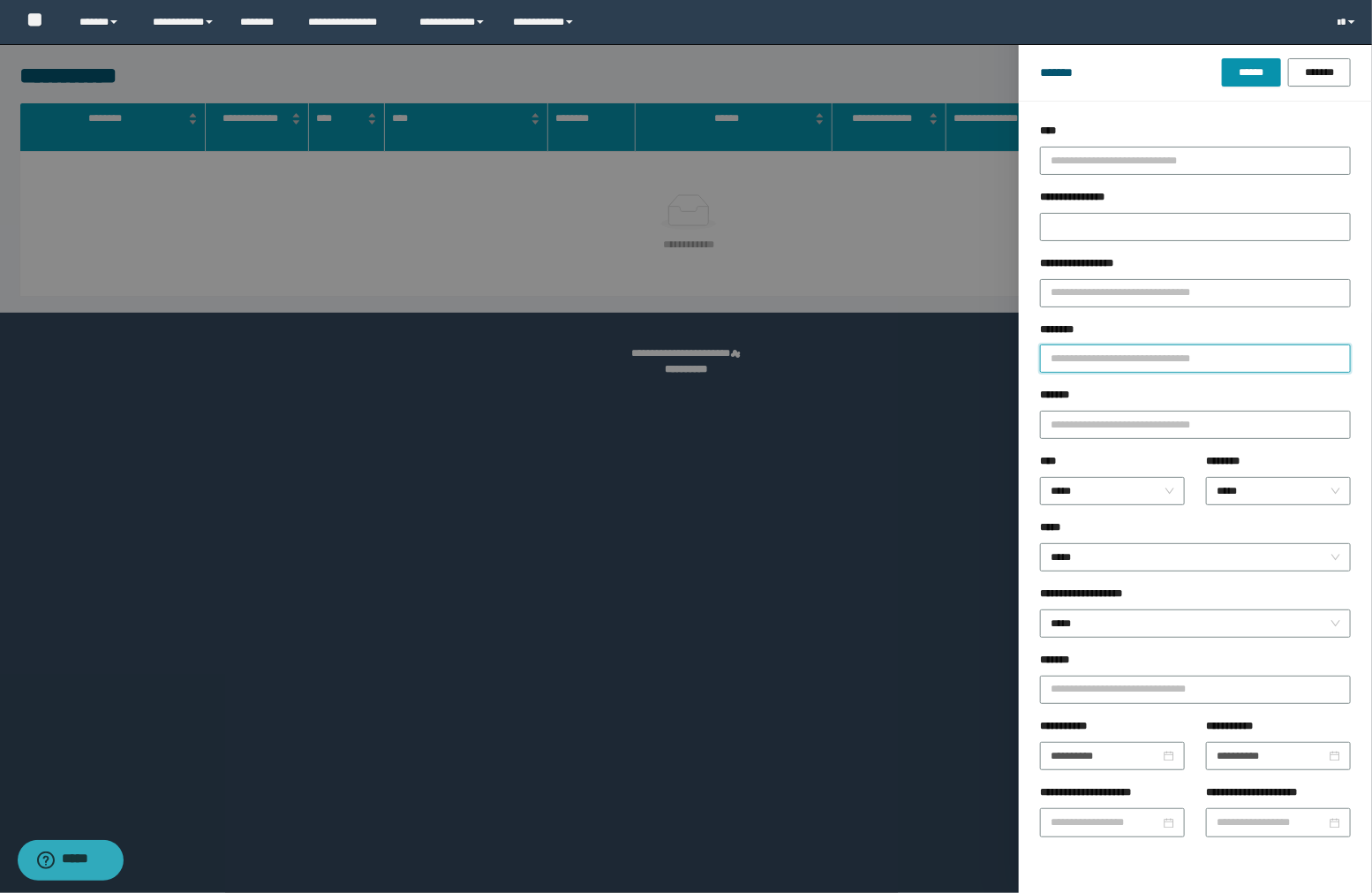 click on "********" at bounding box center [1195, 359] 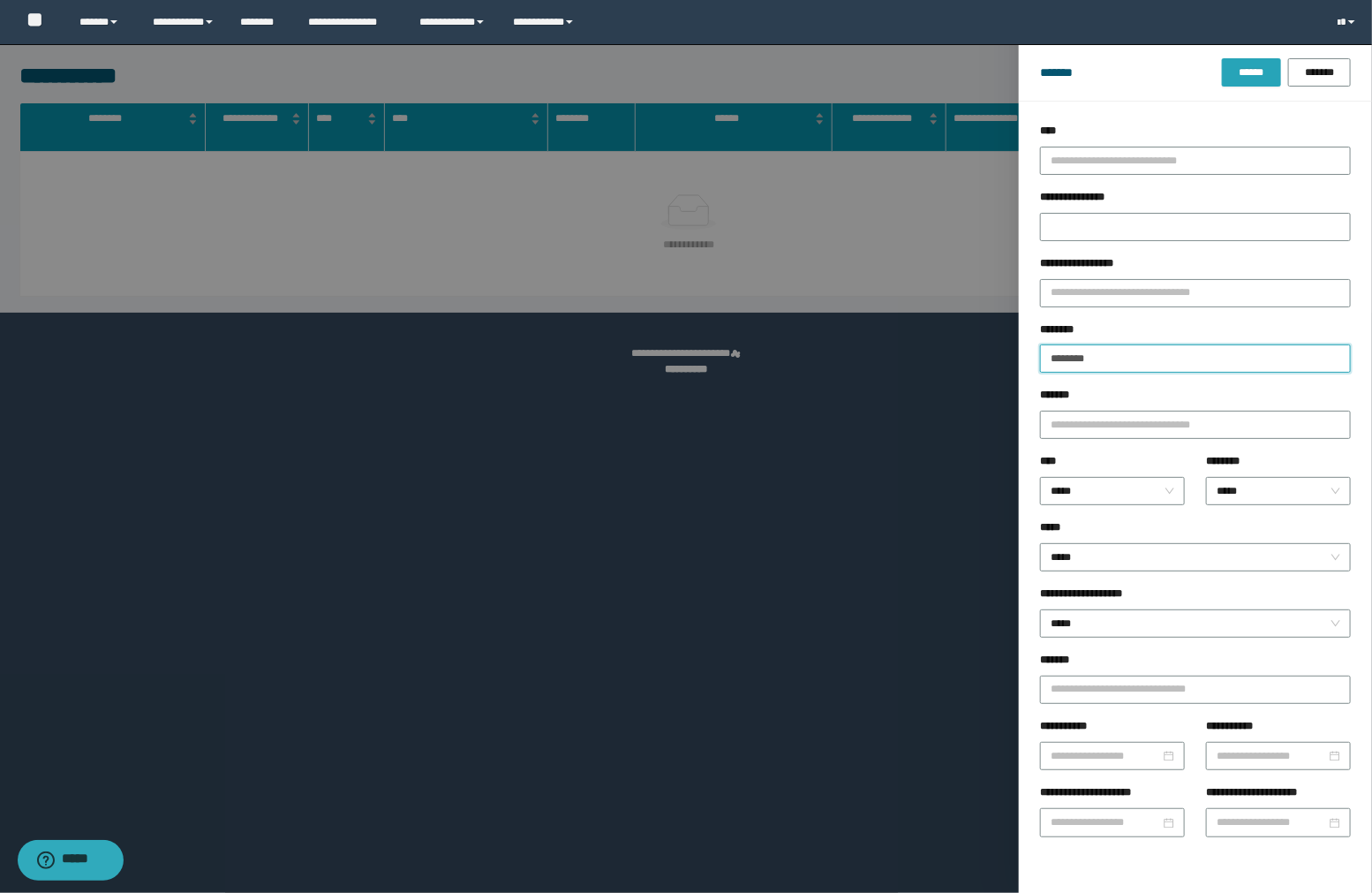 type on "********" 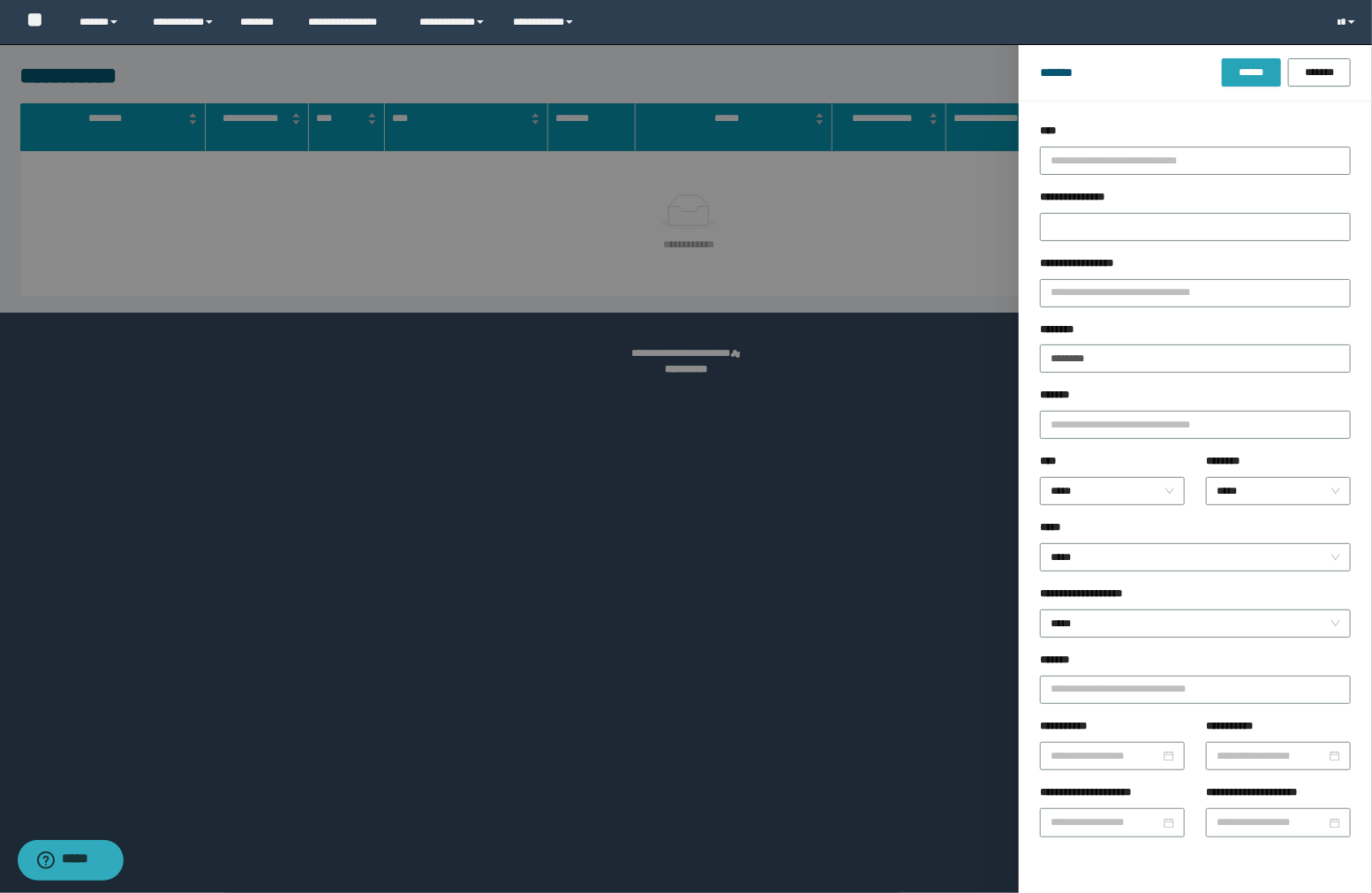 click on "******" at bounding box center [1251, 72] 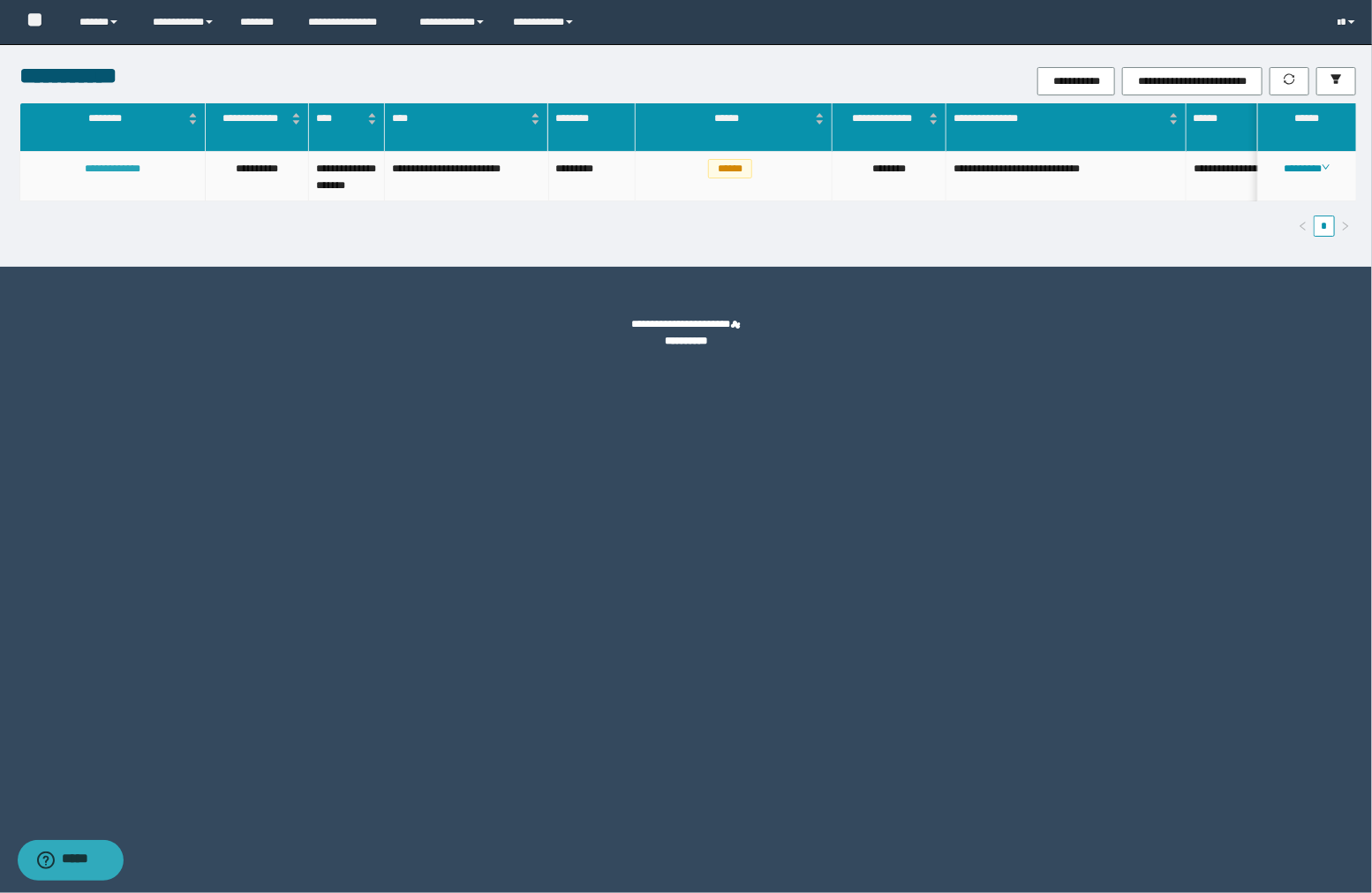 click on "**********" at bounding box center (112, 169) 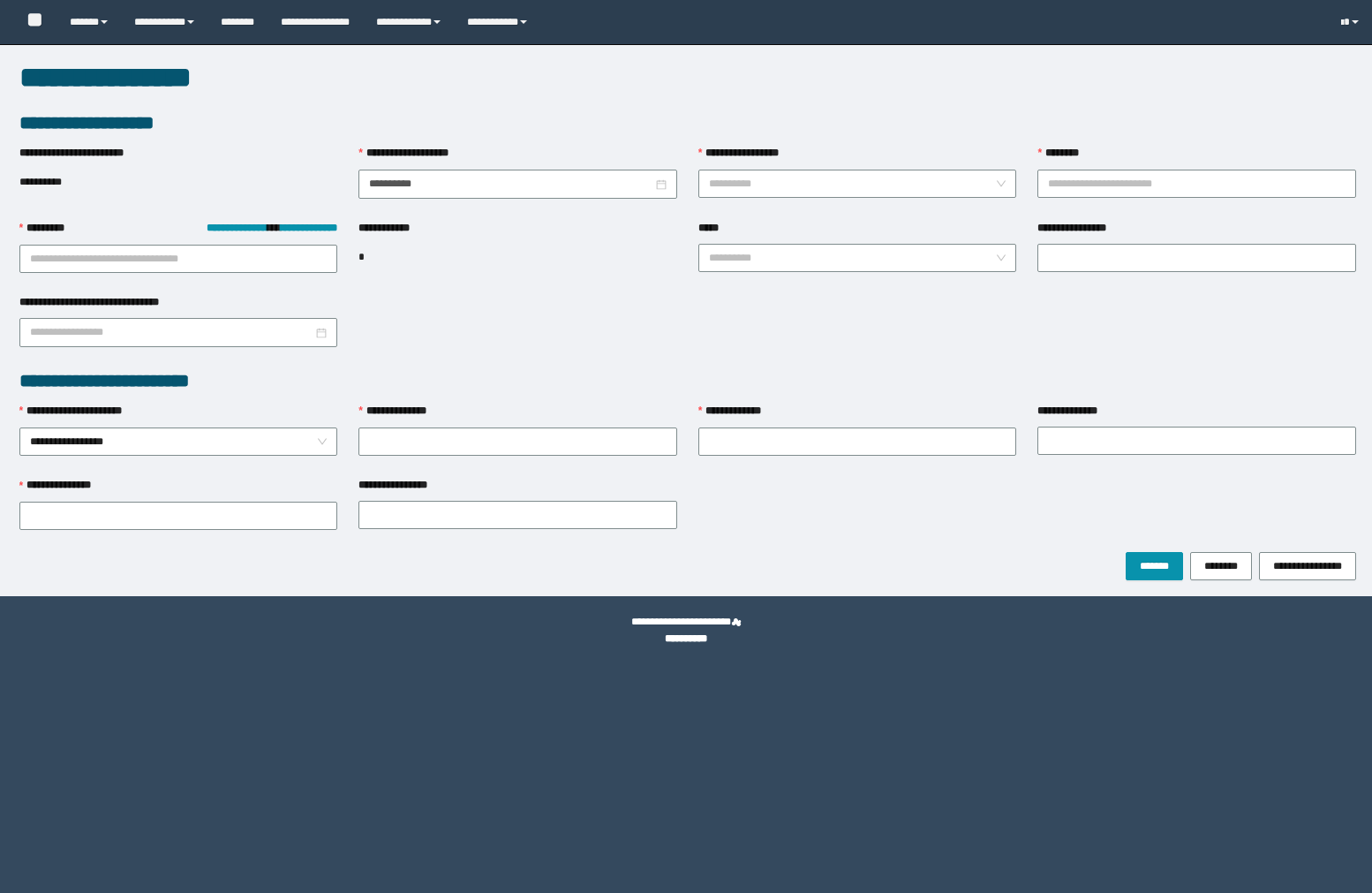 scroll, scrollTop: 0, scrollLeft: 0, axis: both 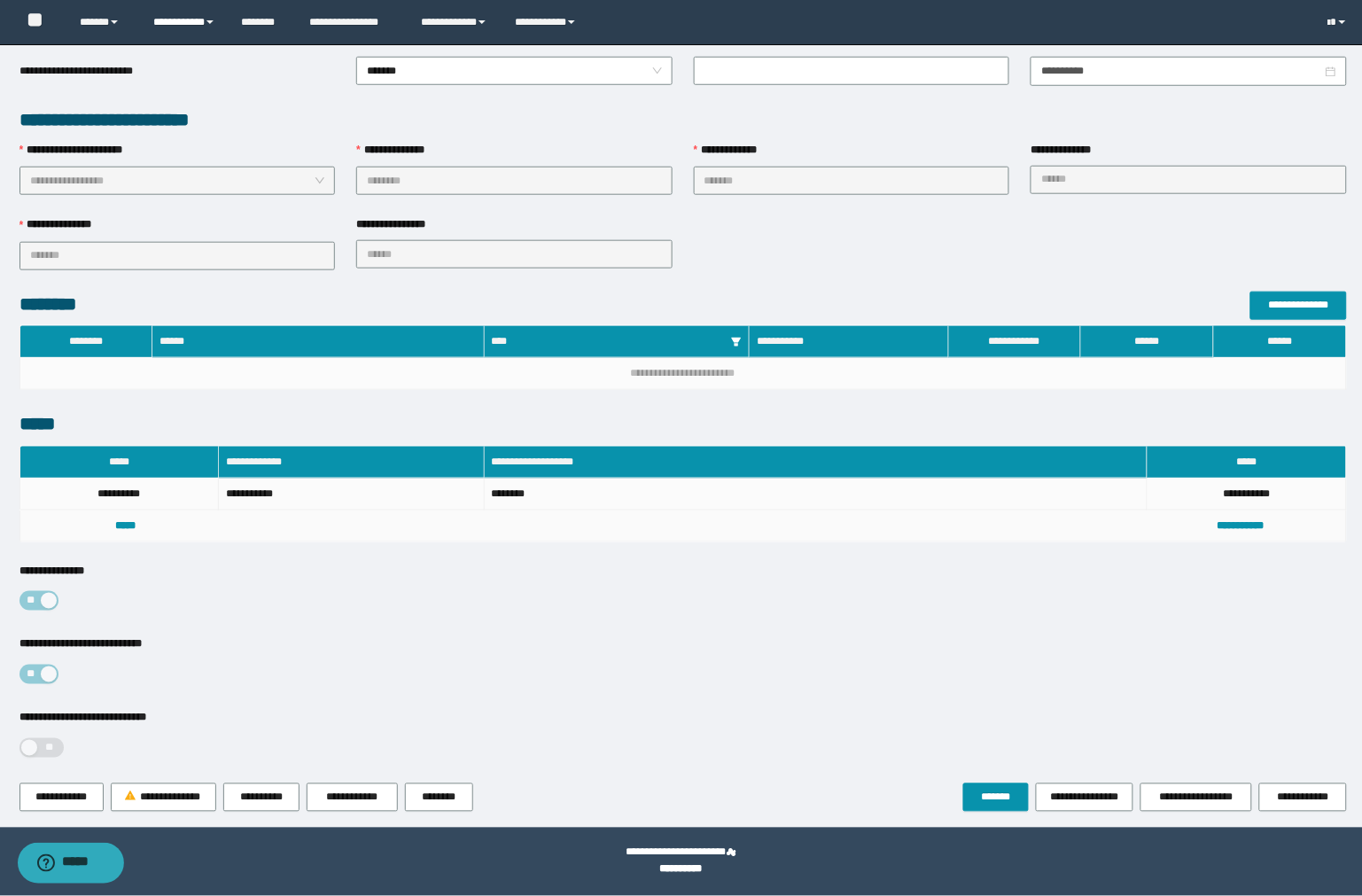 click on "**********" at bounding box center (183, 22) 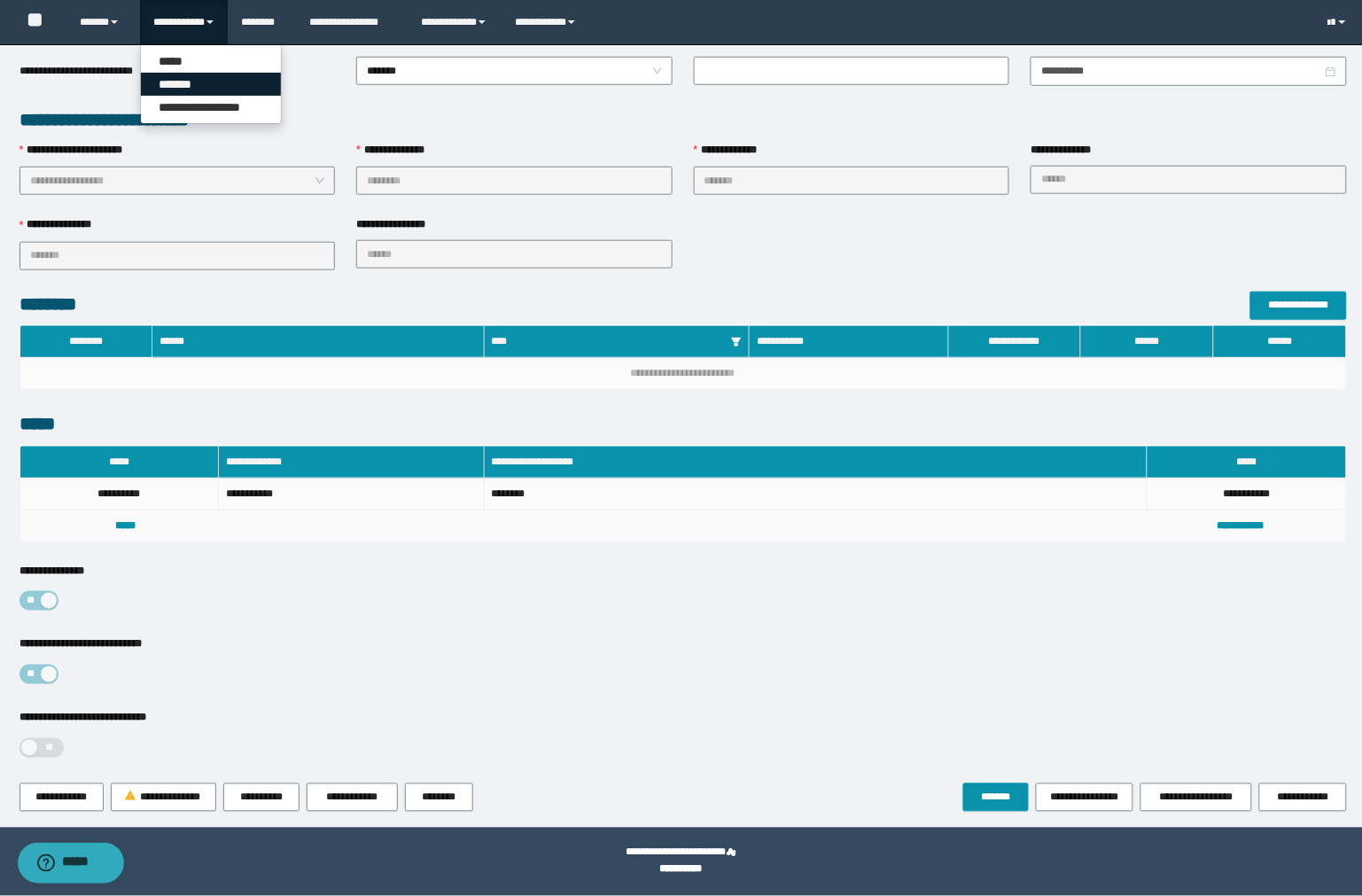 click on "*******" at bounding box center (211, 84) 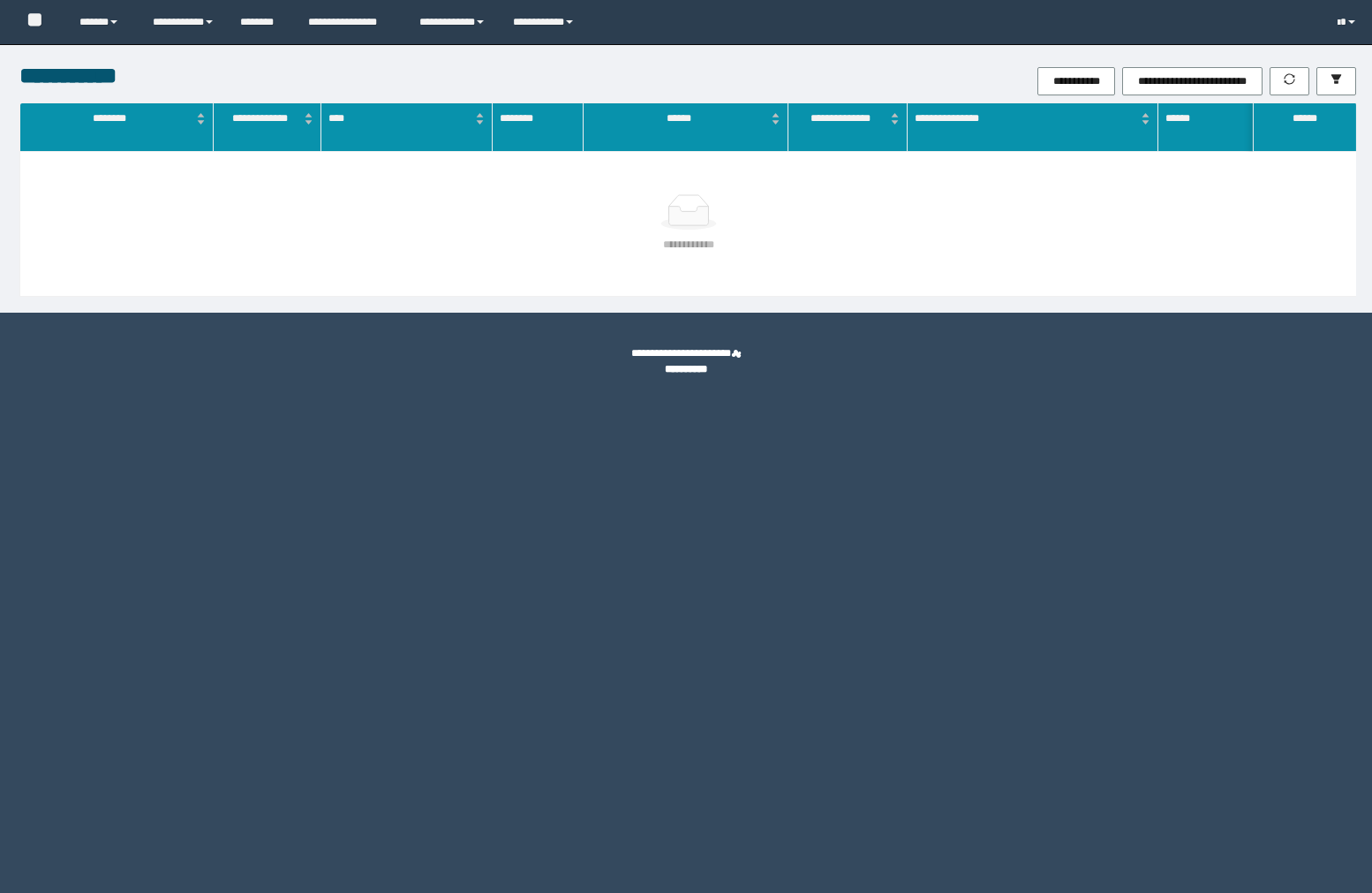 scroll, scrollTop: 0, scrollLeft: 0, axis: both 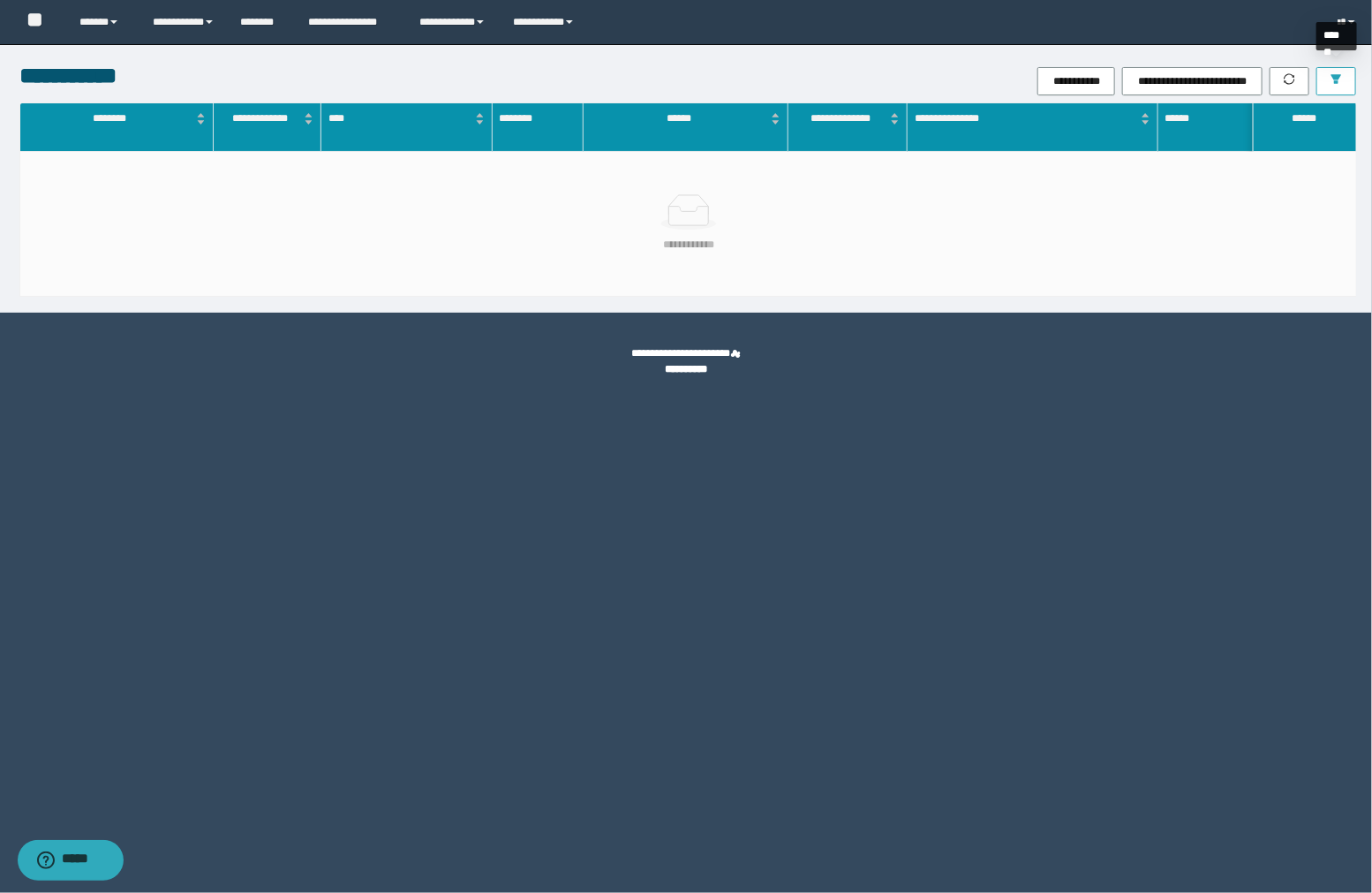 click at bounding box center (1336, 81) 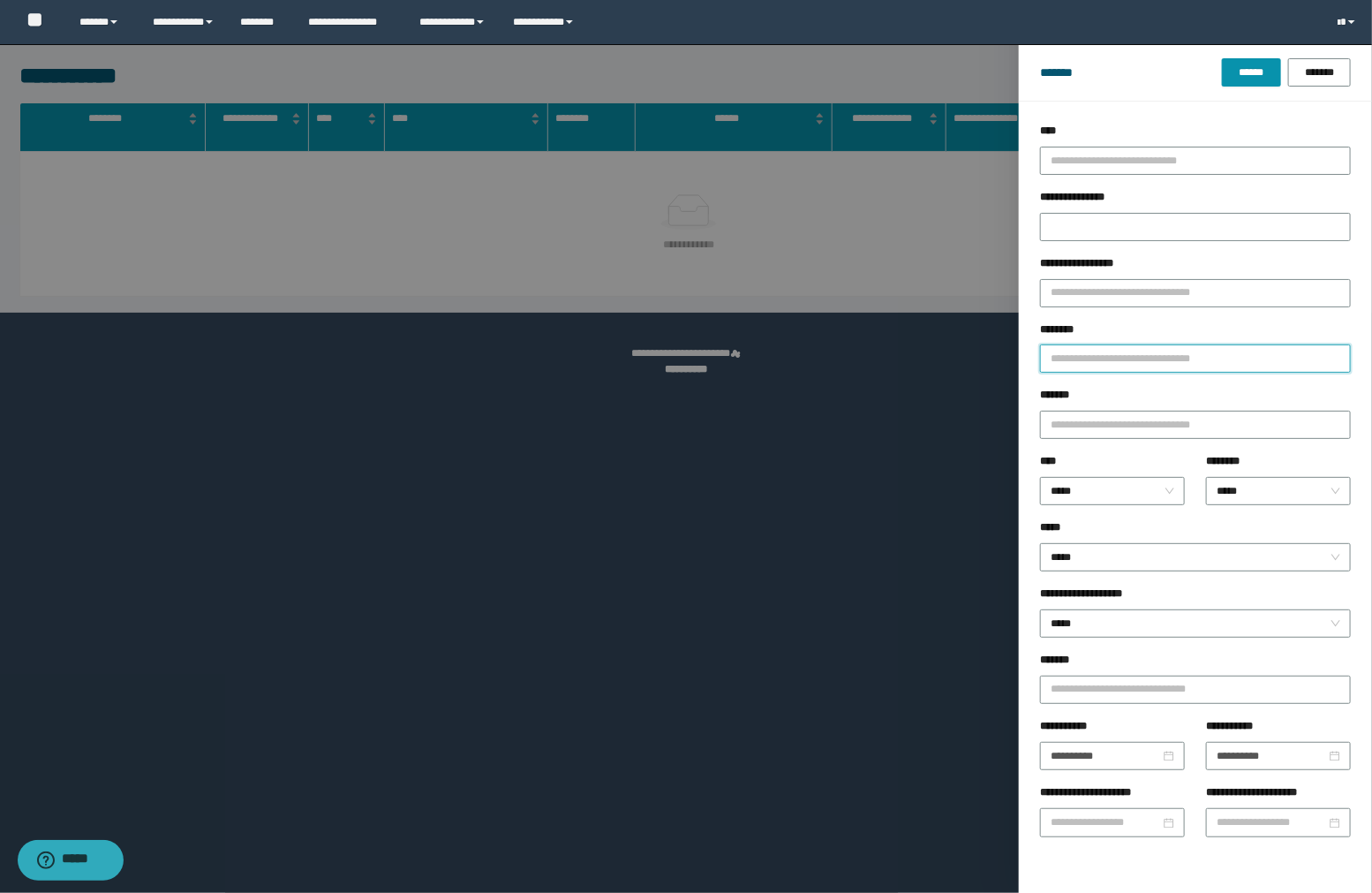 click on "********" at bounding box center (1195, 359) 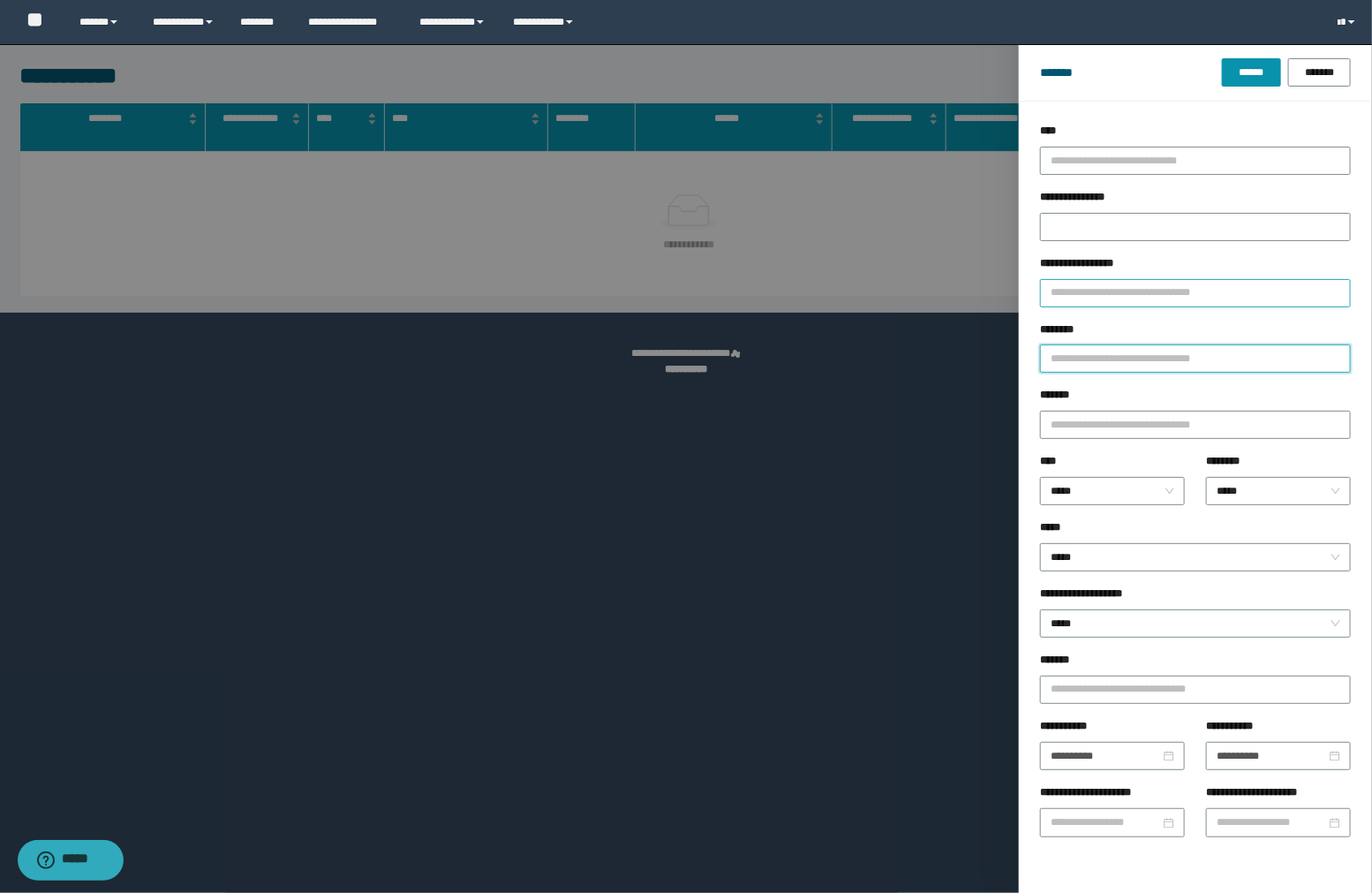 paste on "**********" 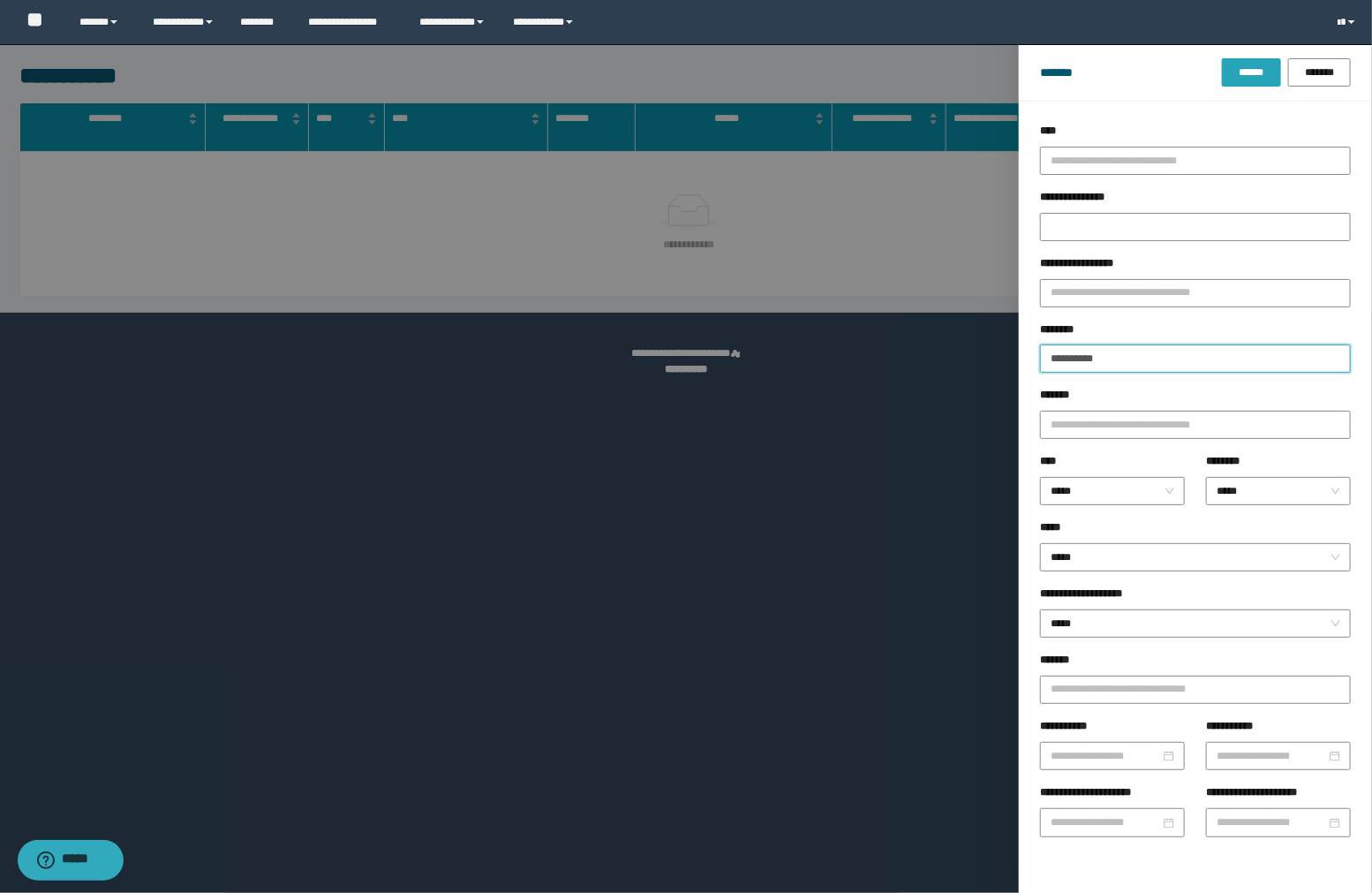 type on "**********" 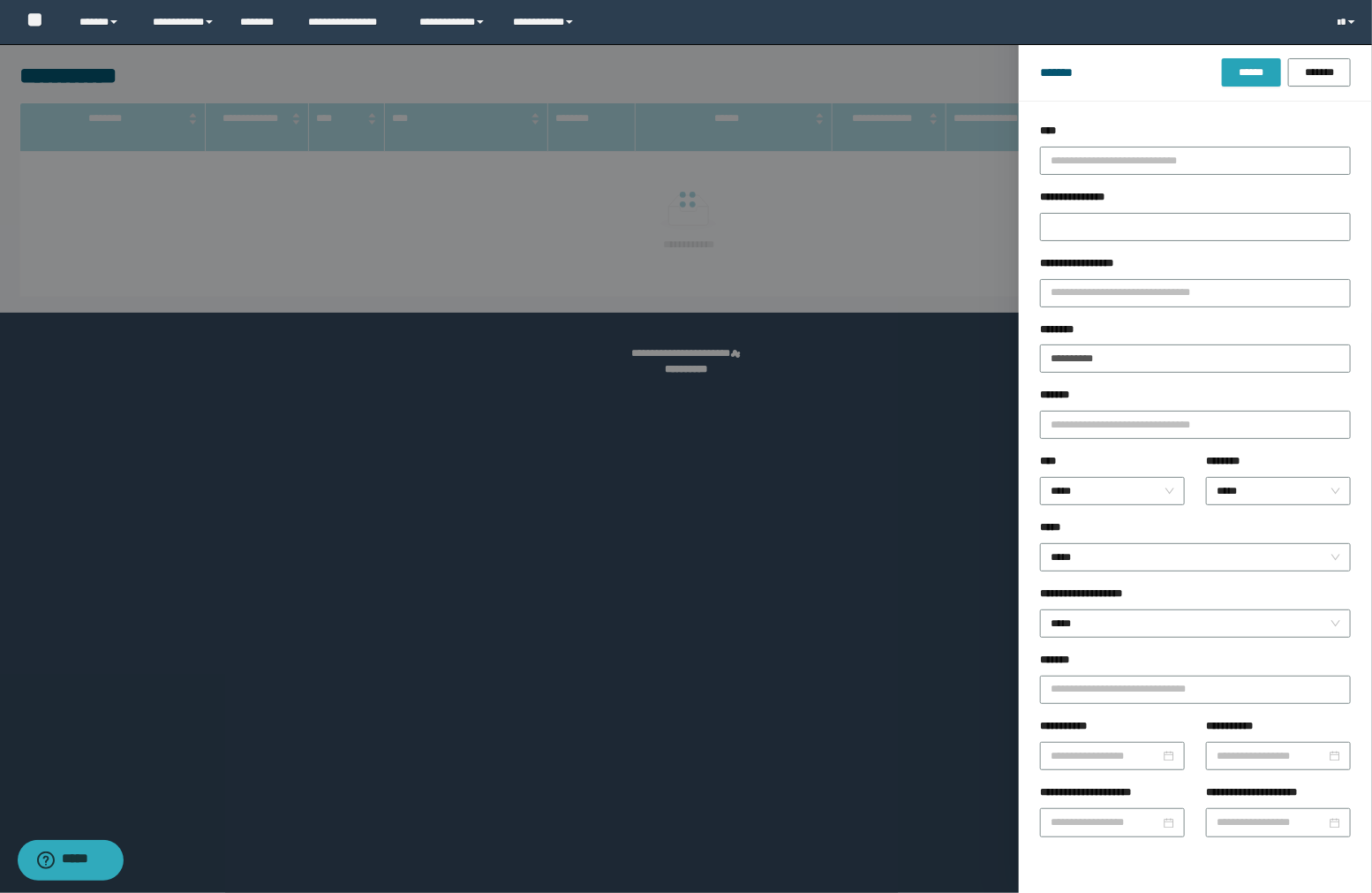 click on "******" at bounding box center (1251, 72) 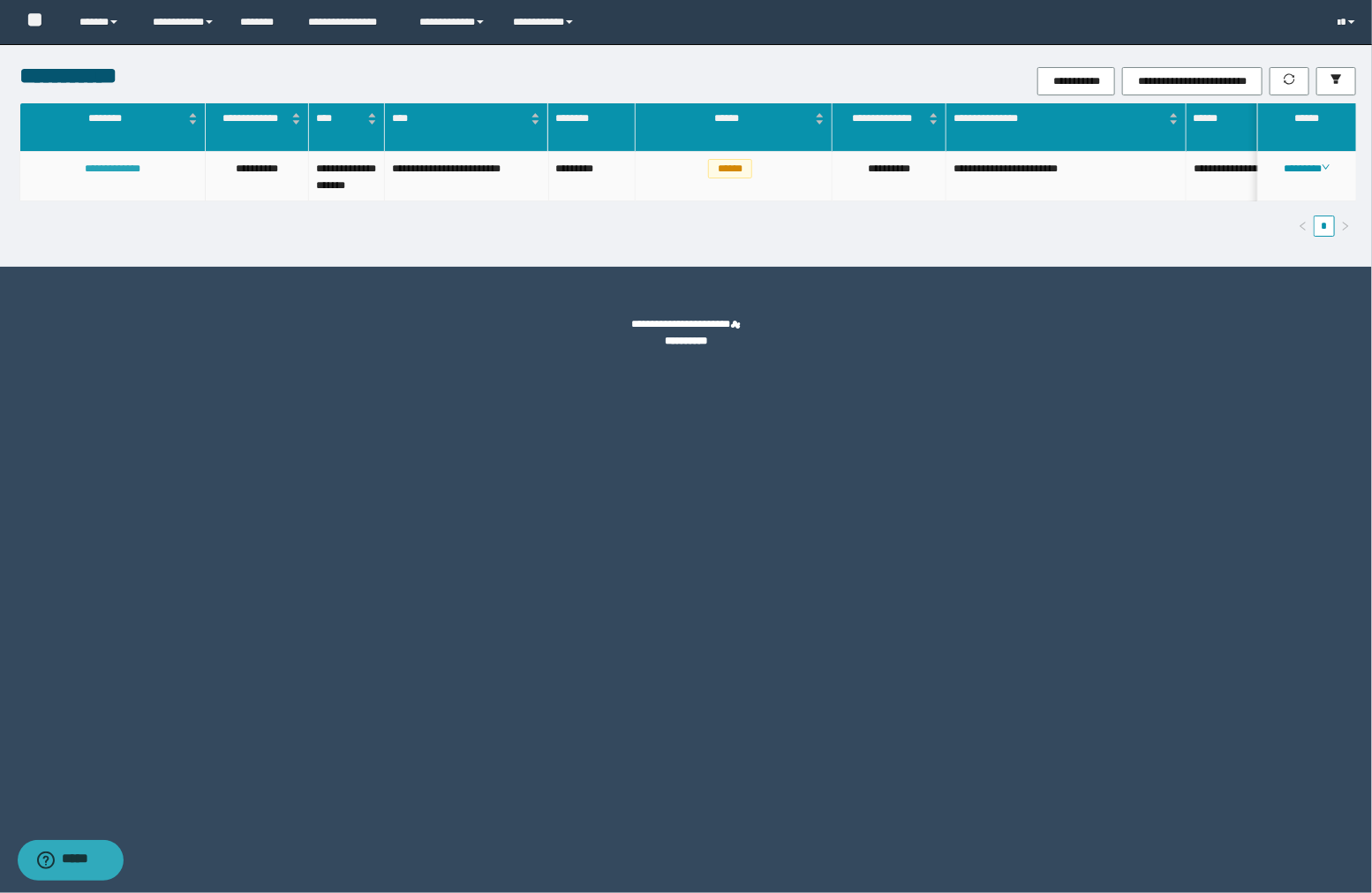 click on "**********" at bounding box center (112, 169) 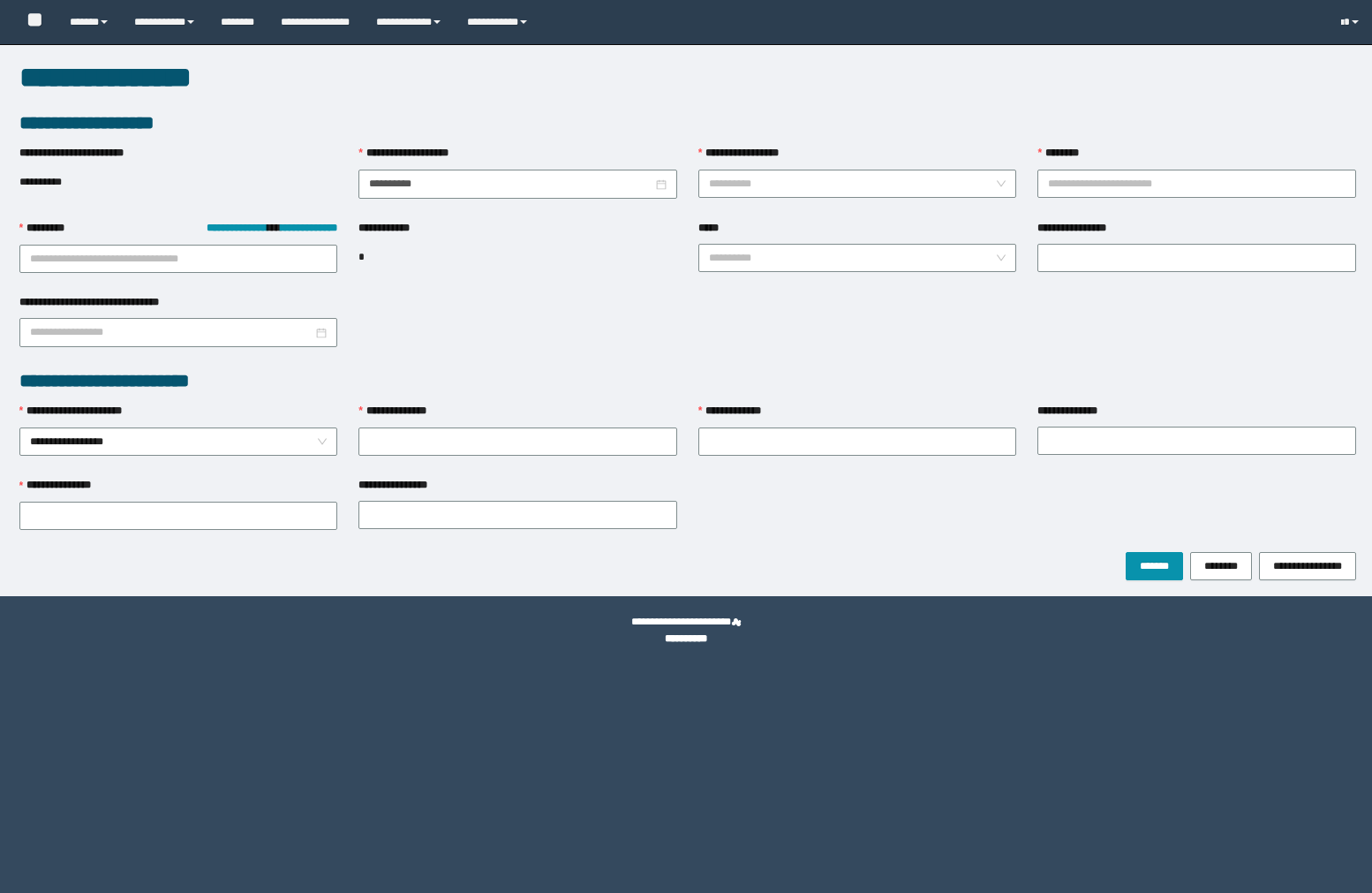scroll, scrollTop: 0, scrollLeft: 0, axis: both 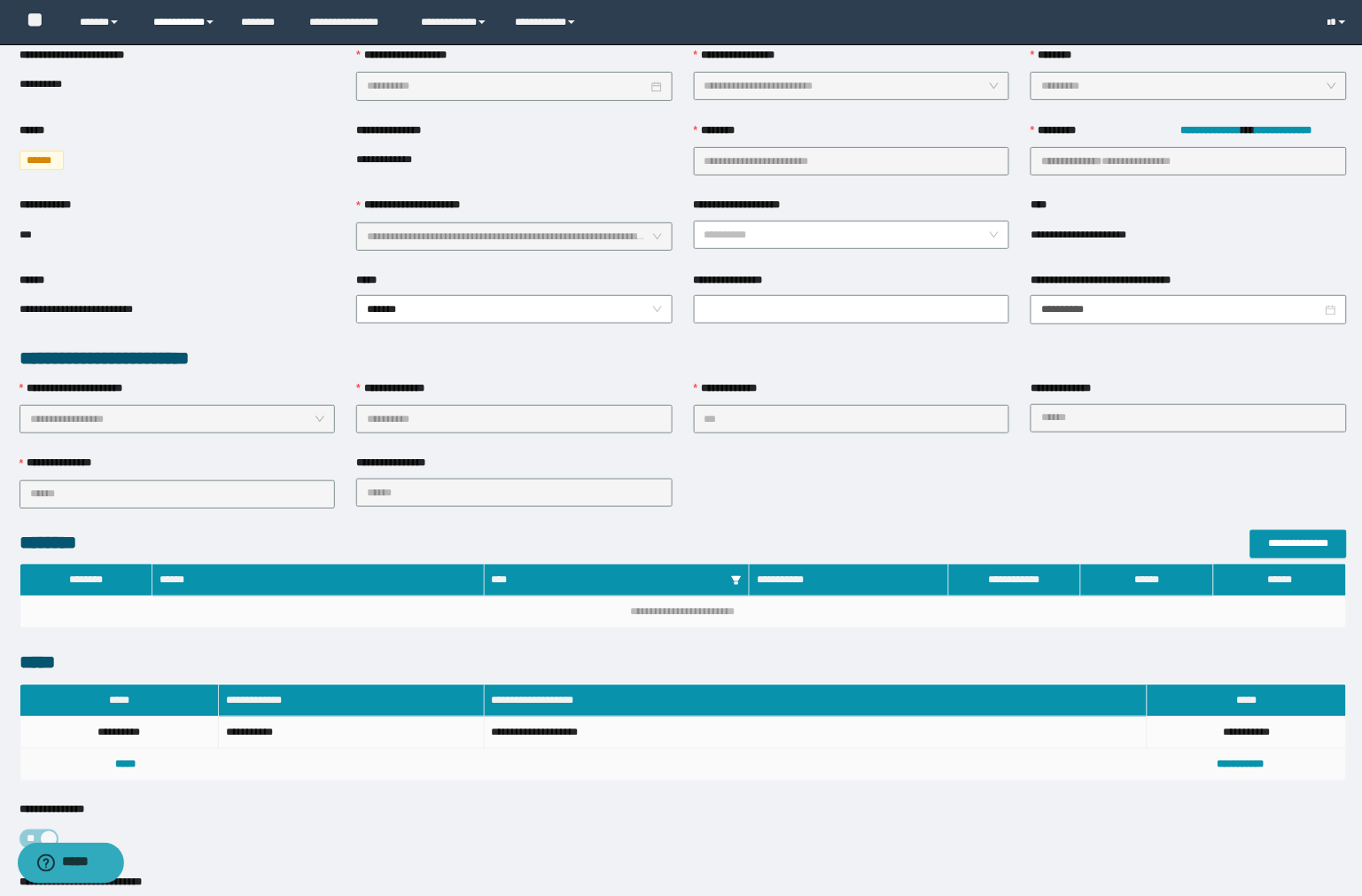 click on "**********" at bounding box center [183, 22] 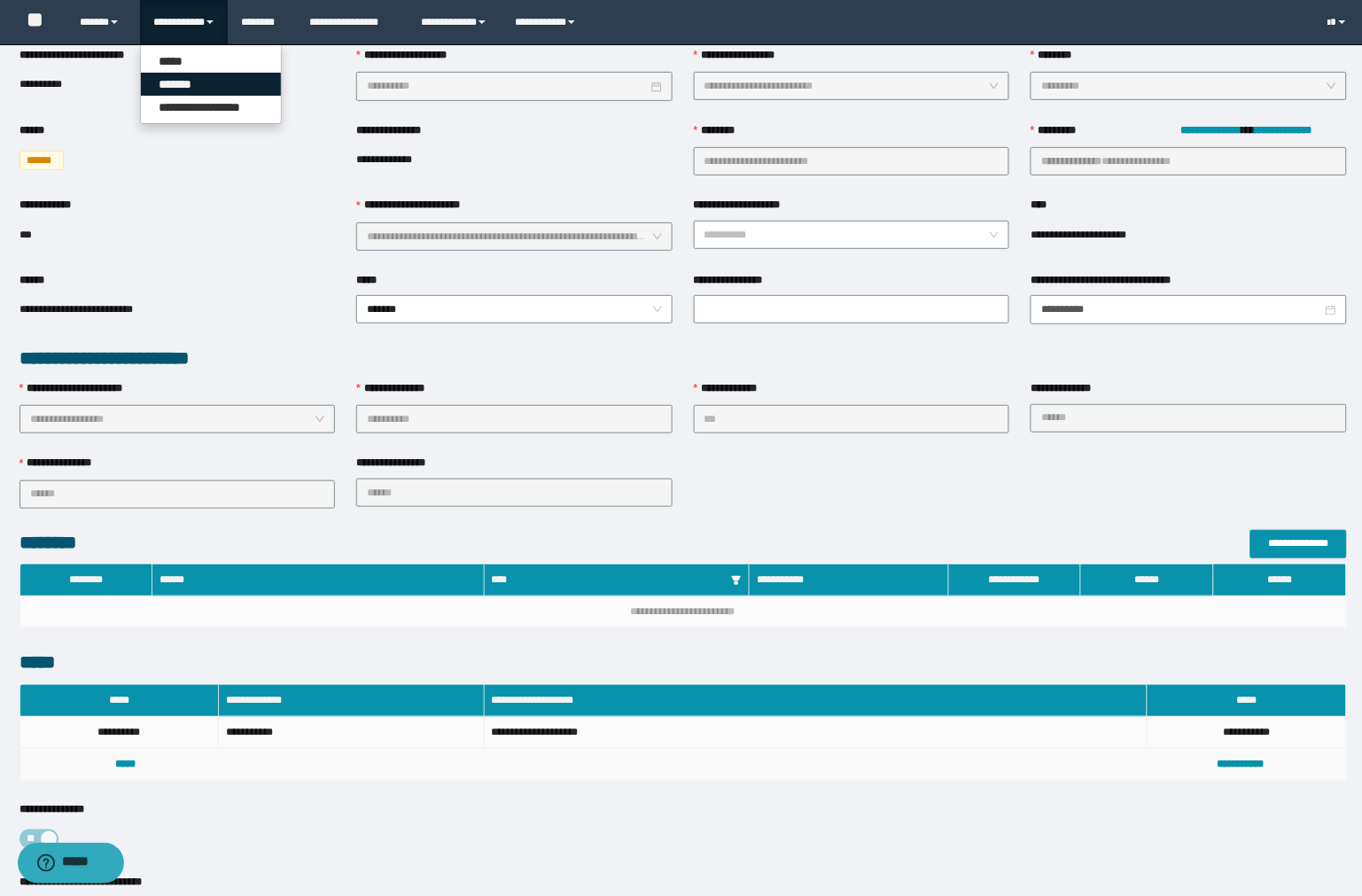 click on "*******" at bounding box center (211, 84) 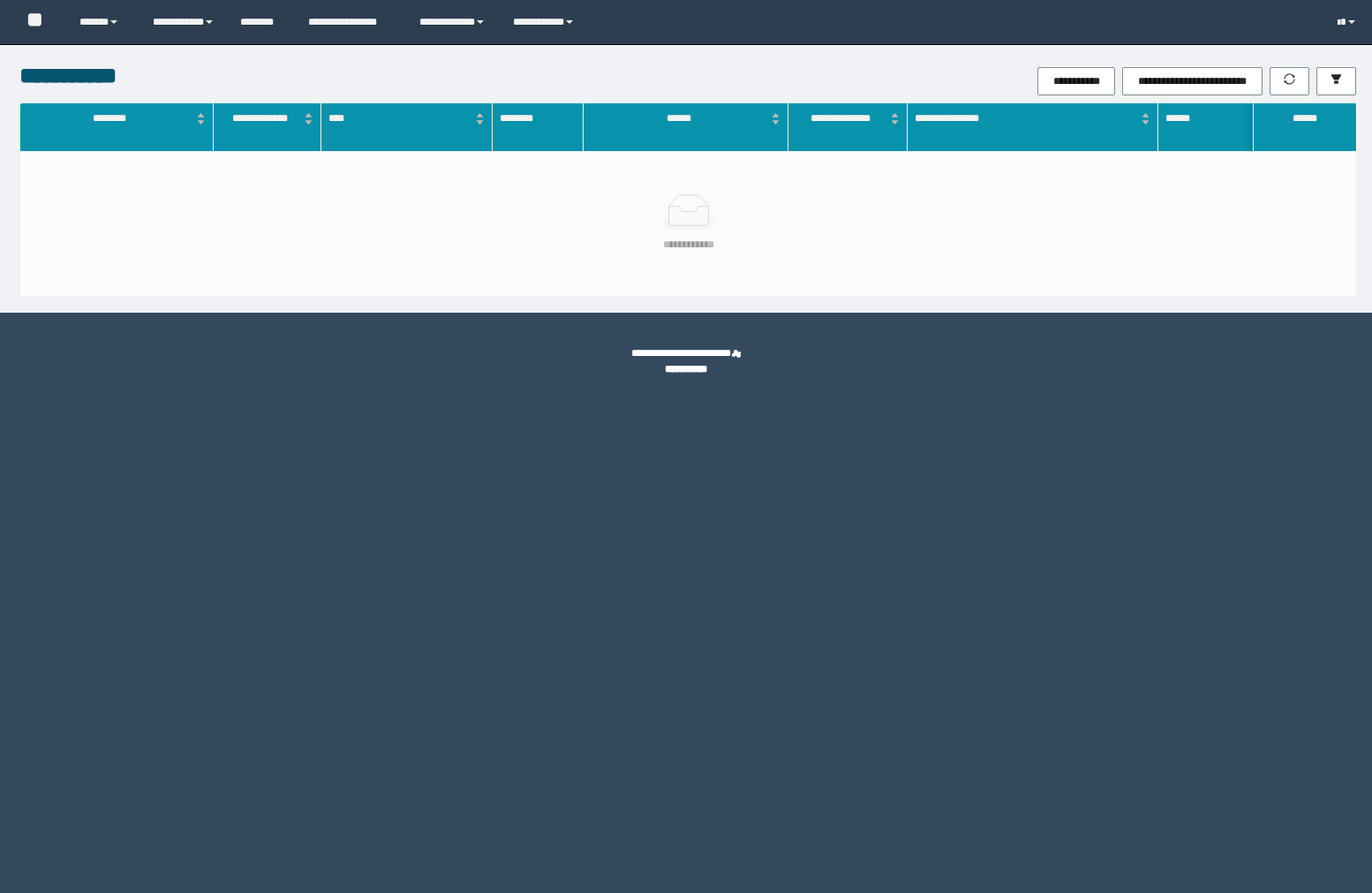 scroll, scrollTop: 0, scrollLeft: 0, axis: both 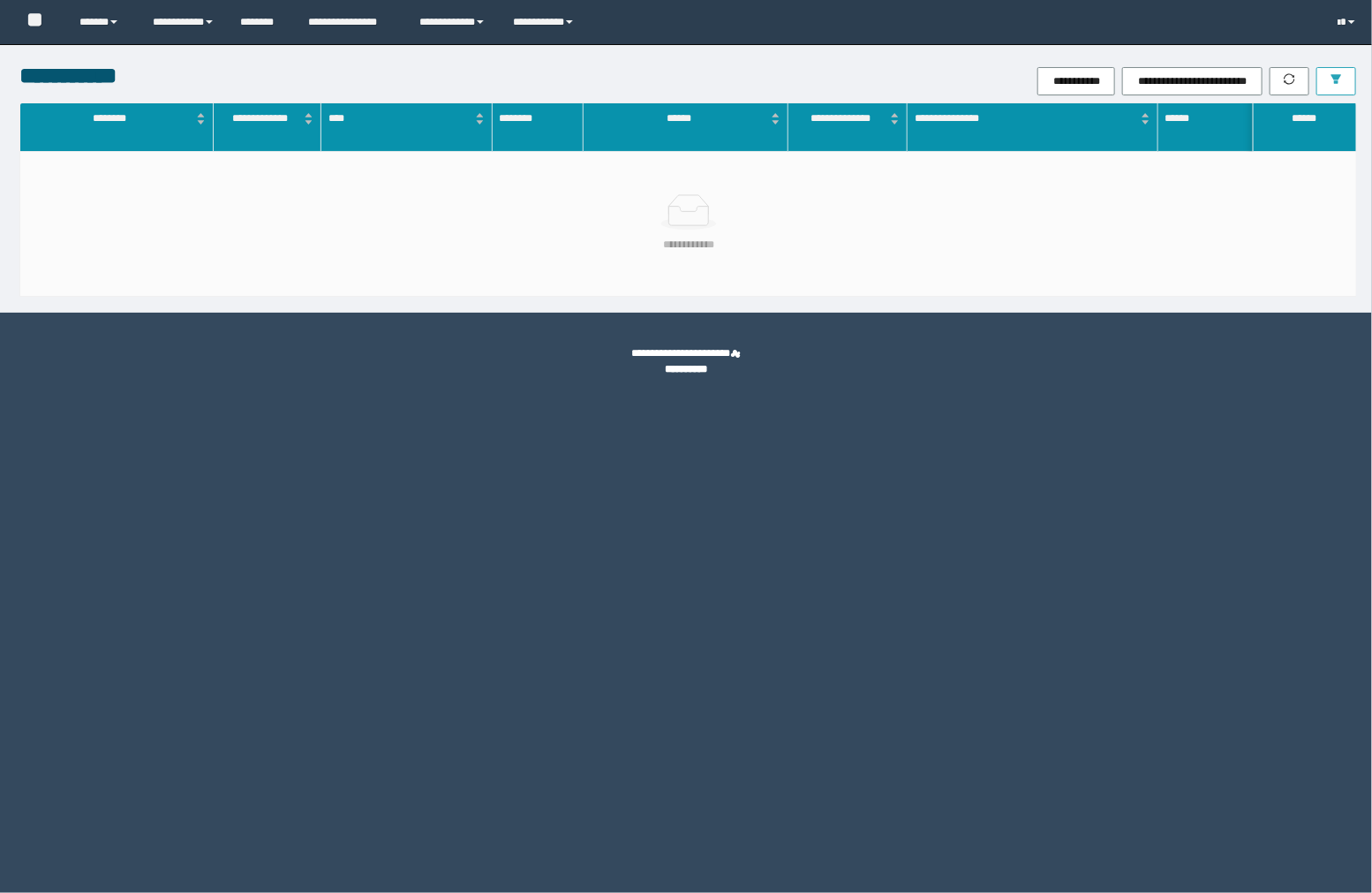 click at bounding box center (1336, 80) 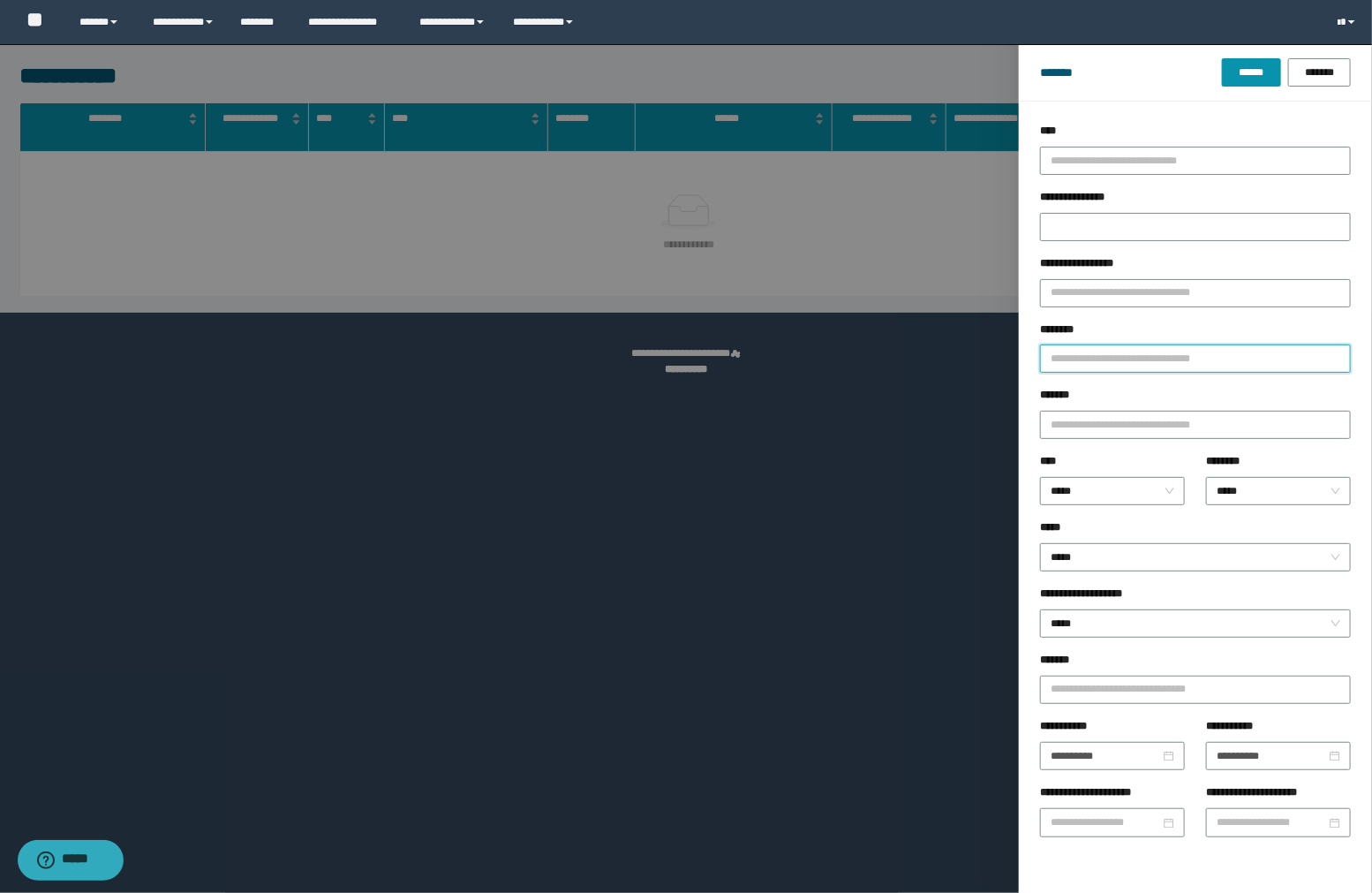 click on "********" at bounding box center [1195, 359] 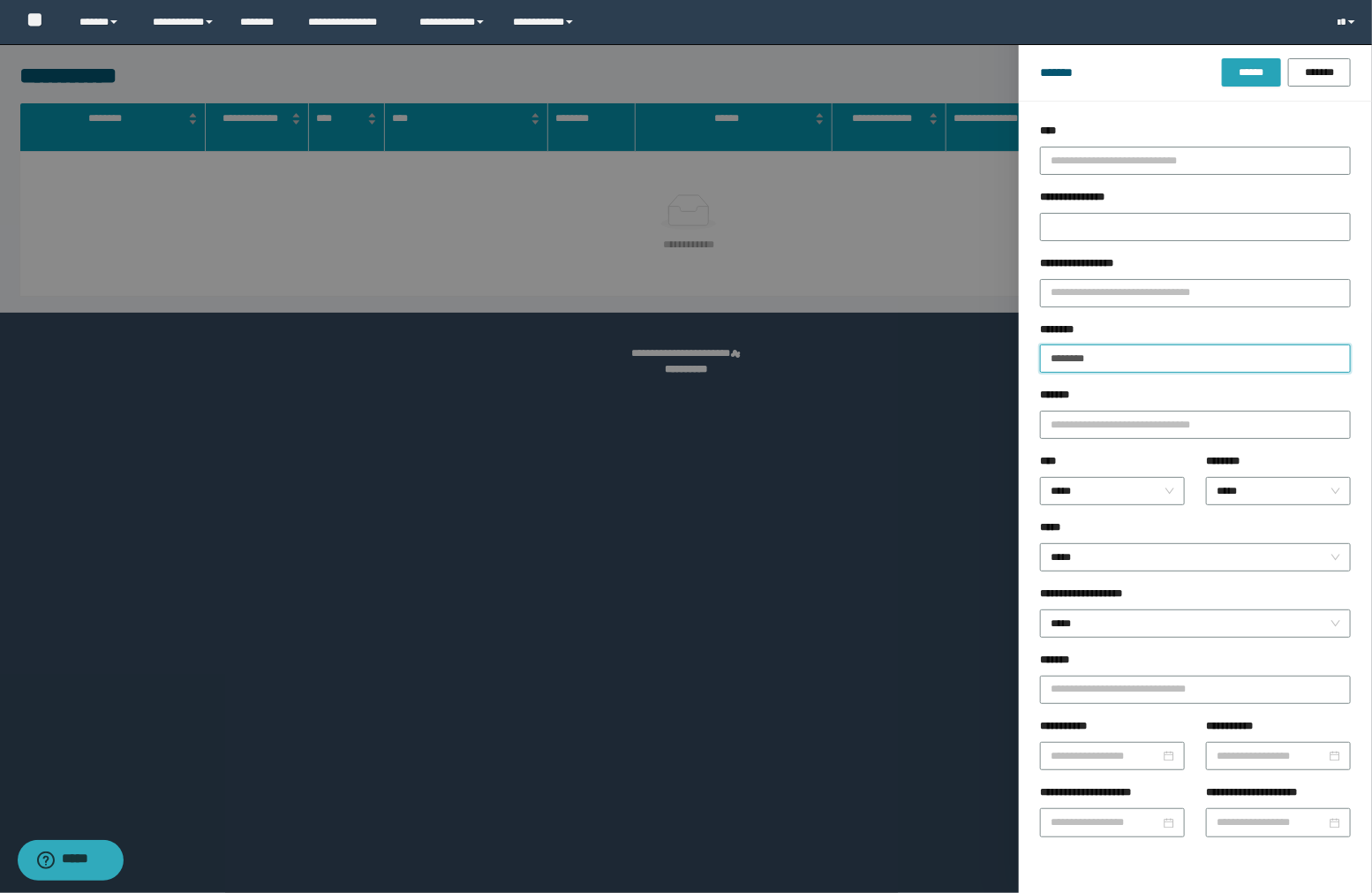 type on "********" 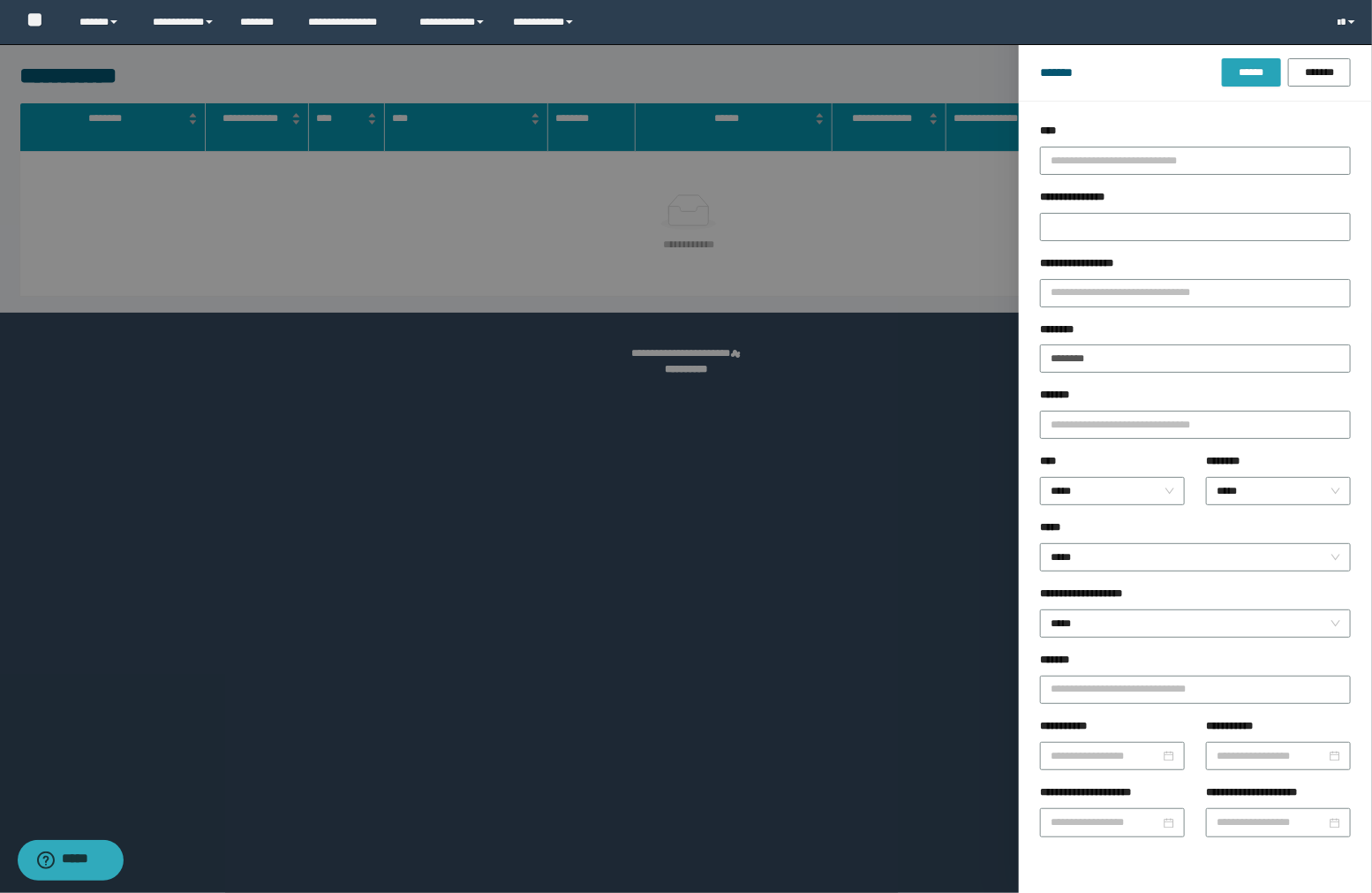 click on "******" at bounding box center [1251, 72] 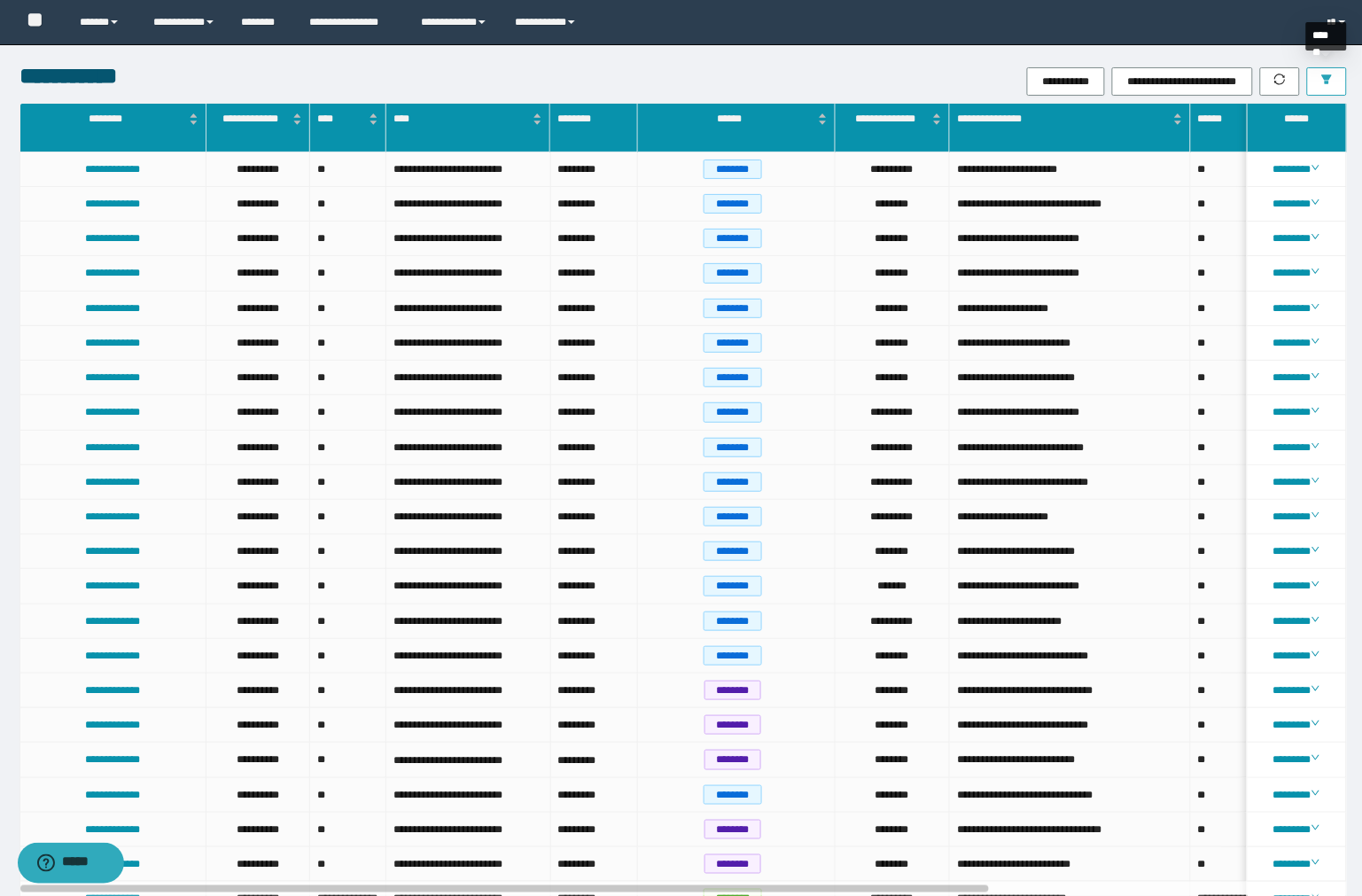 click at bounding box center (1327, 82) 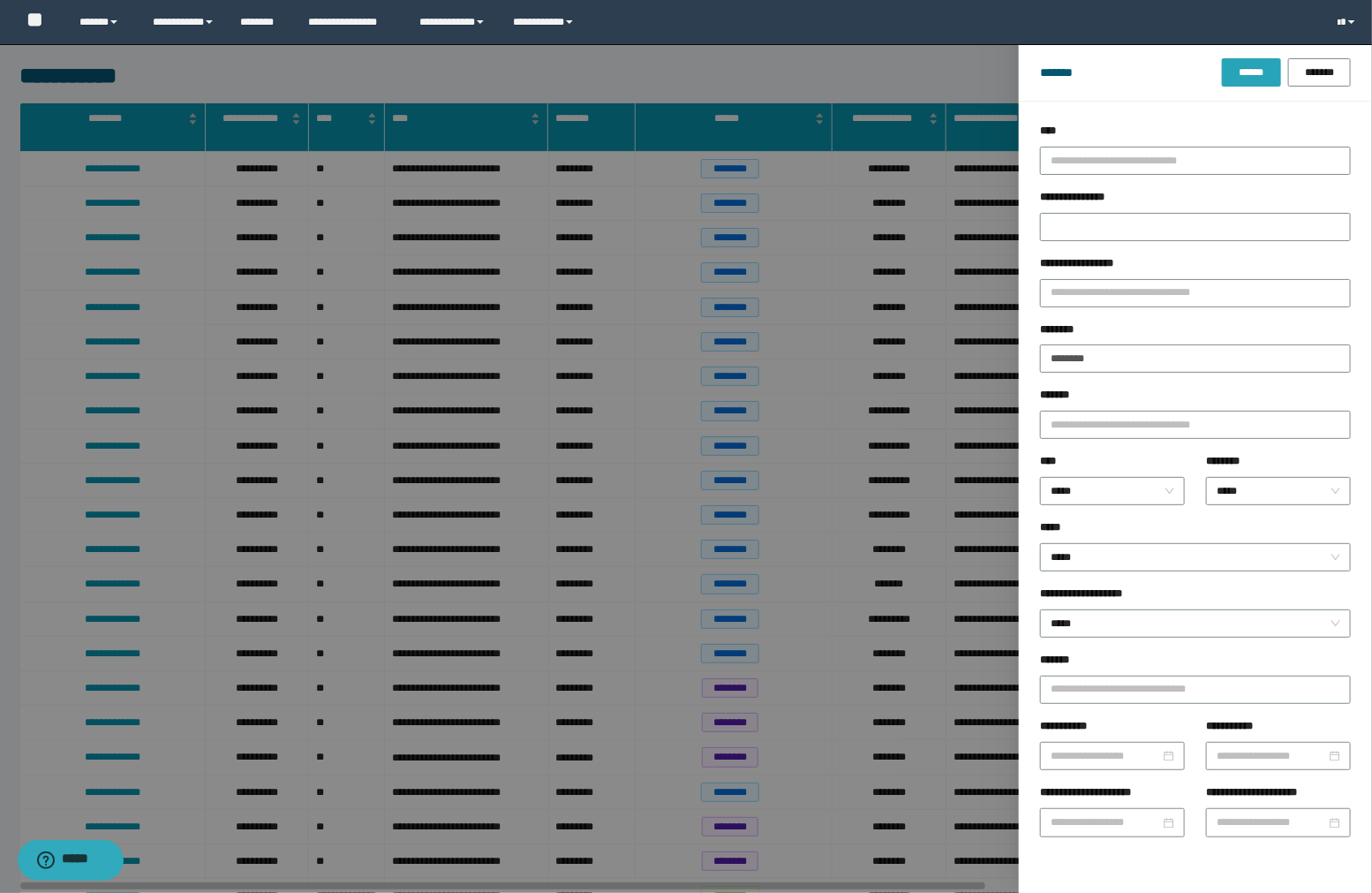 click on "******" at bounding box center [1251, 72] 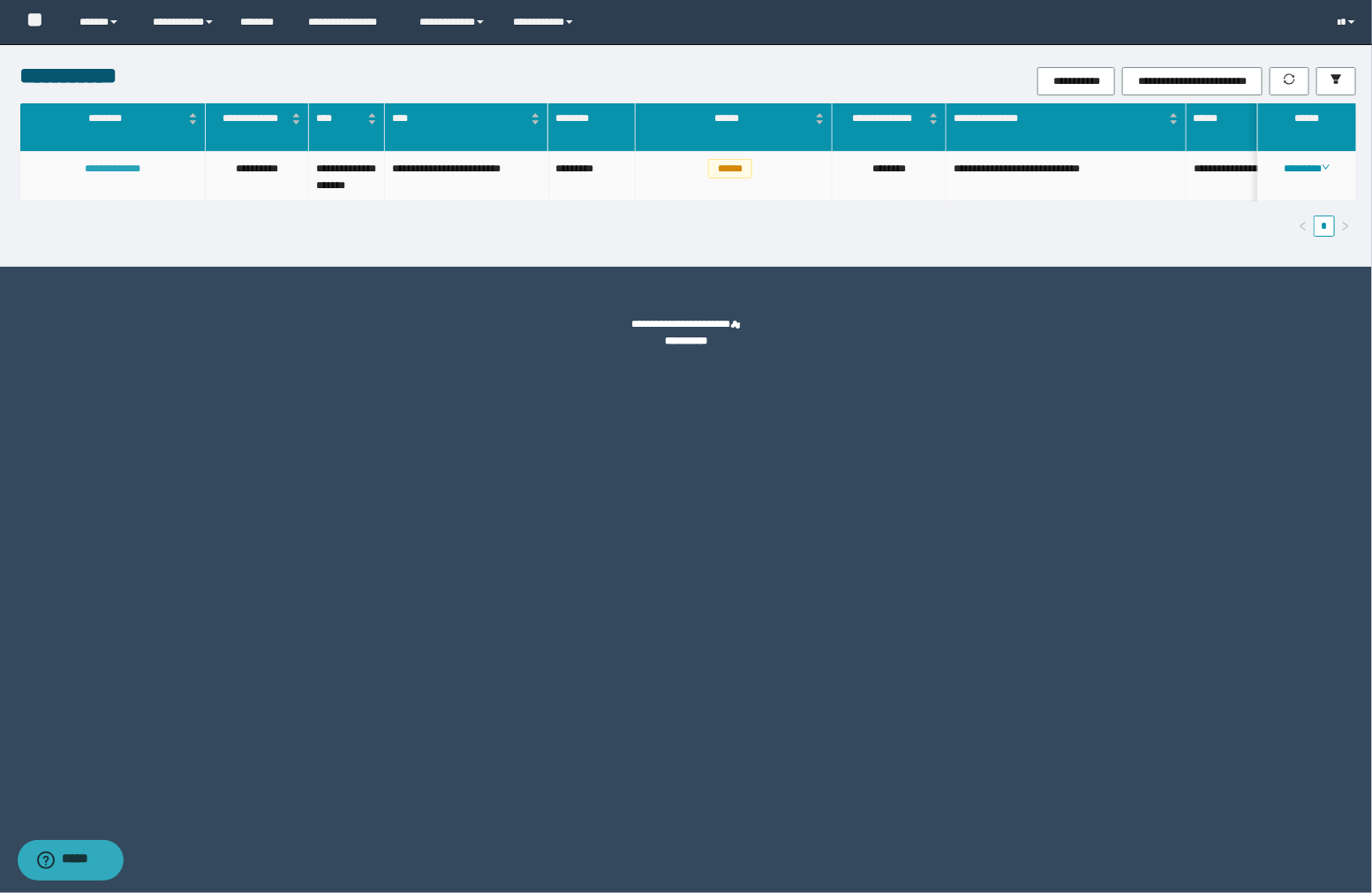 click on "**********" at bounding box center (112, 169) 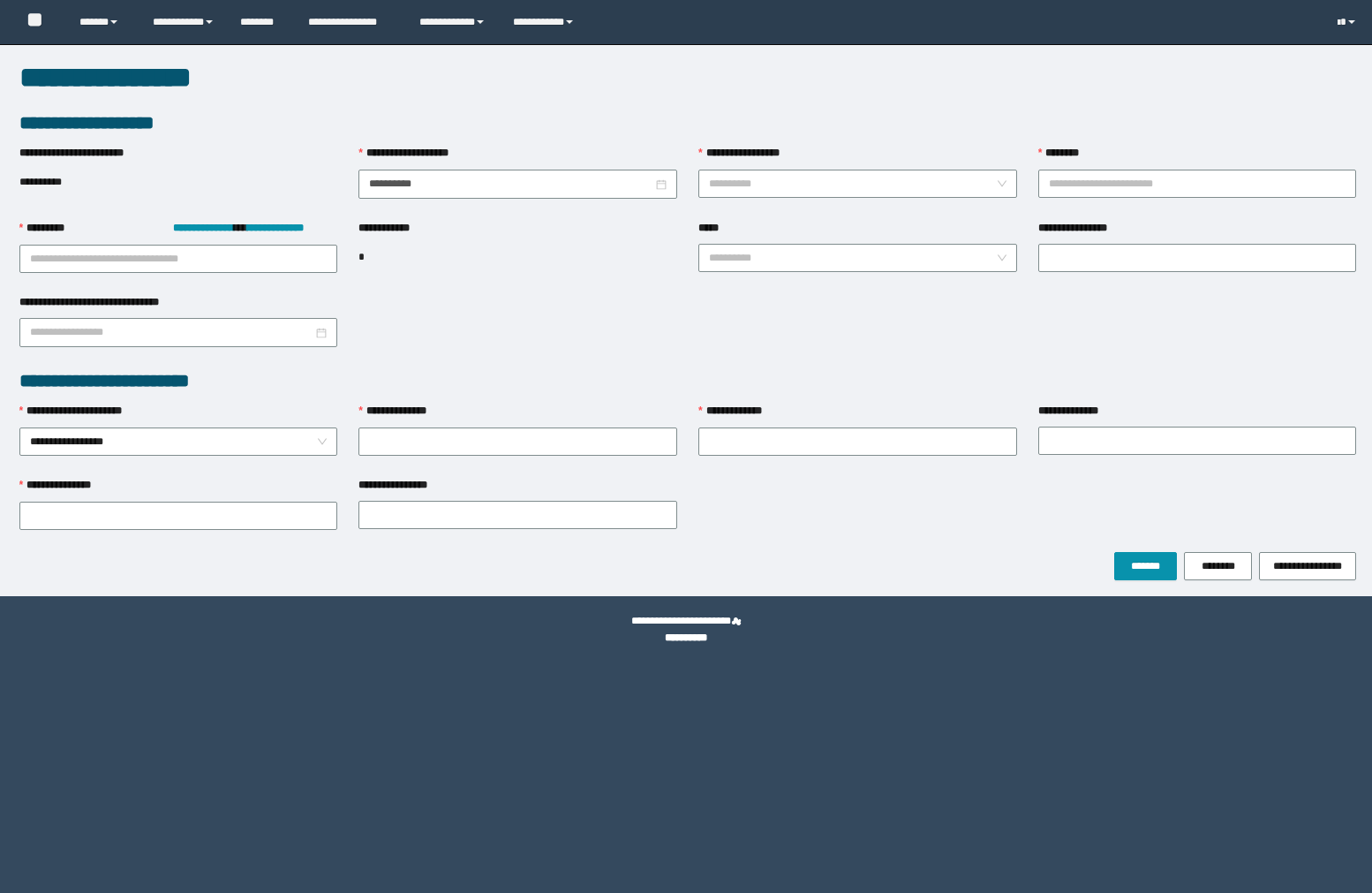 scroll, scrollTop: 0, scrollLeft: 0, axis: both 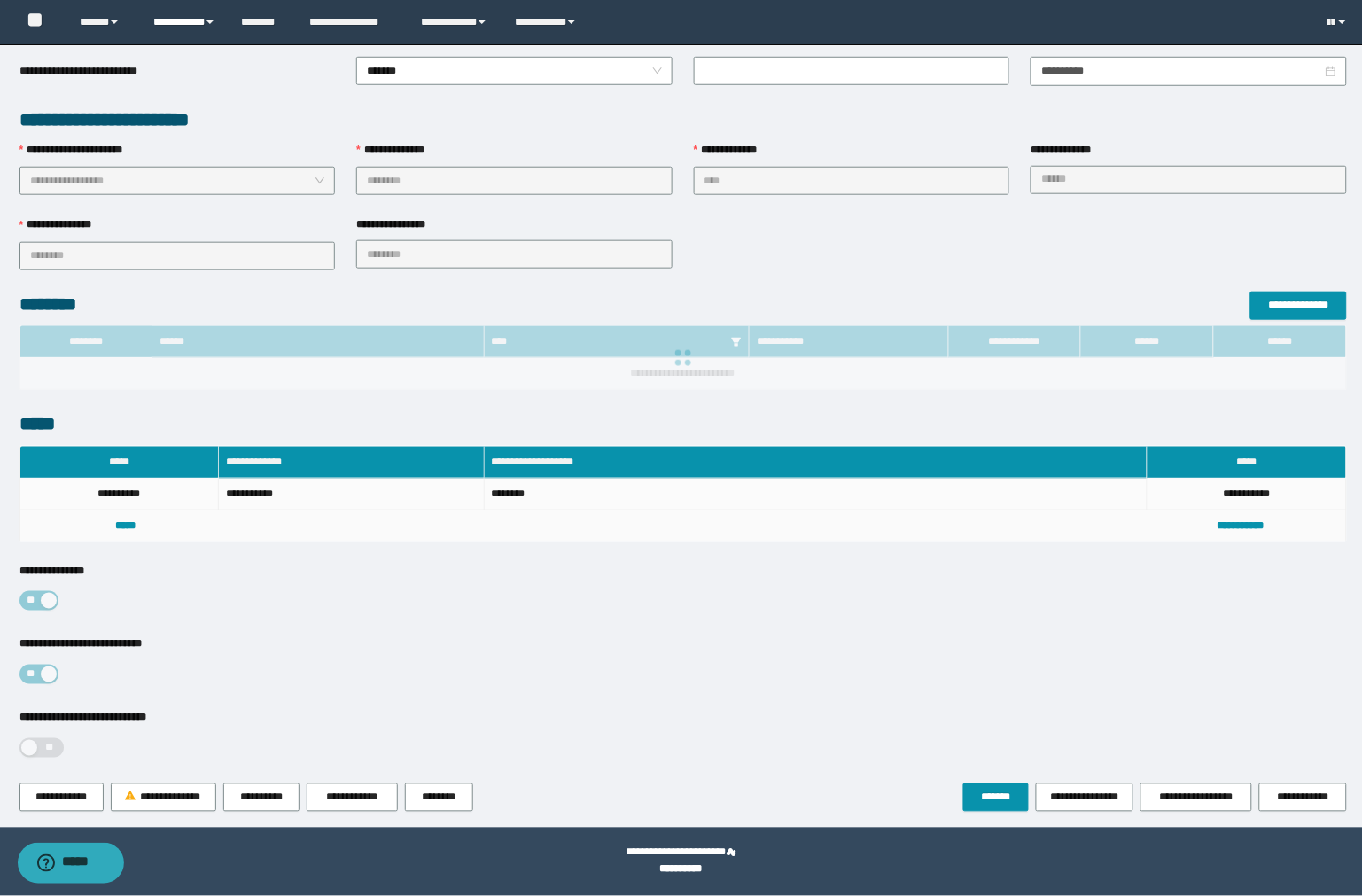 click on "**********" at bounding box center (183, 22) 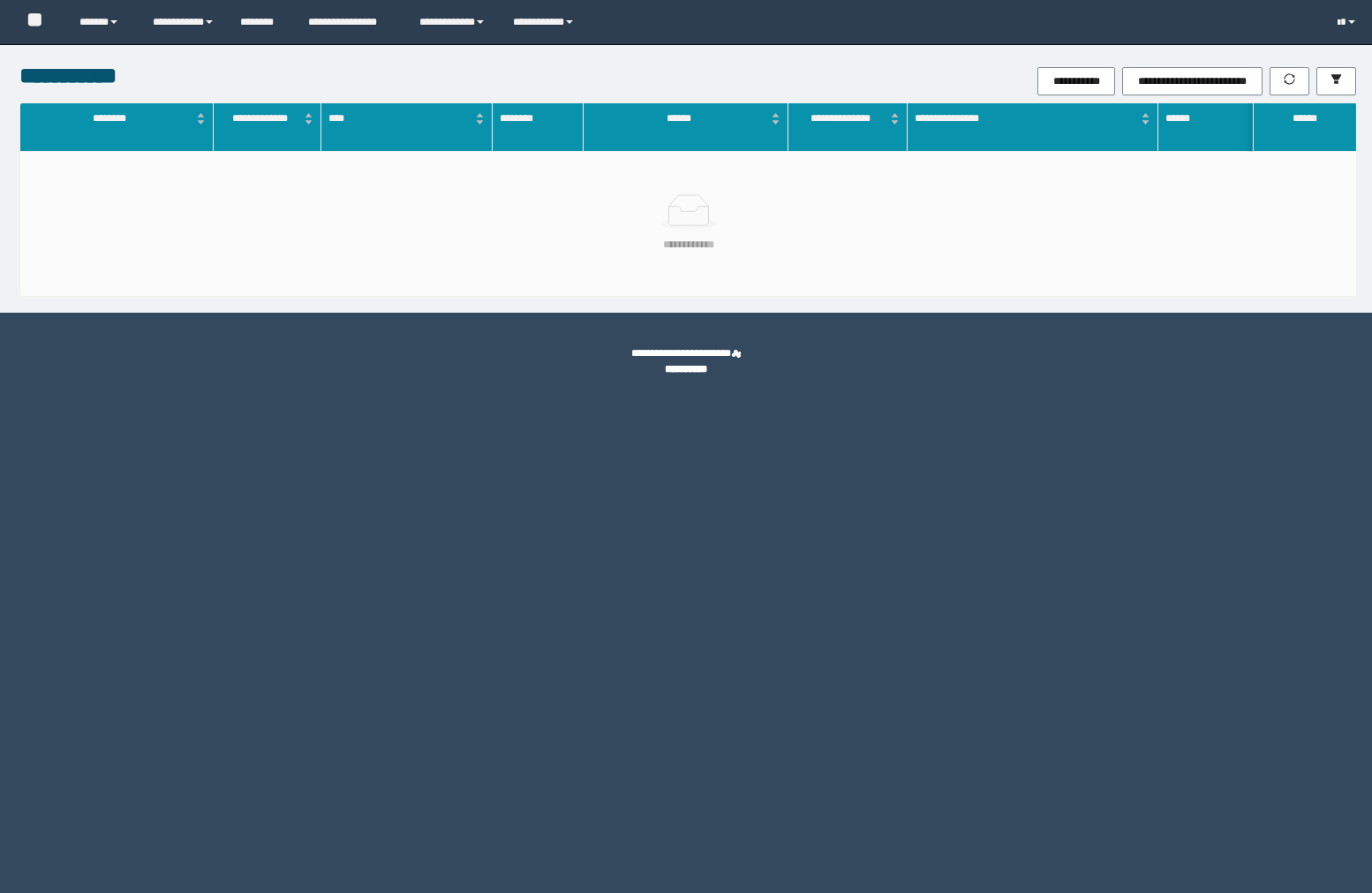 scroll, scrollTop: 0, scrollLeft: 0, axis: both 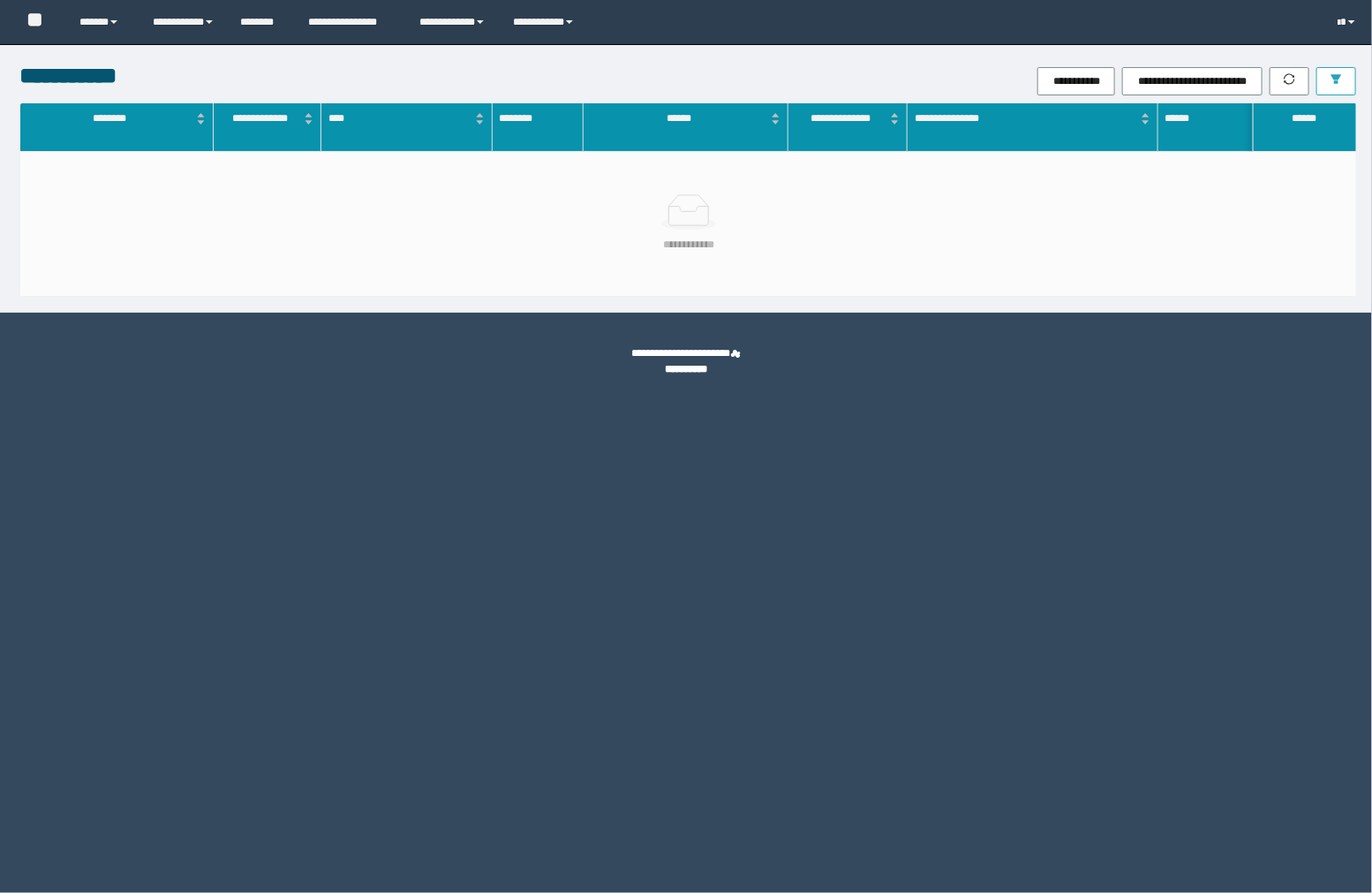 click at bounding box center (1336, 81) 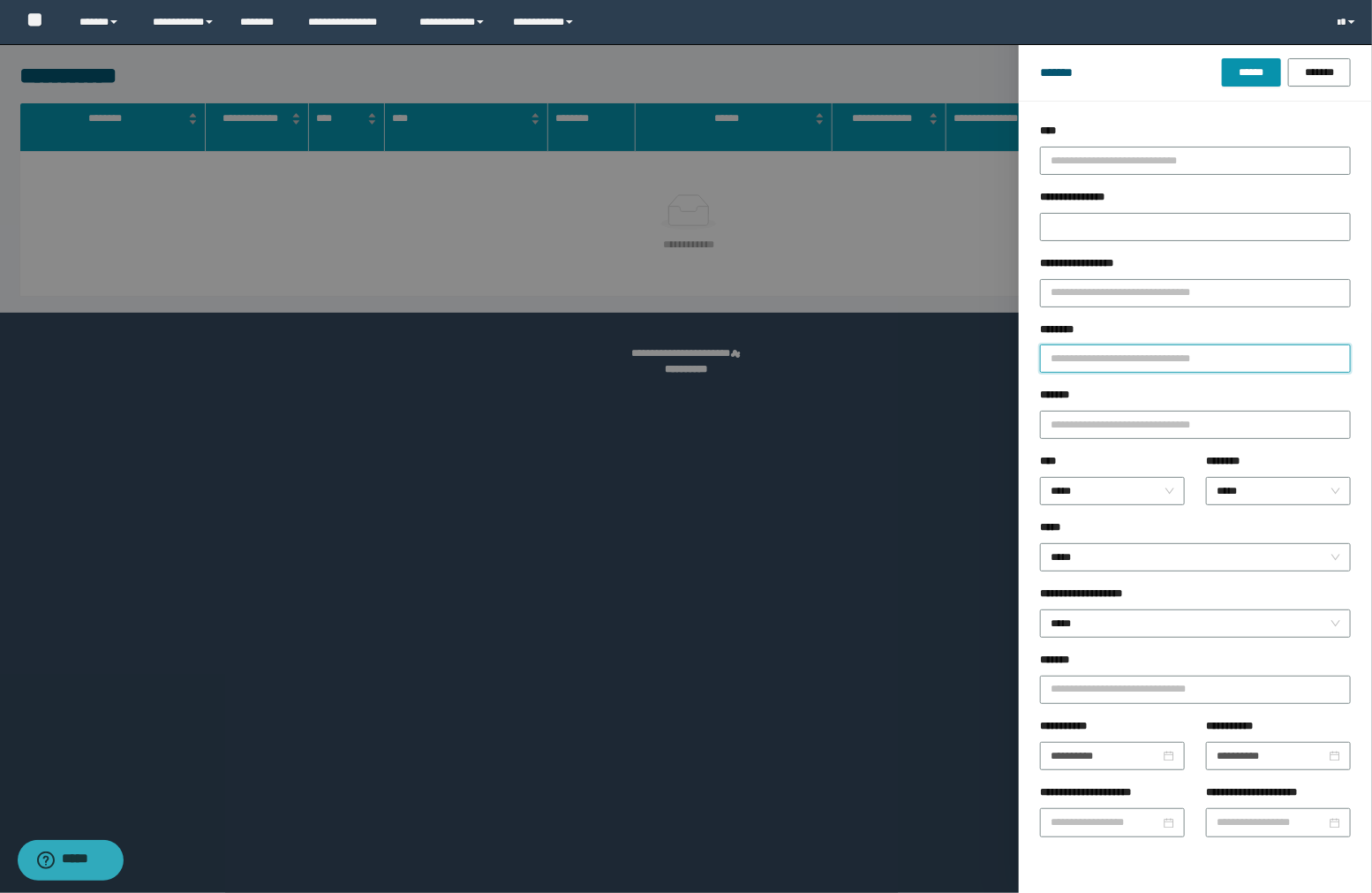 click on "********" at bounding box center [1195, 359] 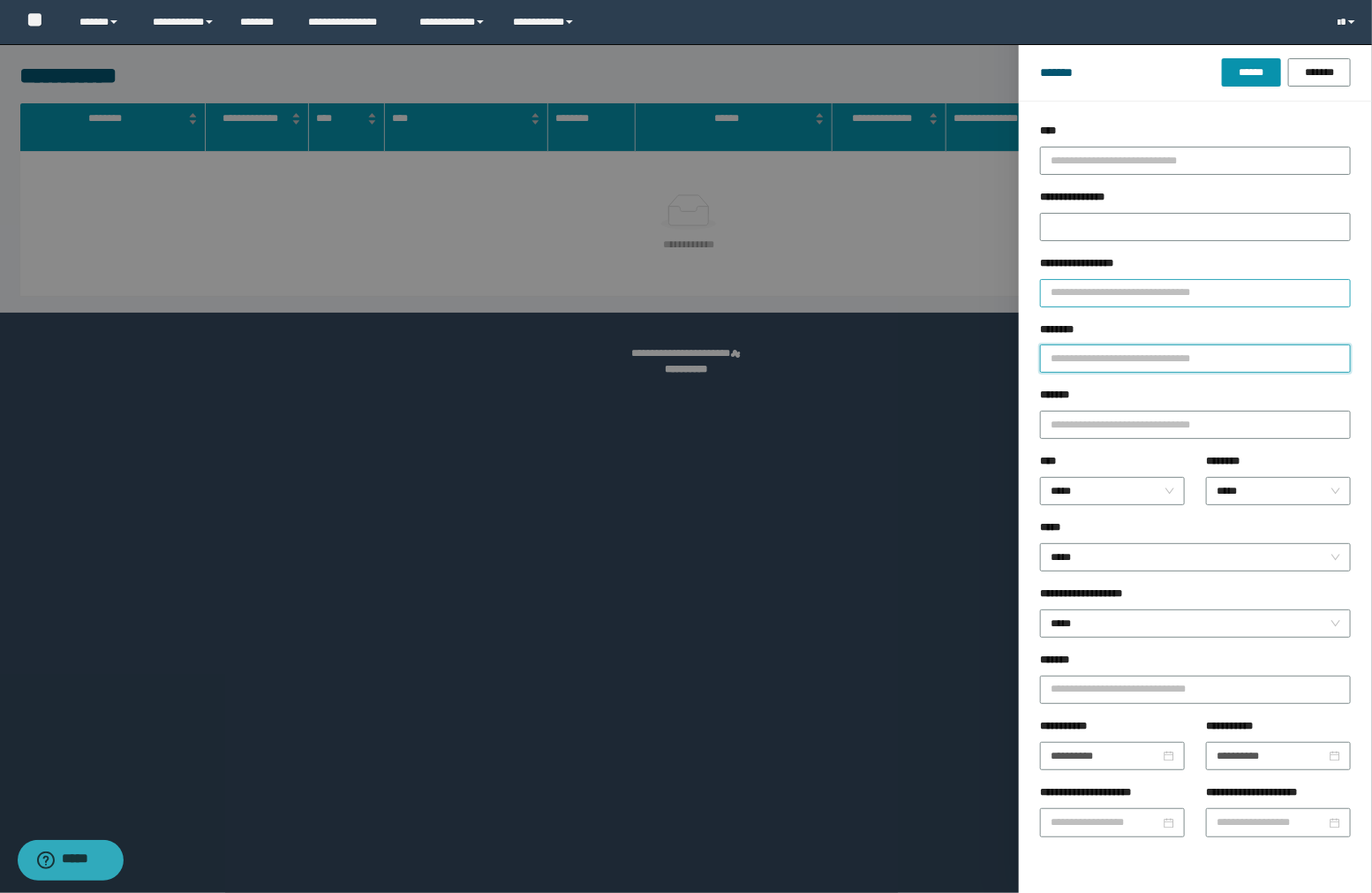 paste on "********" 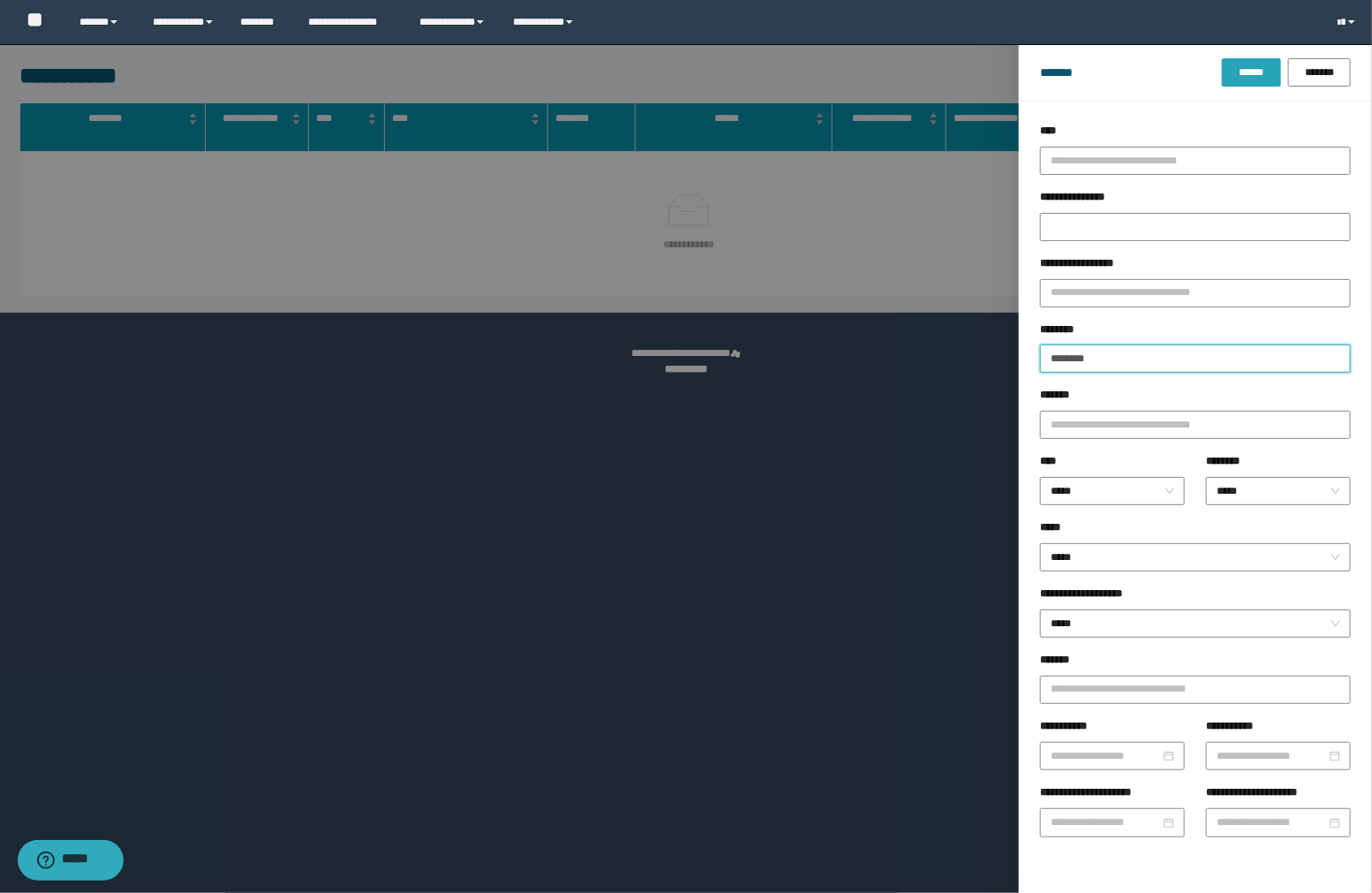 type on "********" 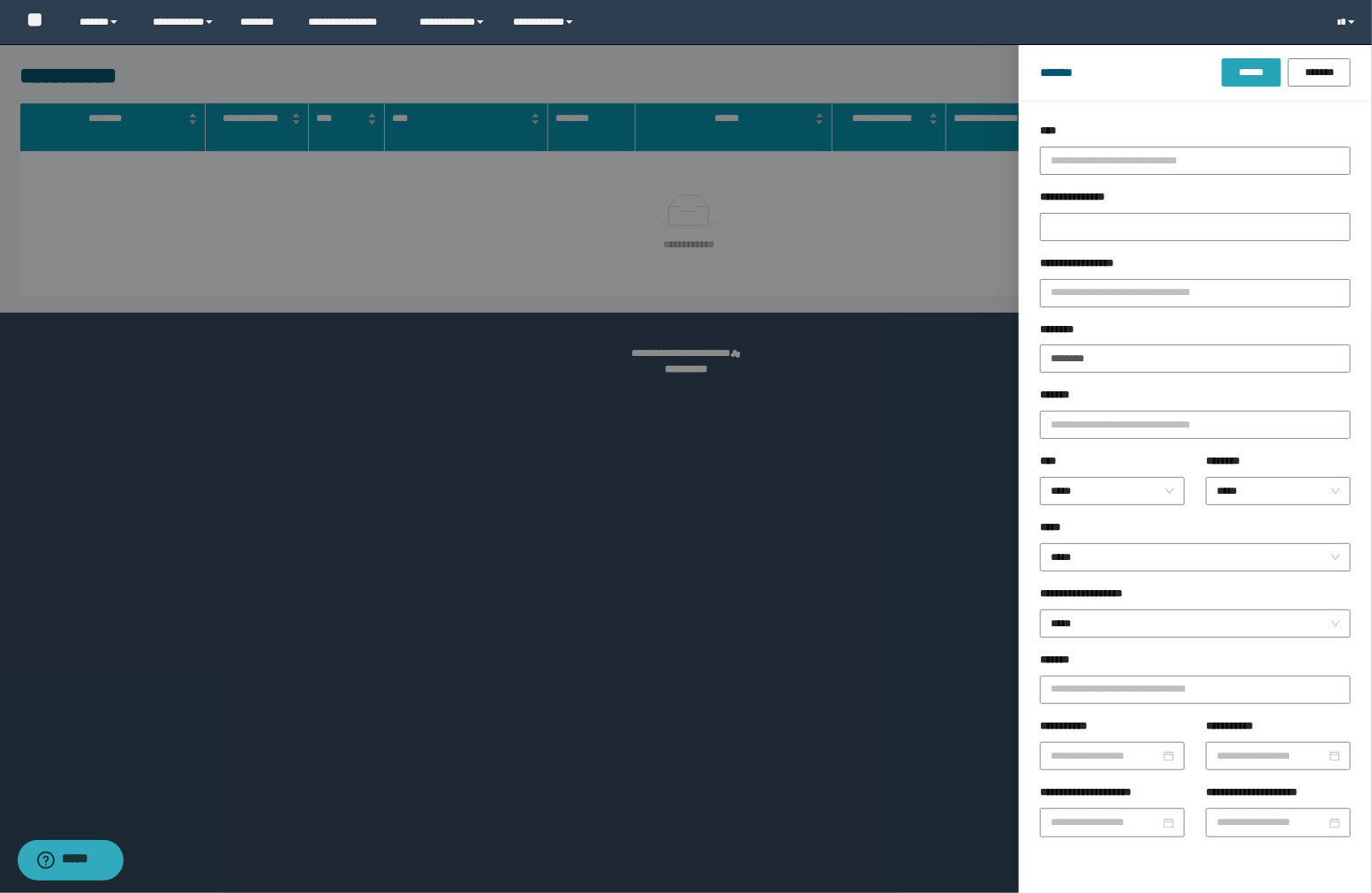 click on "******" at bounding box center (1251, 72) 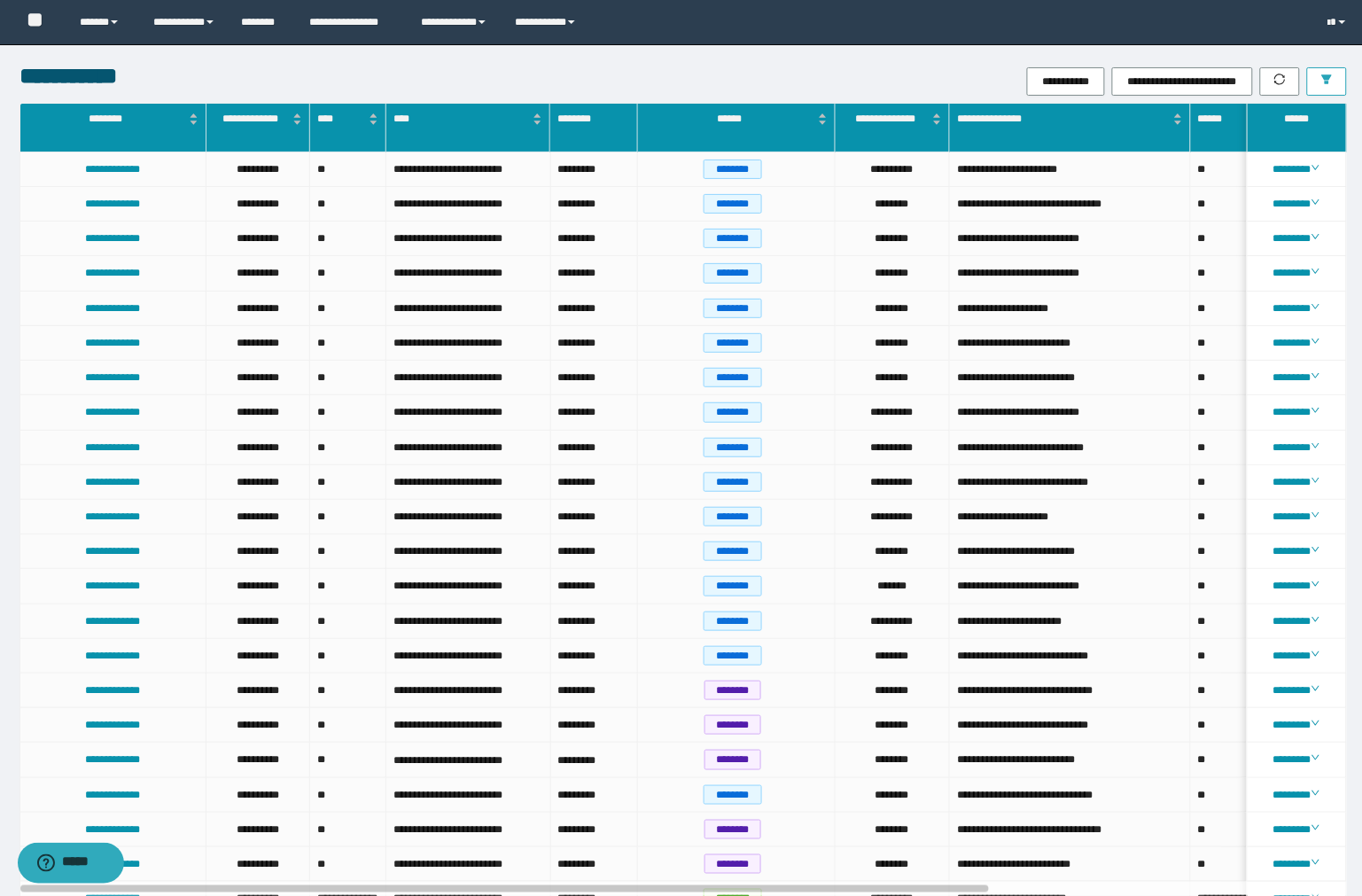 click at bounding box center (1327, 81) 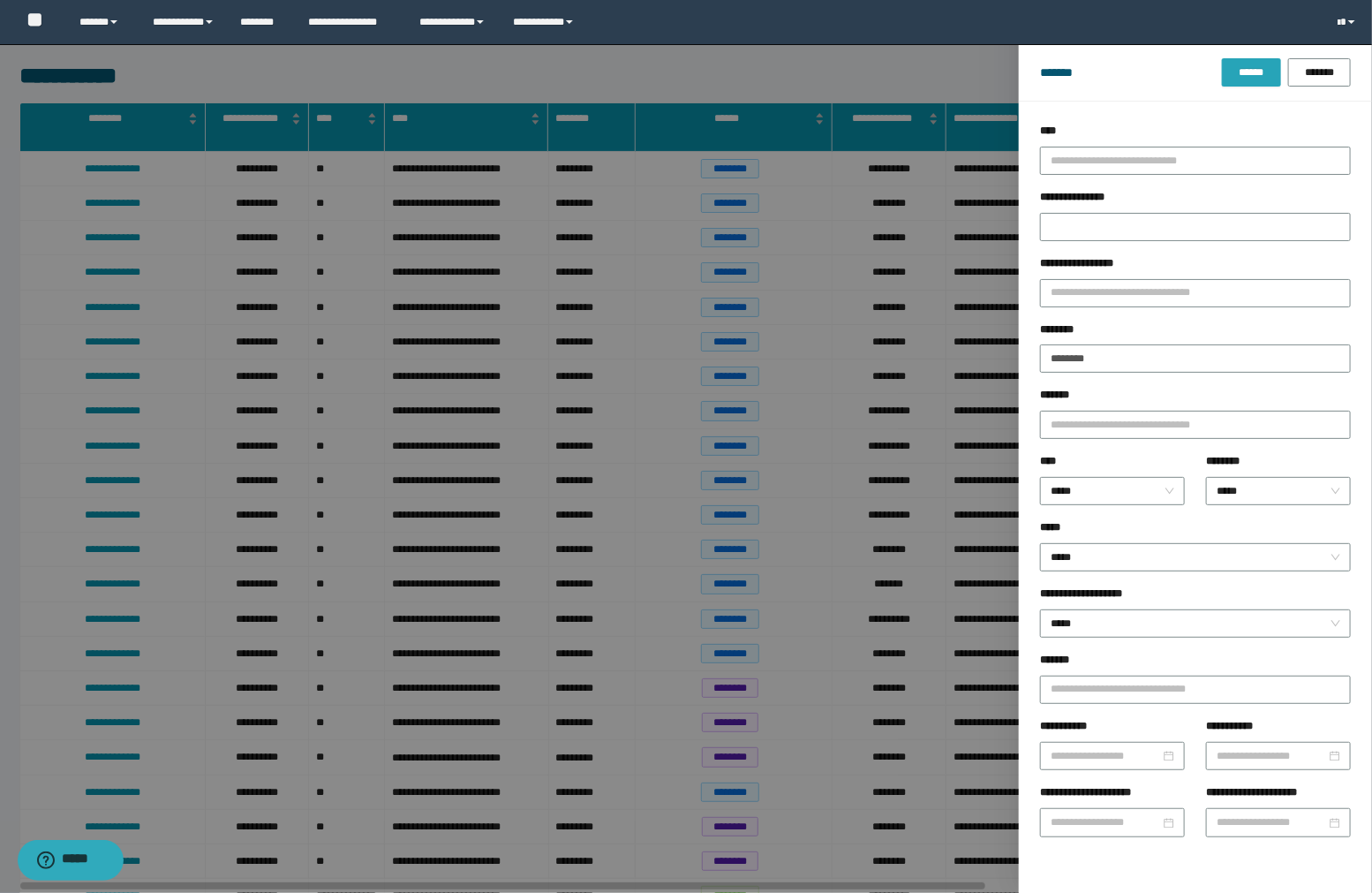 click on "******" at bounding box center (1251, 72) 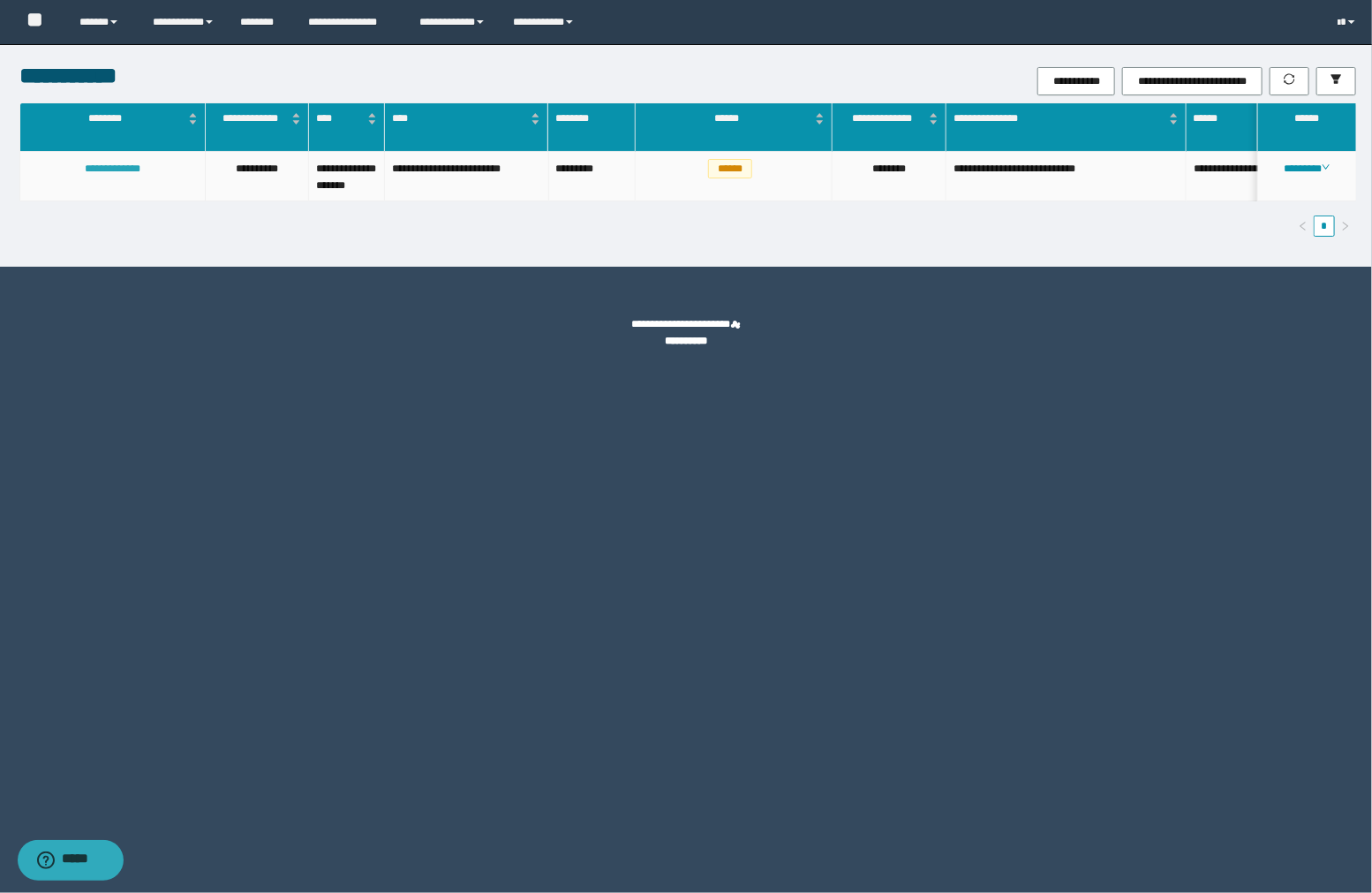 click on "**********" at bounding box center (112, 169) 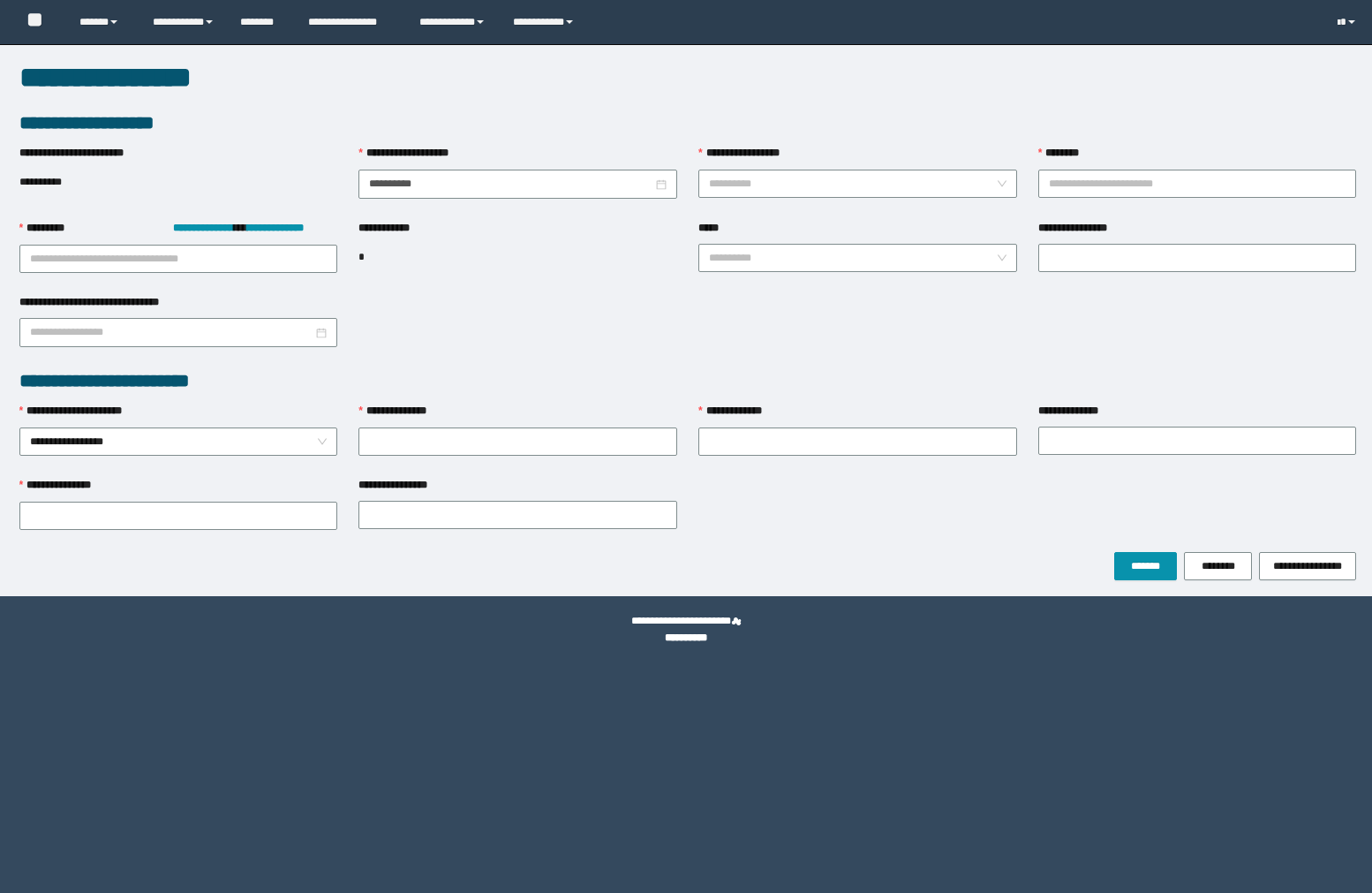 scroll, scrollTop: 0, scrollLeft: 0, axis: both 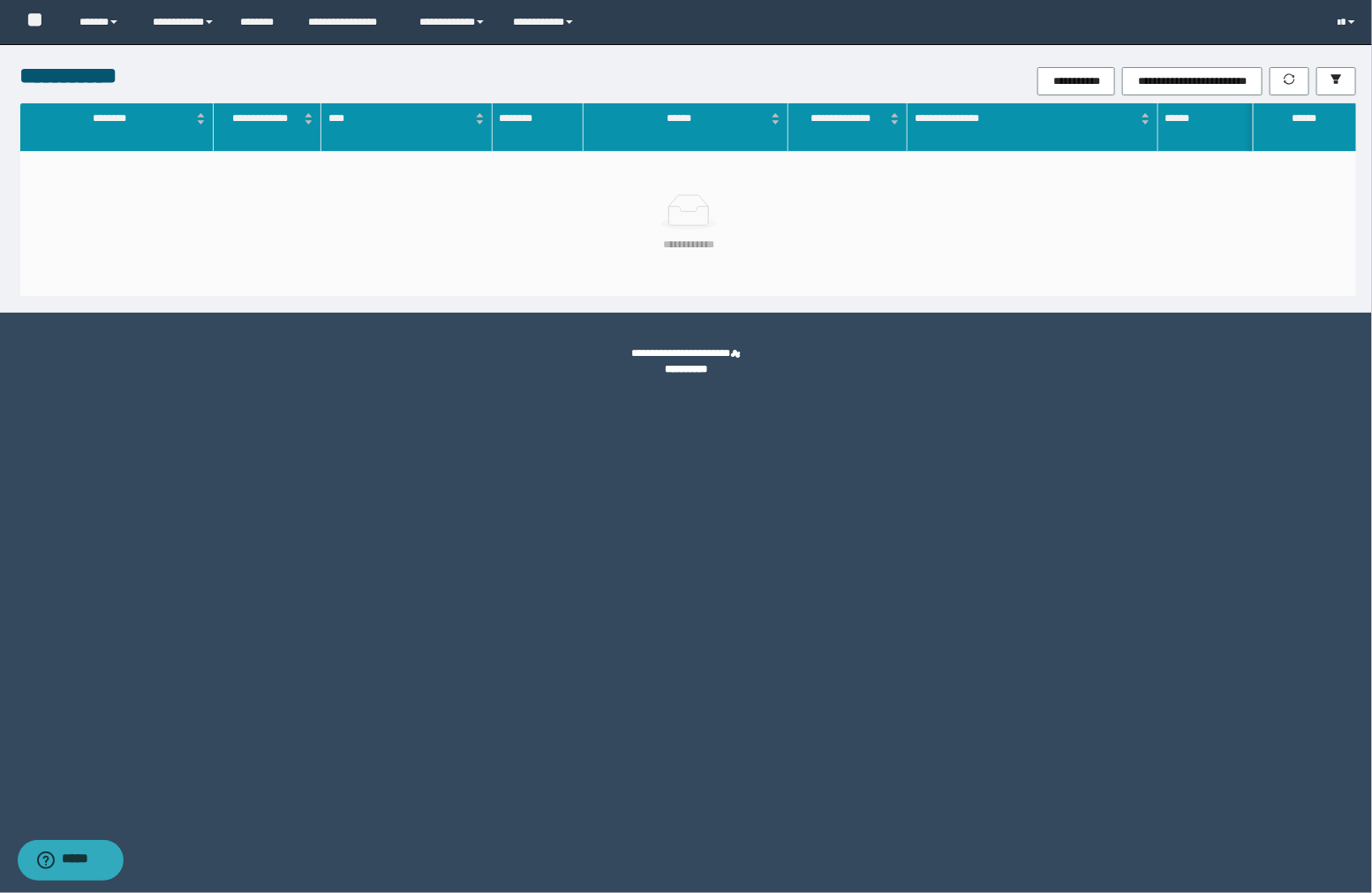 click on "**********" at bounding box center (911, 81) 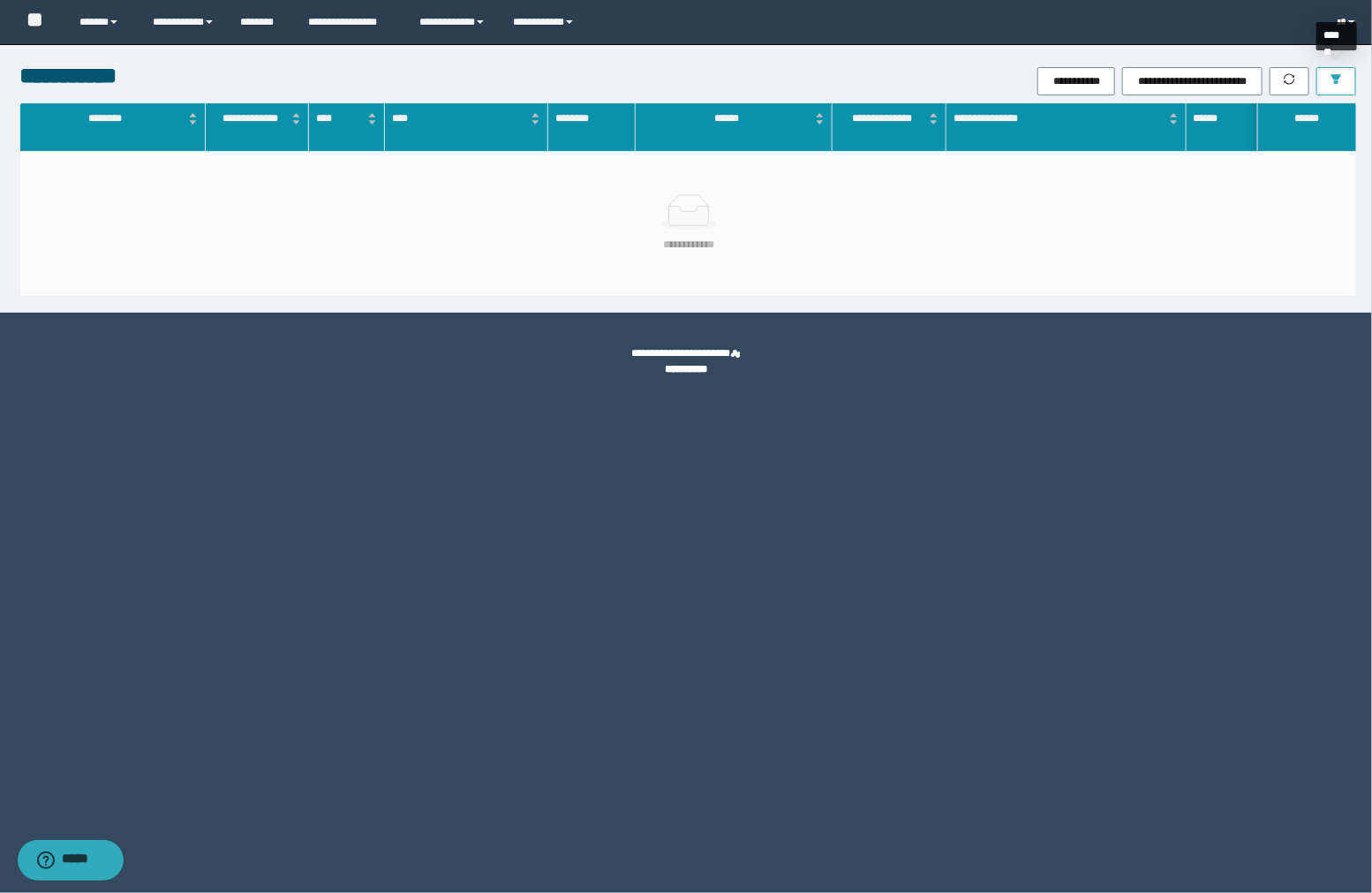 click at bounding box center (1336, 81) 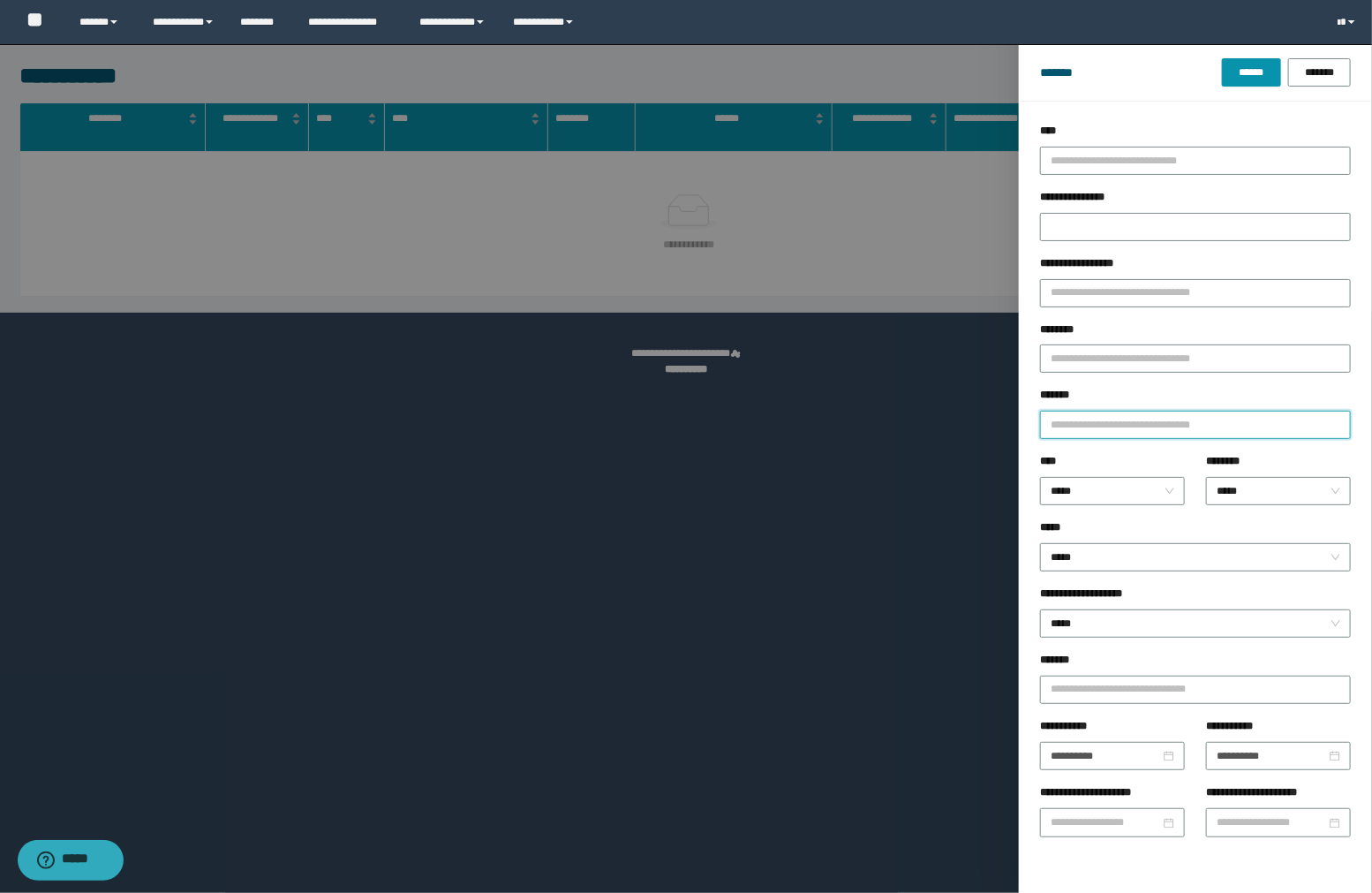 click on "*******" at bounding box center (1195, 425) 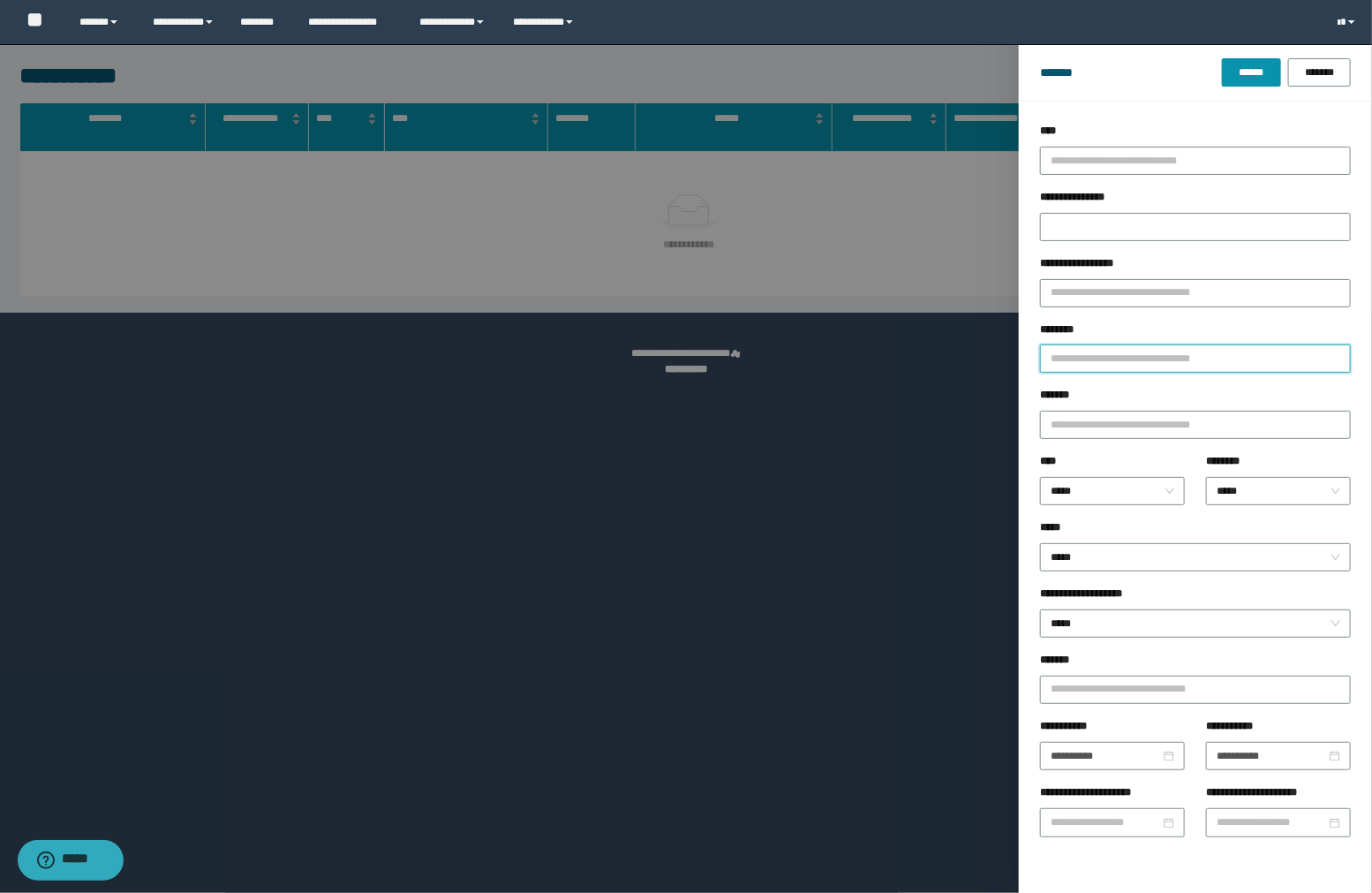 click on "********" at bounding box center [1195, 359] 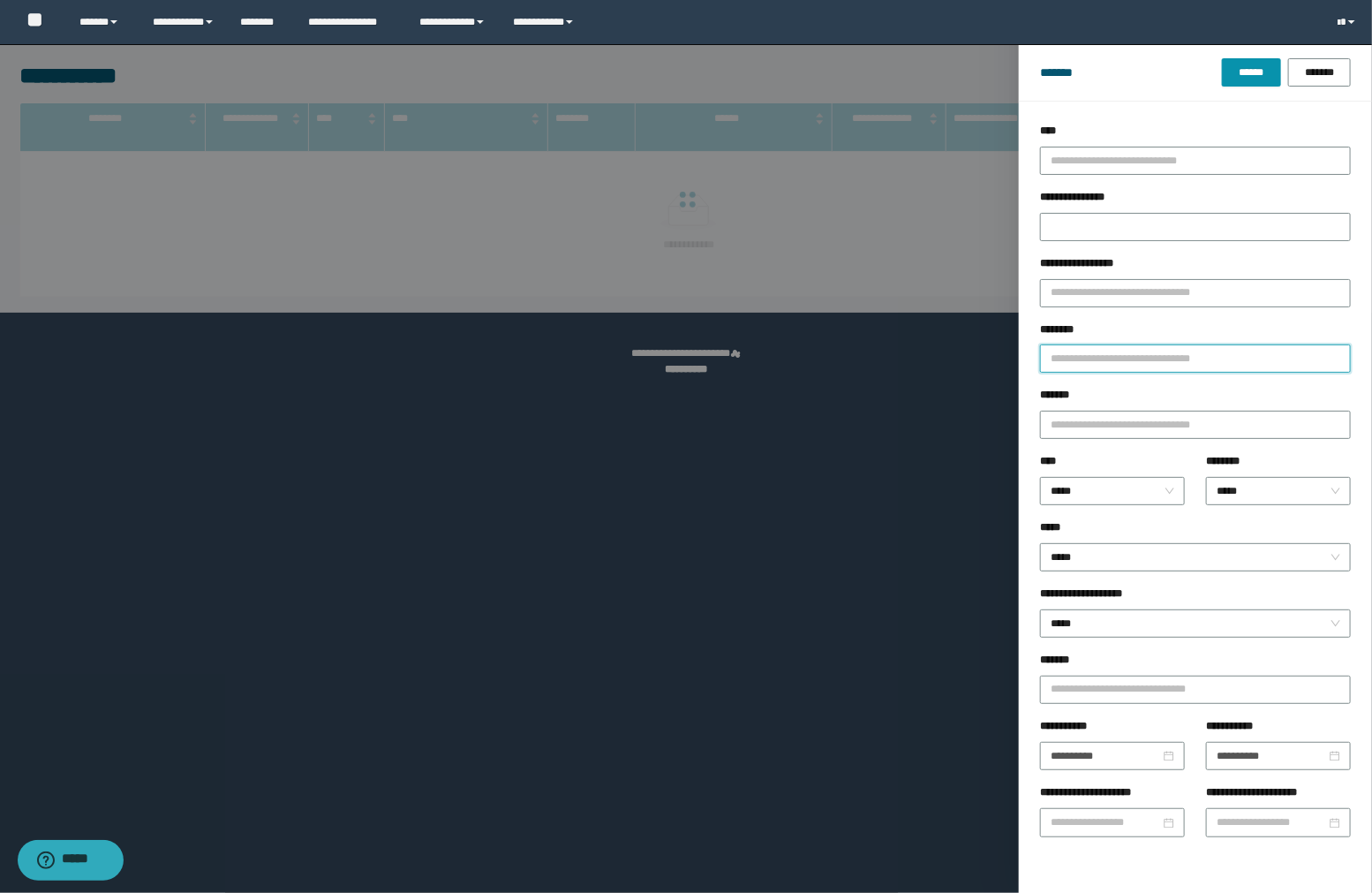 paste on "**********" 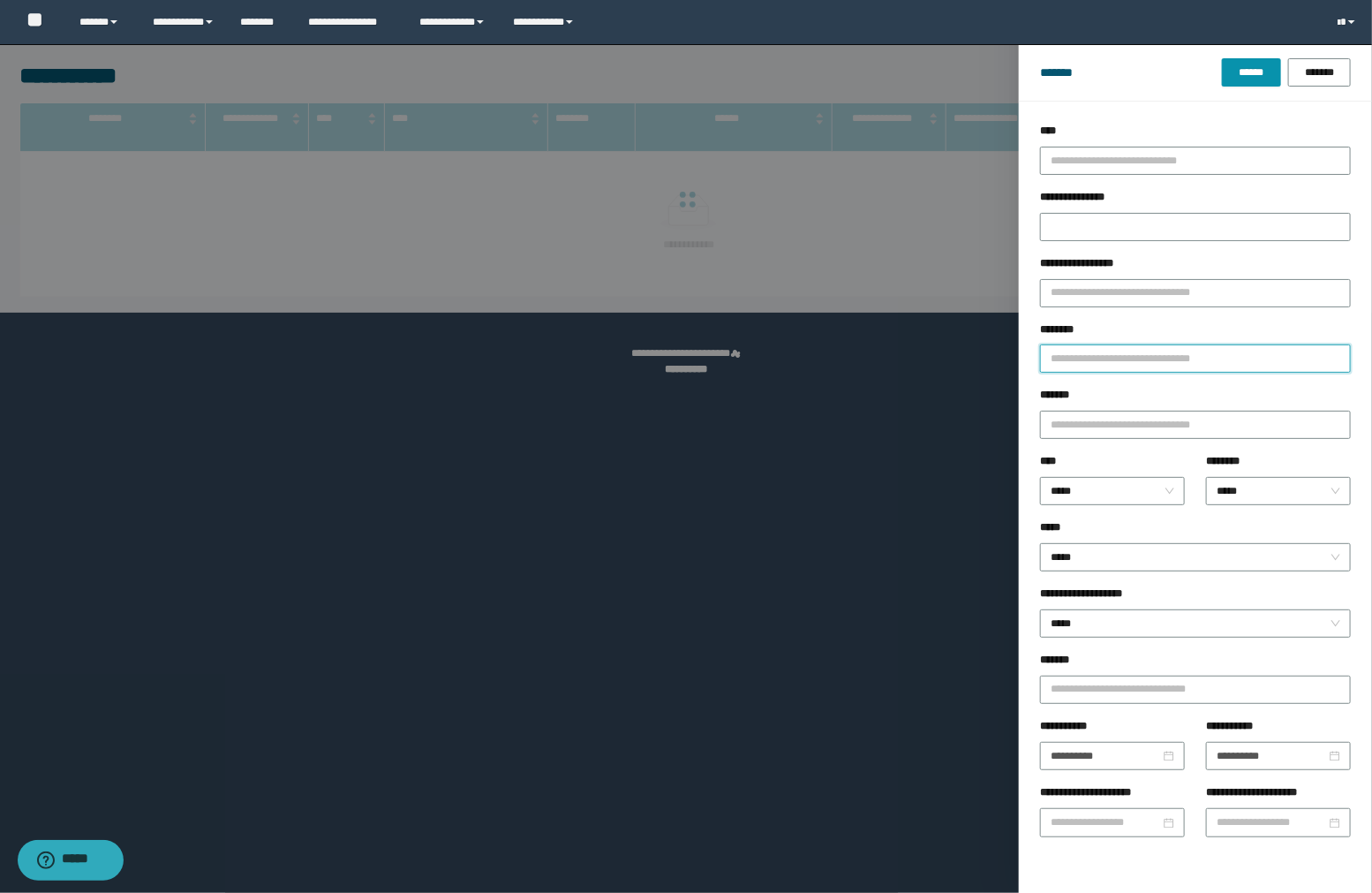 type on "**********" 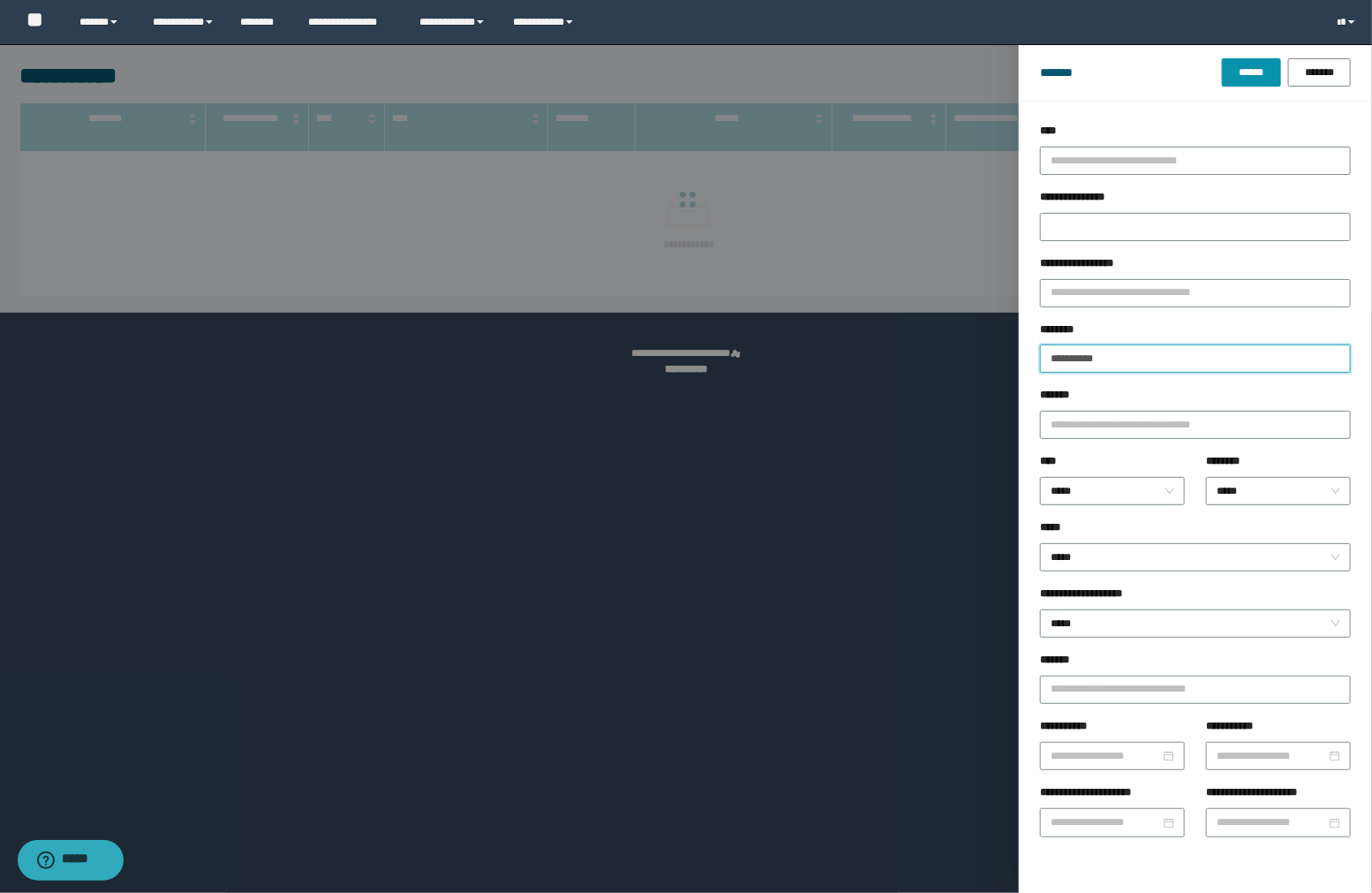 type on "**********" 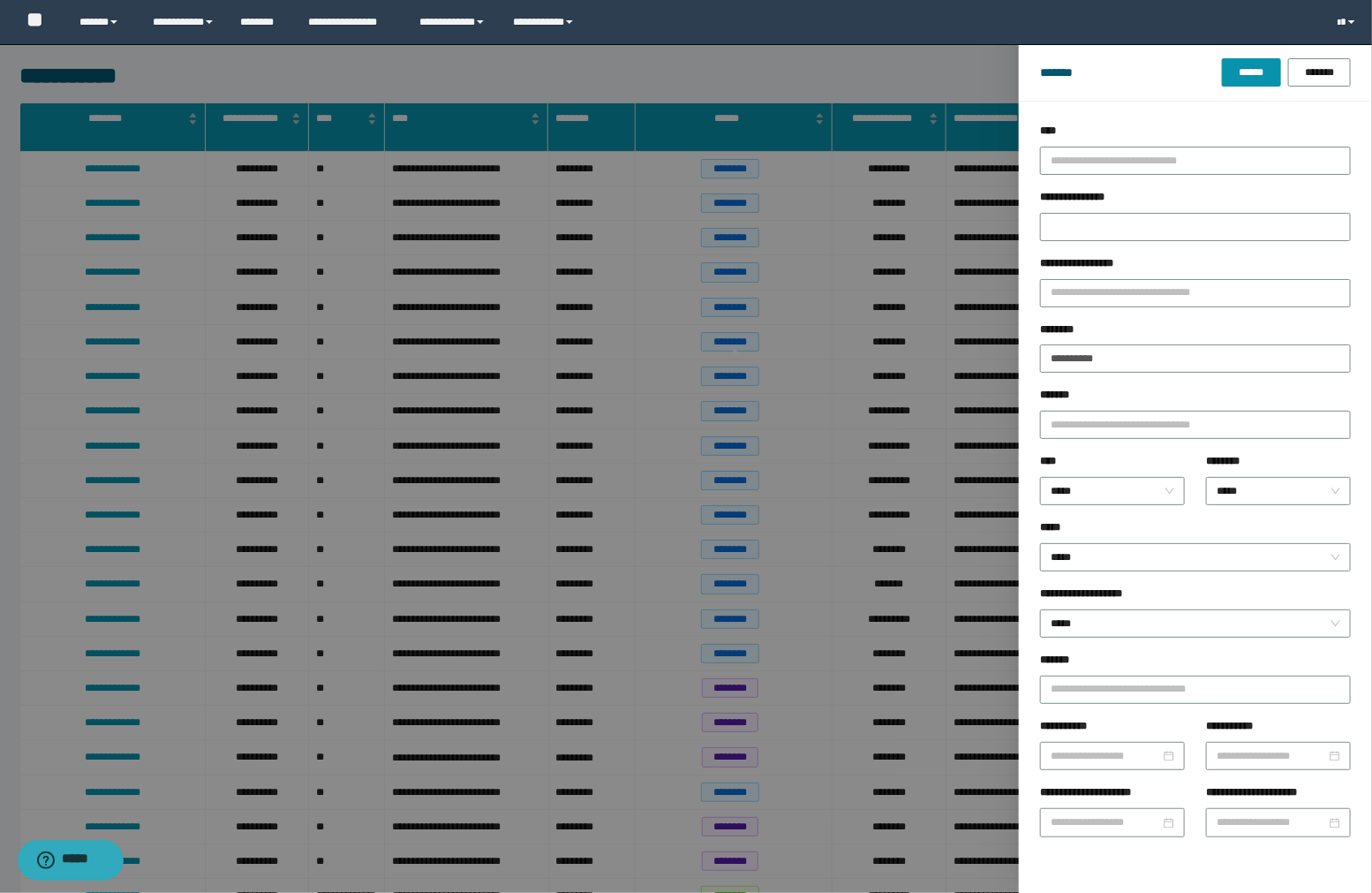 drag, startPoint x: 1250, startPoint y: 50, endPoint x: 1251, endPoint y: 64, distance: 14.035669 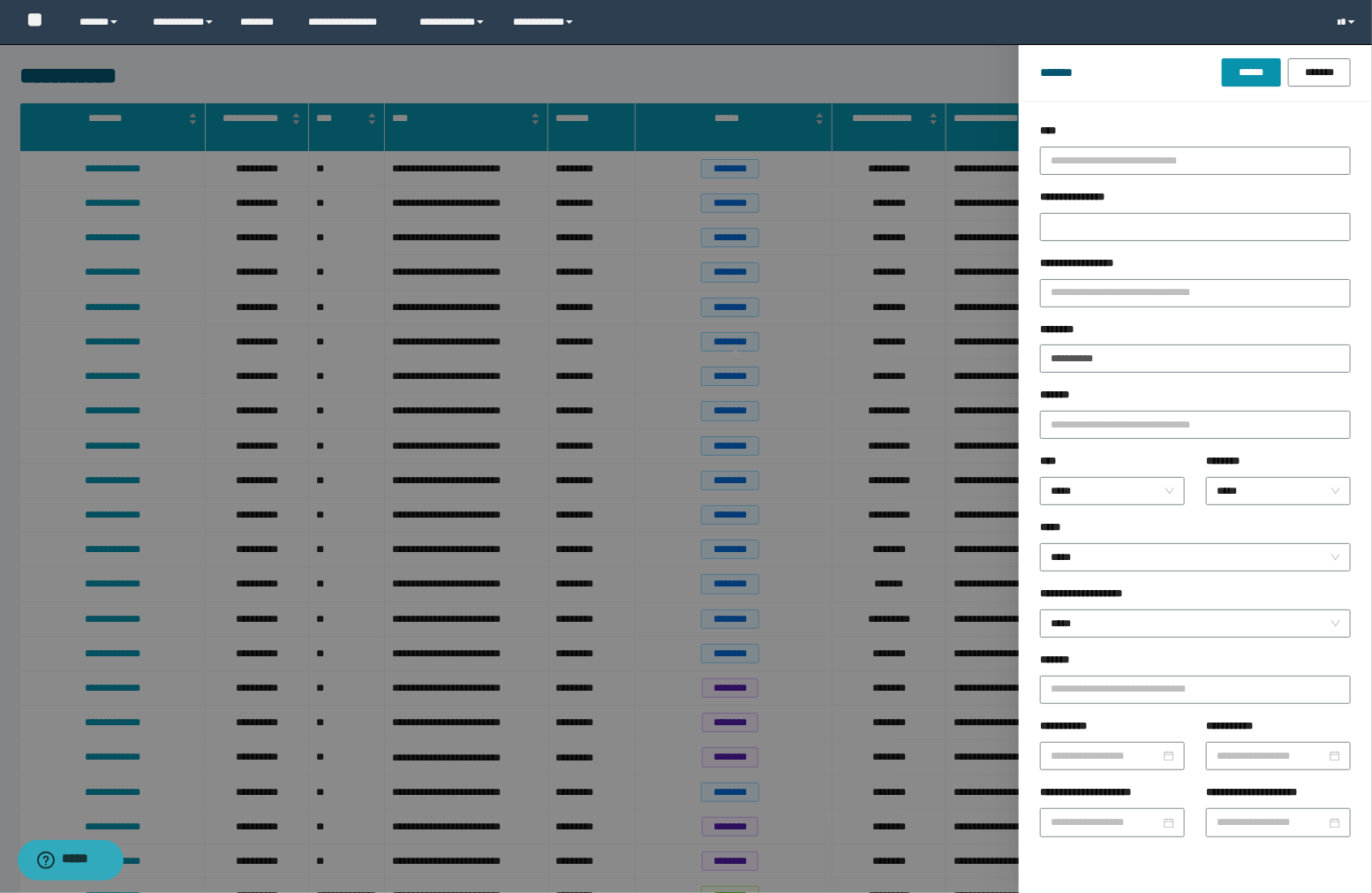click on "******* ****** *******" at bounding box center (1195, 72) 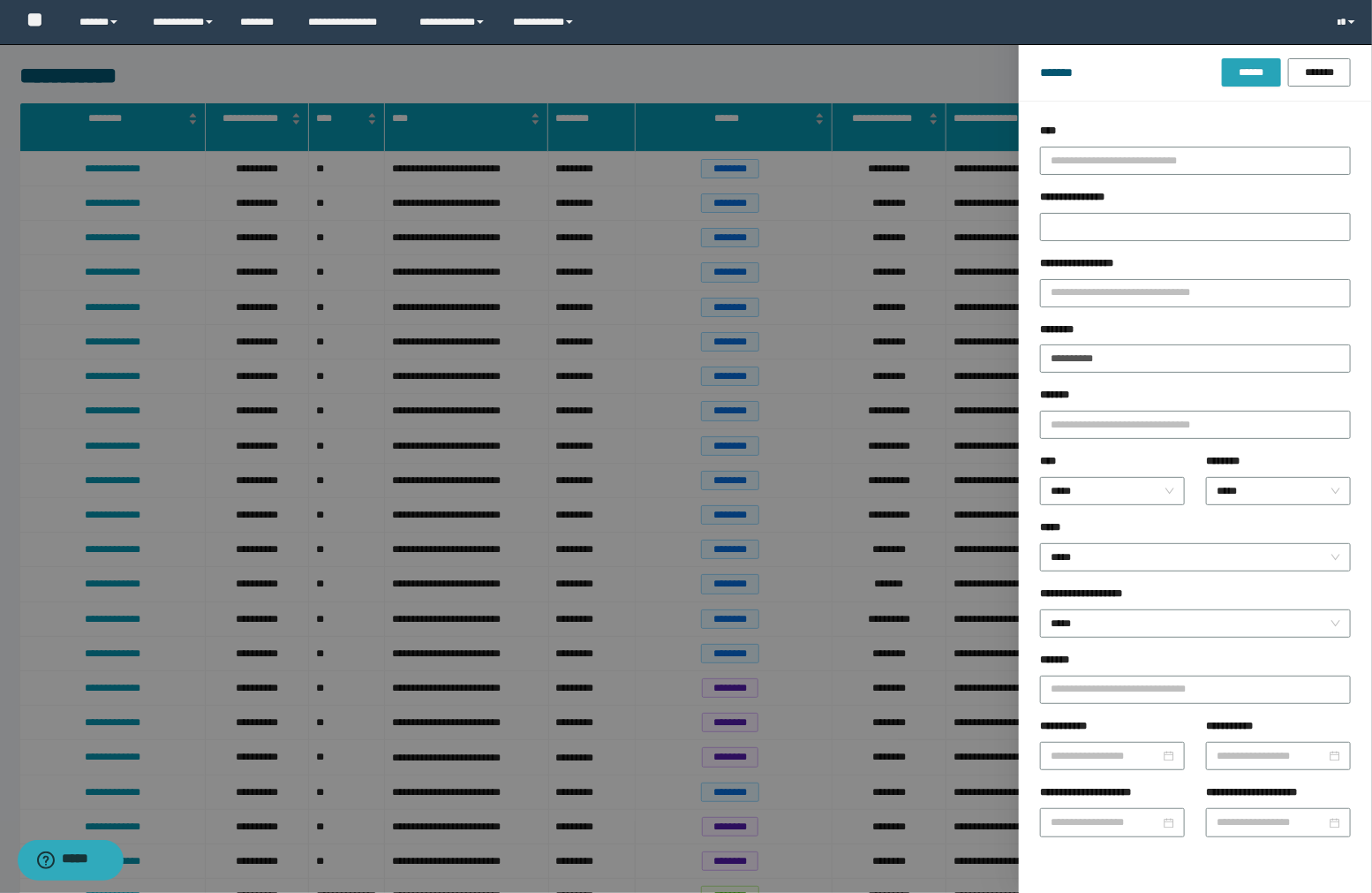 click on "******" at bounding box center [1251, 72] 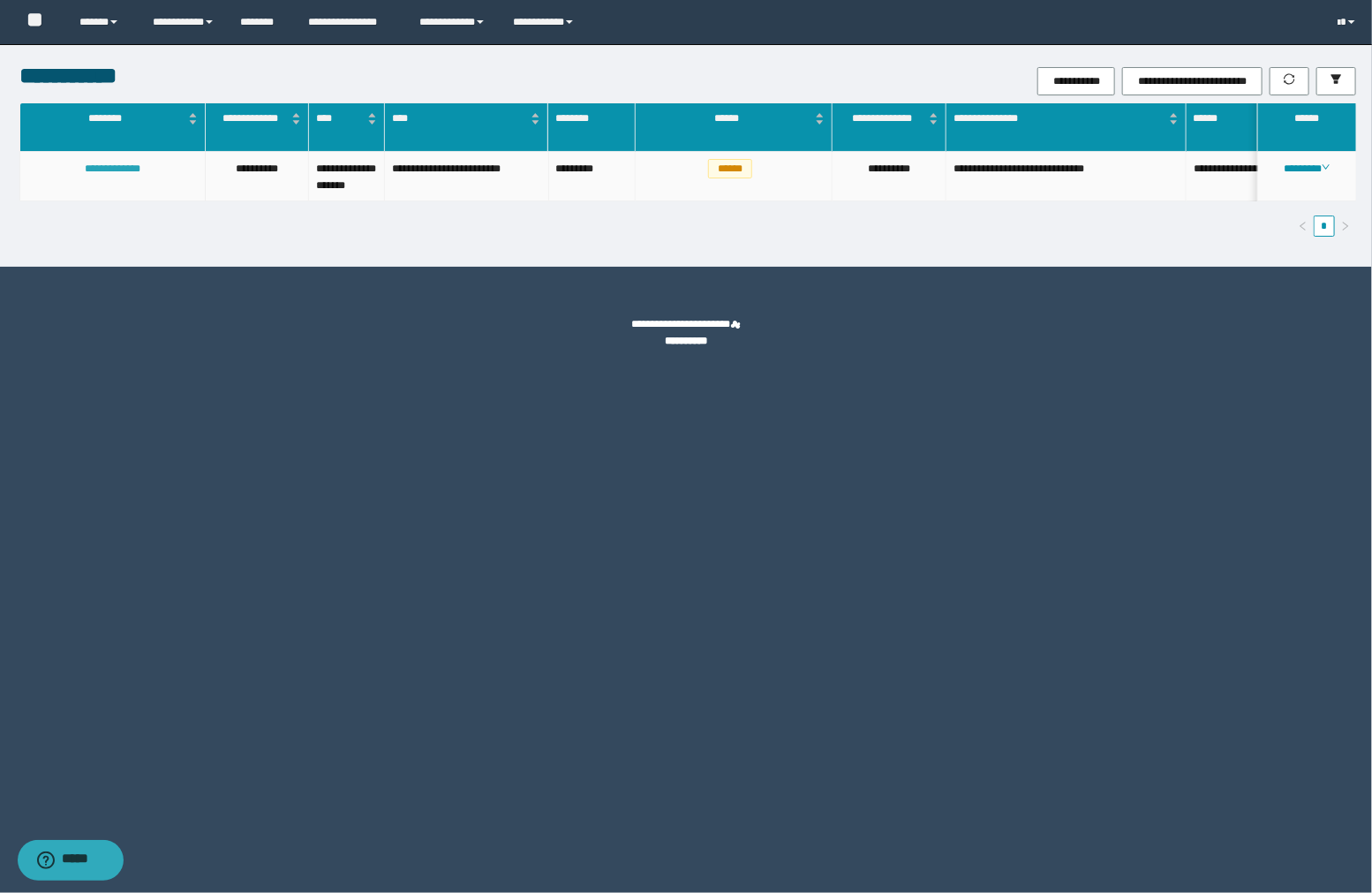 click on "**********" at bounding box center (112, 169) 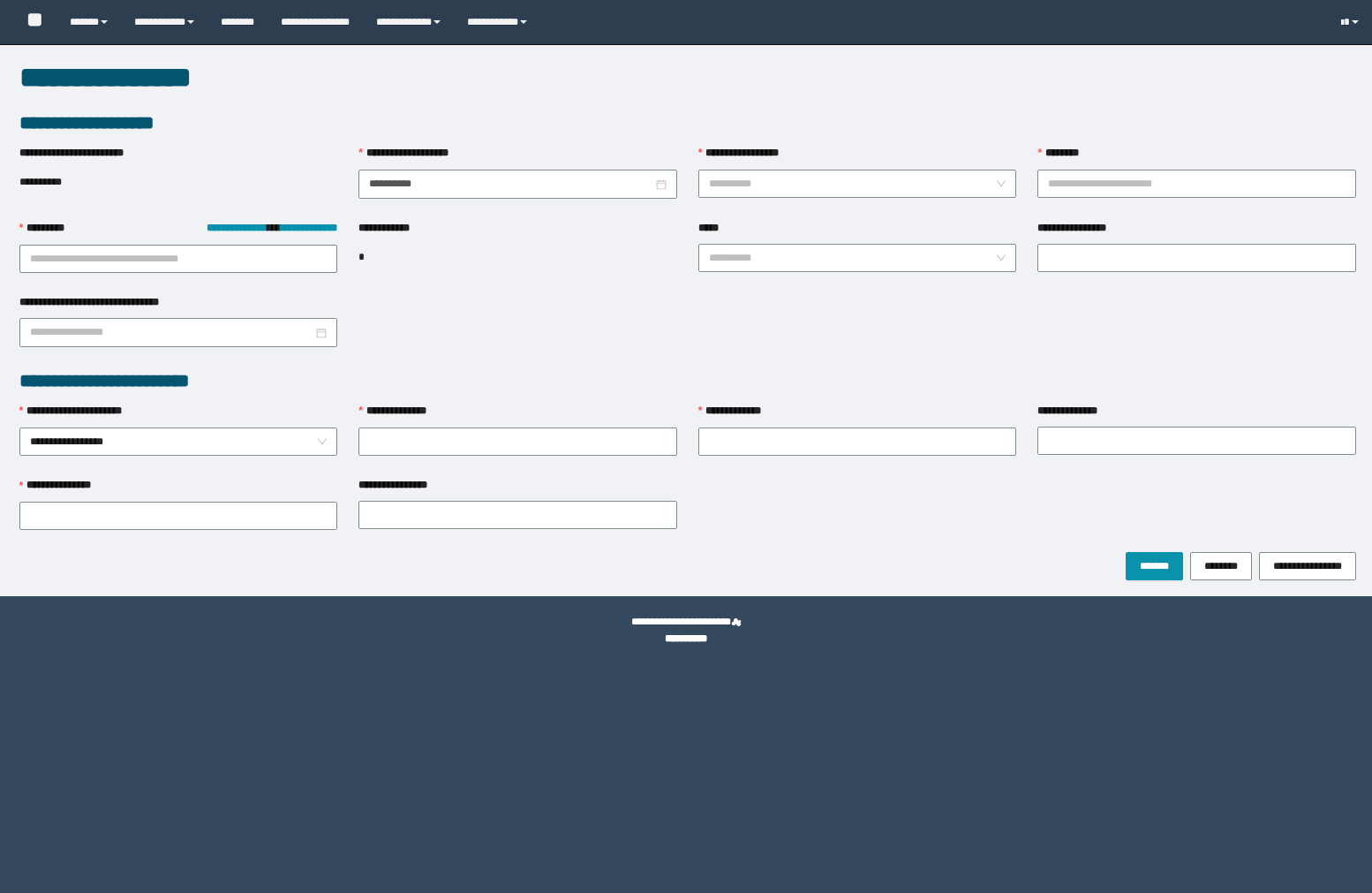 scroll, scrollTop: 0, scrollLeft: 0, axis: both 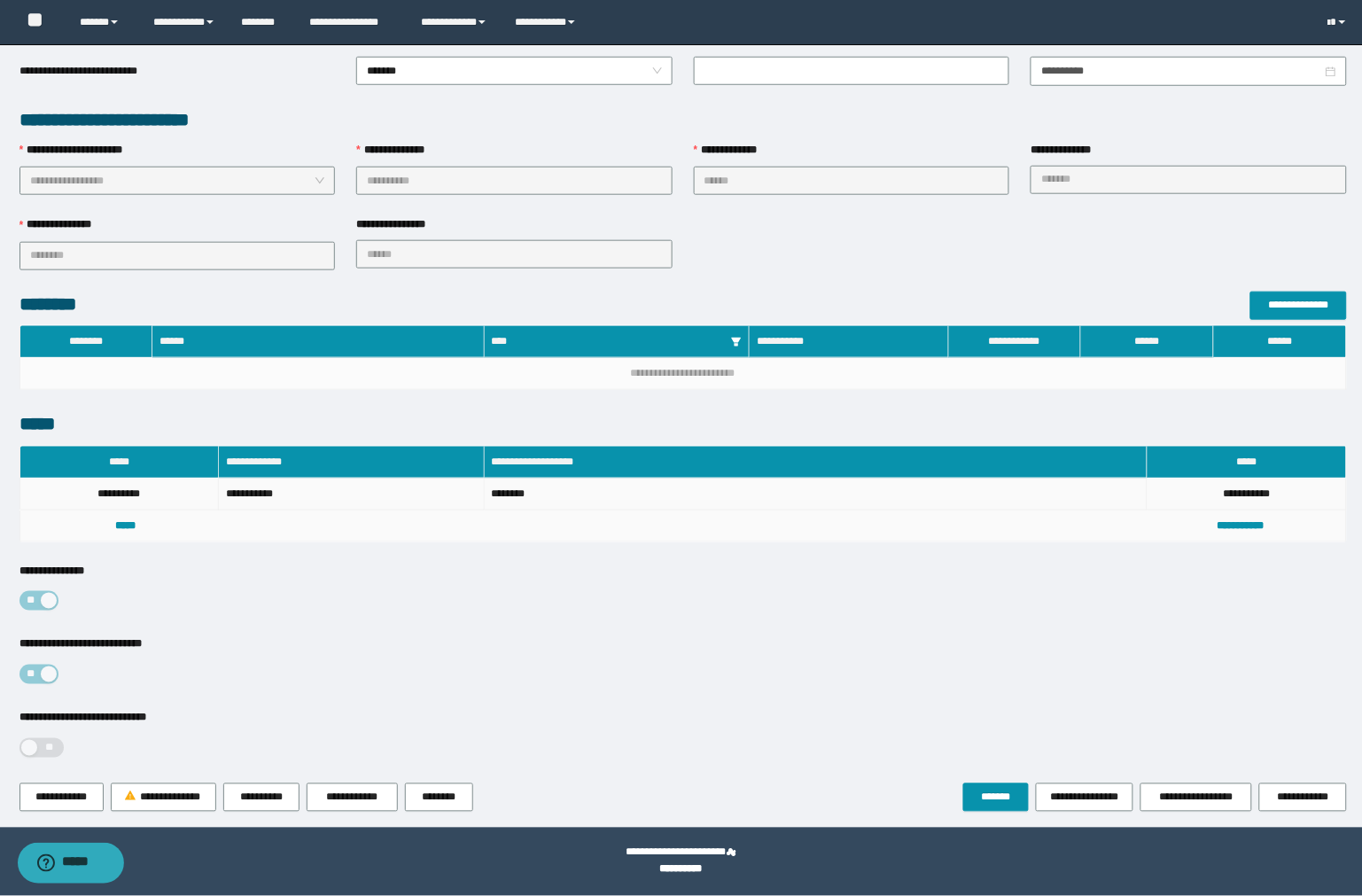 click on "**********" at bounding box center (120, 495) 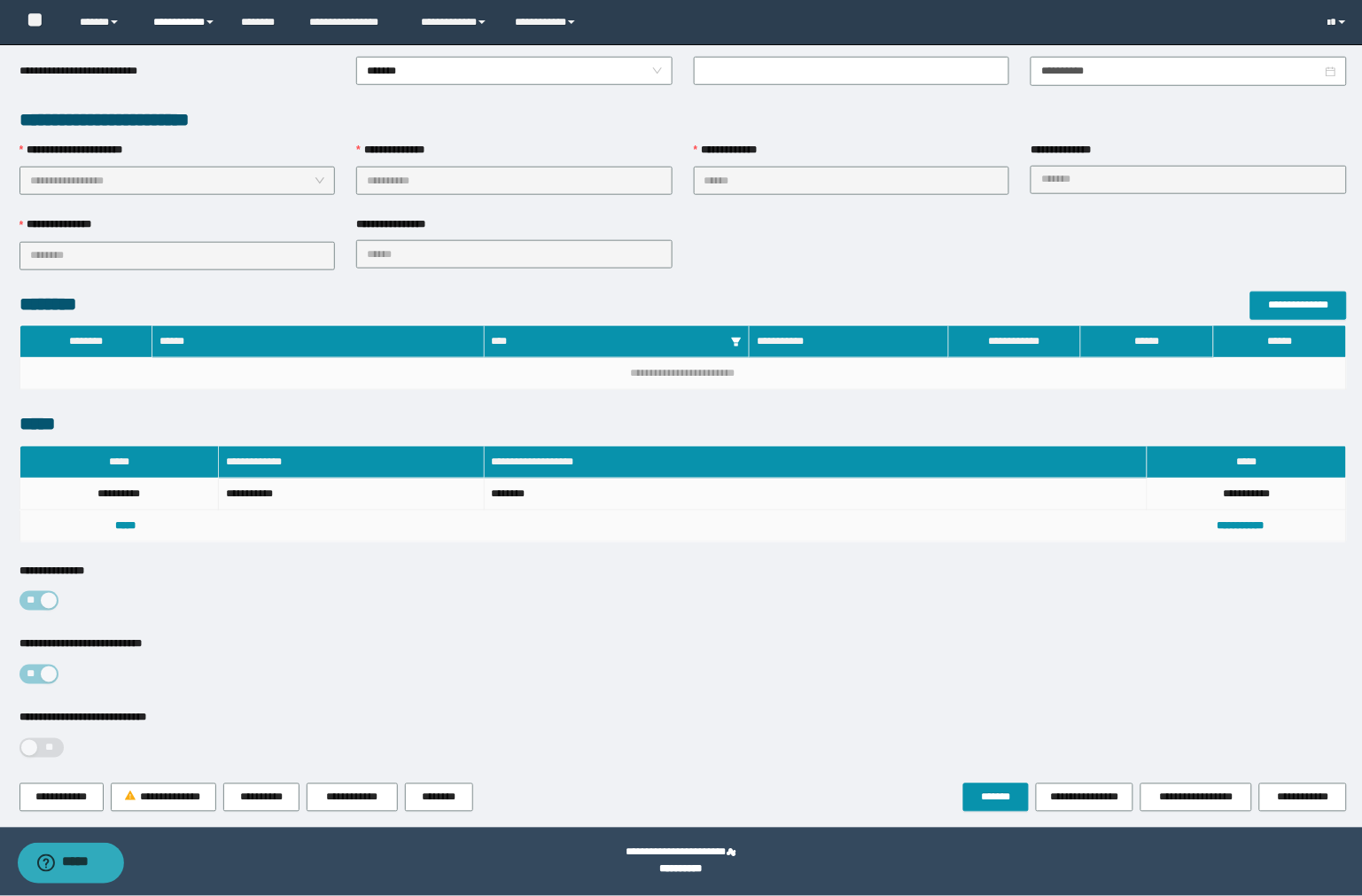 click on "**********" at bounding box center (183, 22) 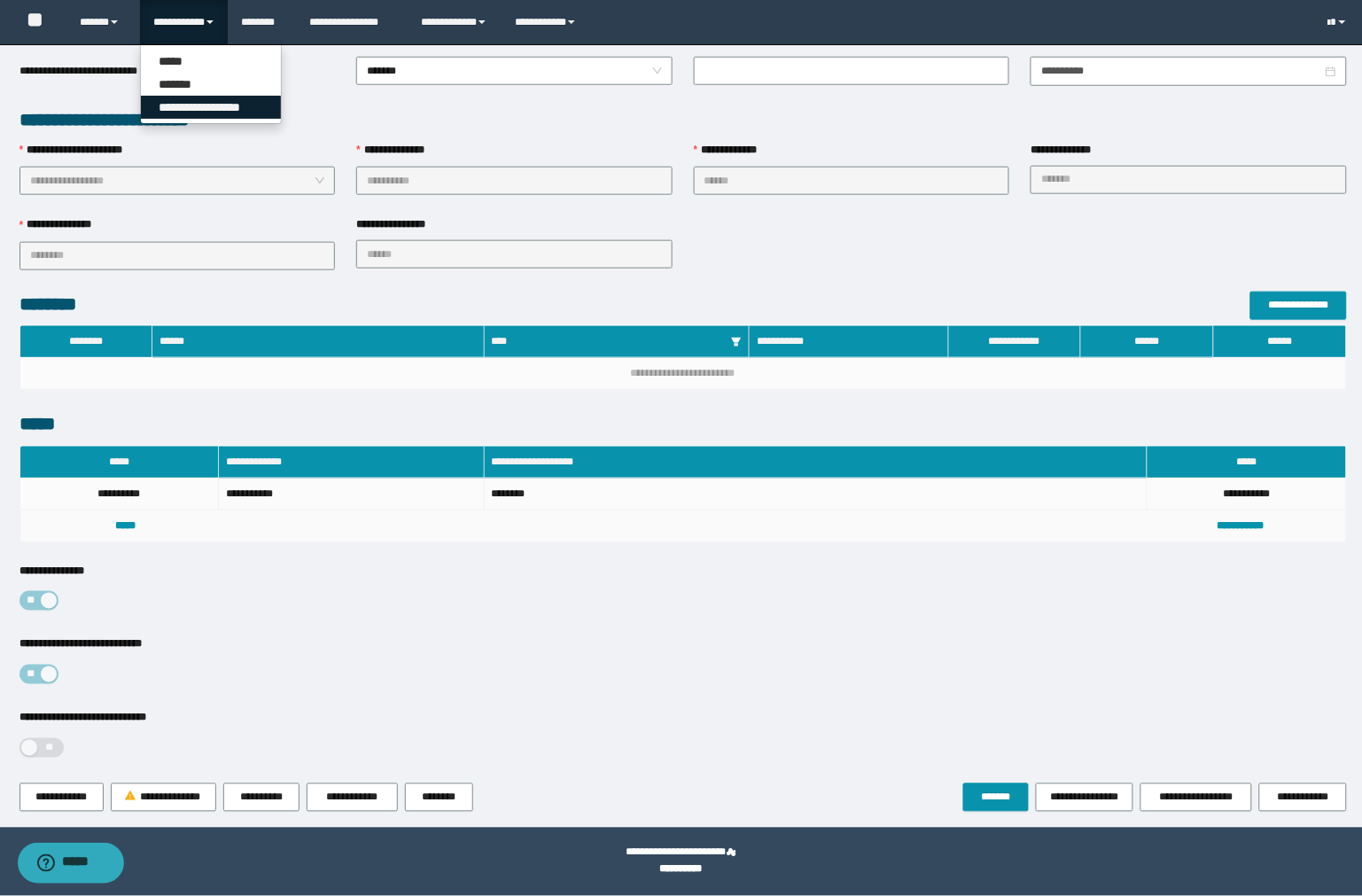 click on "**********" at bounding box center (211, 107) 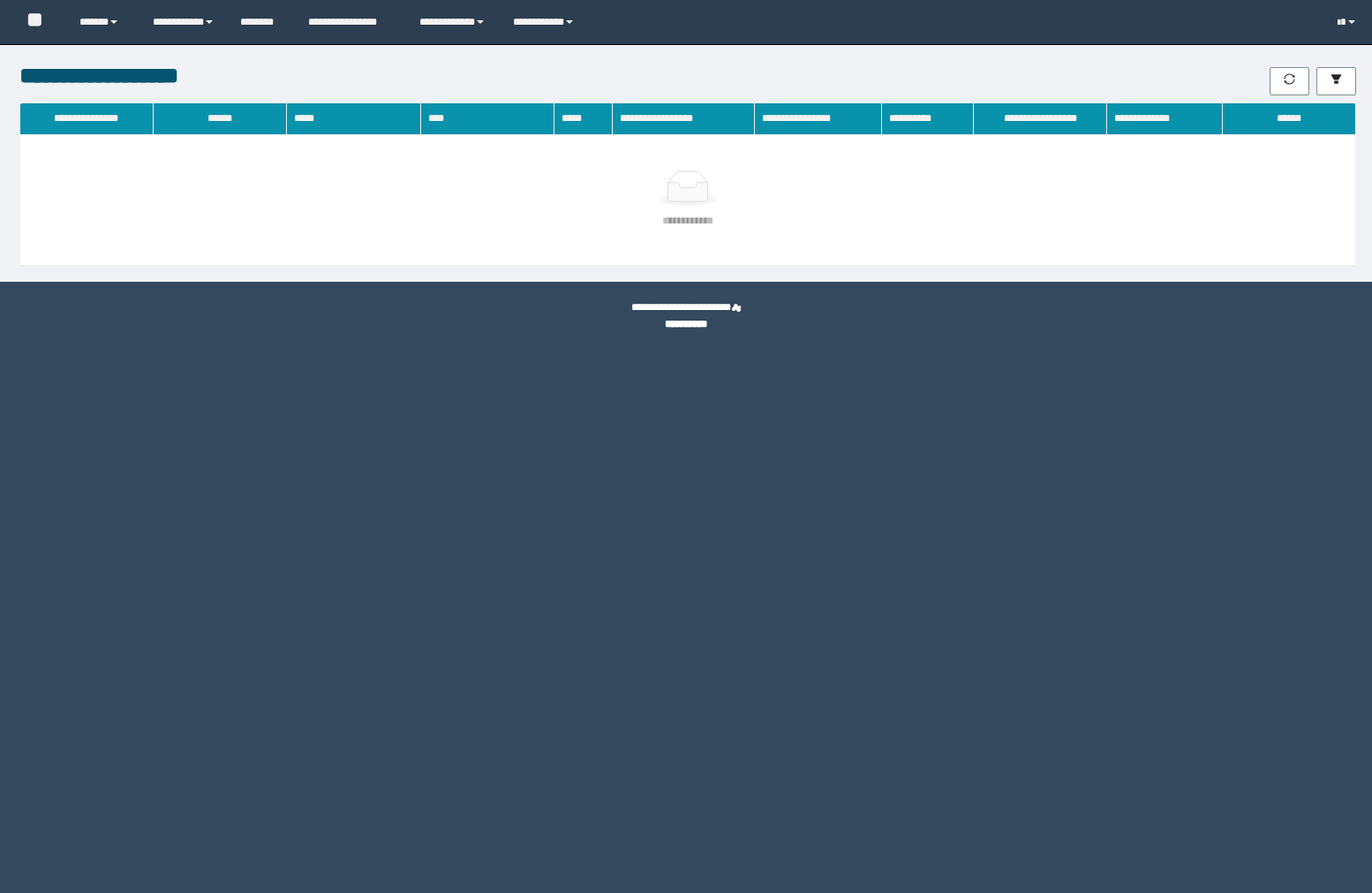 scroll, scrollTop: 0, scrollLeft: 0, axis: both 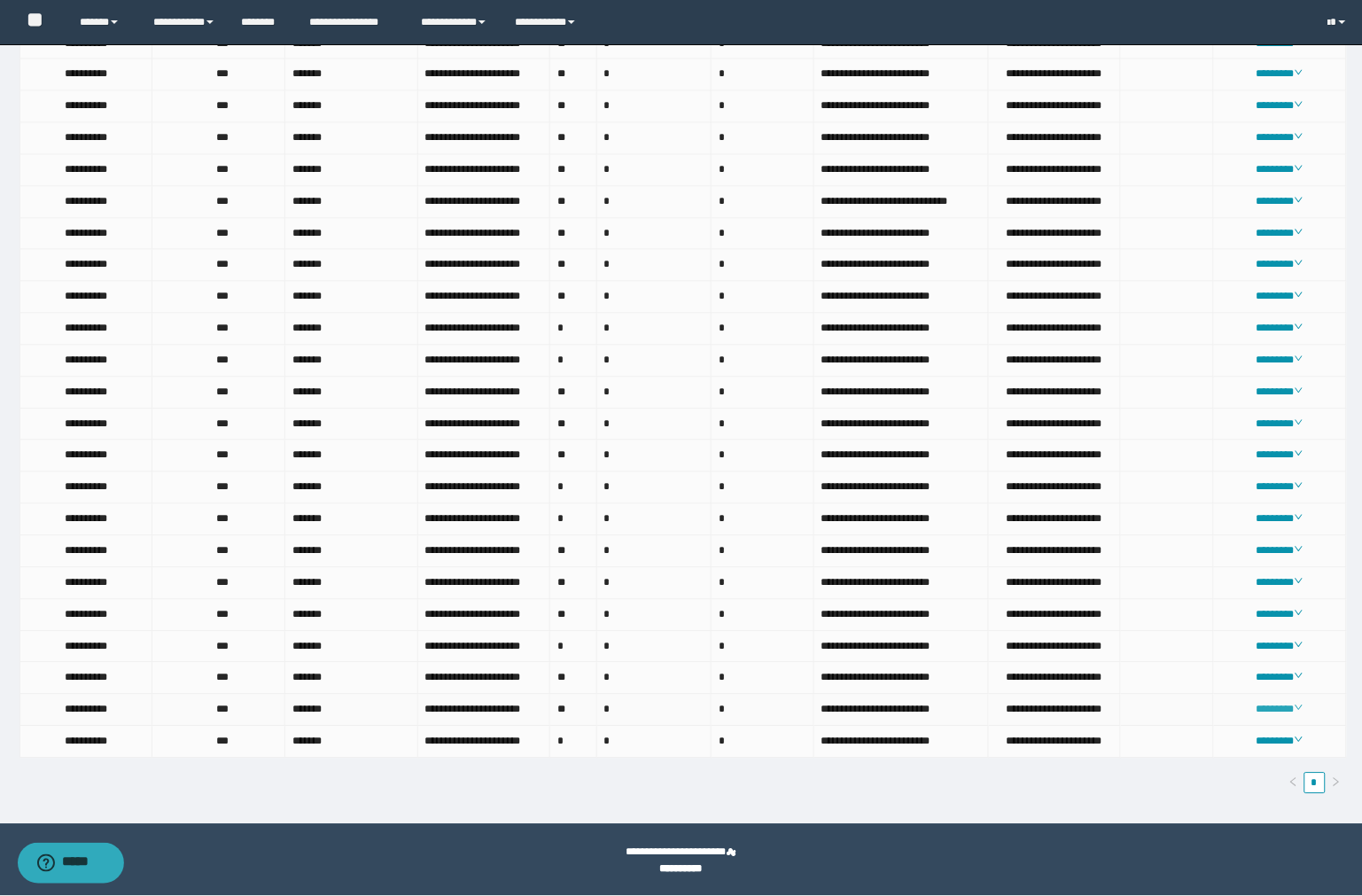 click on "********" at bounding box center (1280, 710) 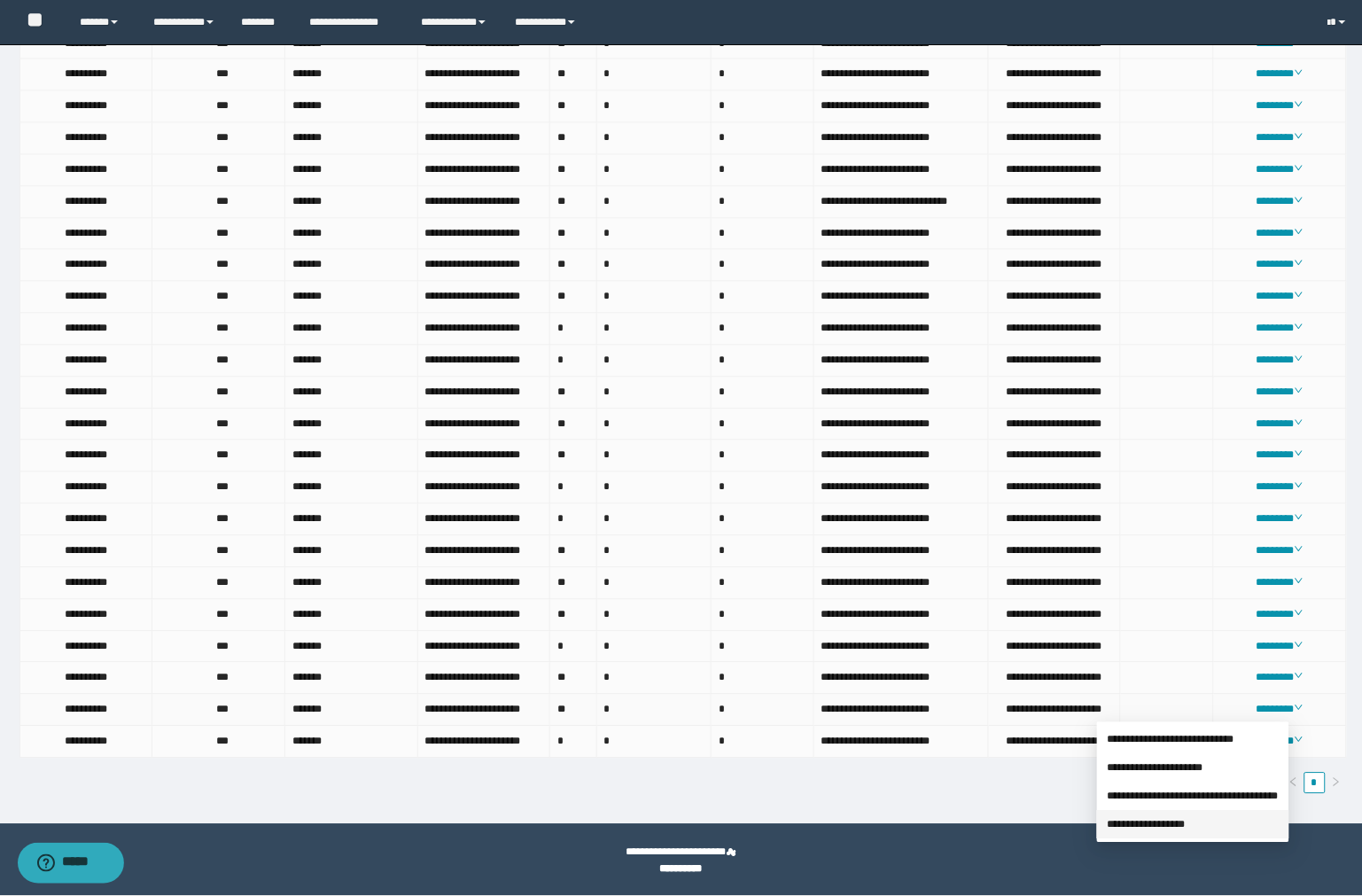 click on "**********" at bounding box center (1147, 825) 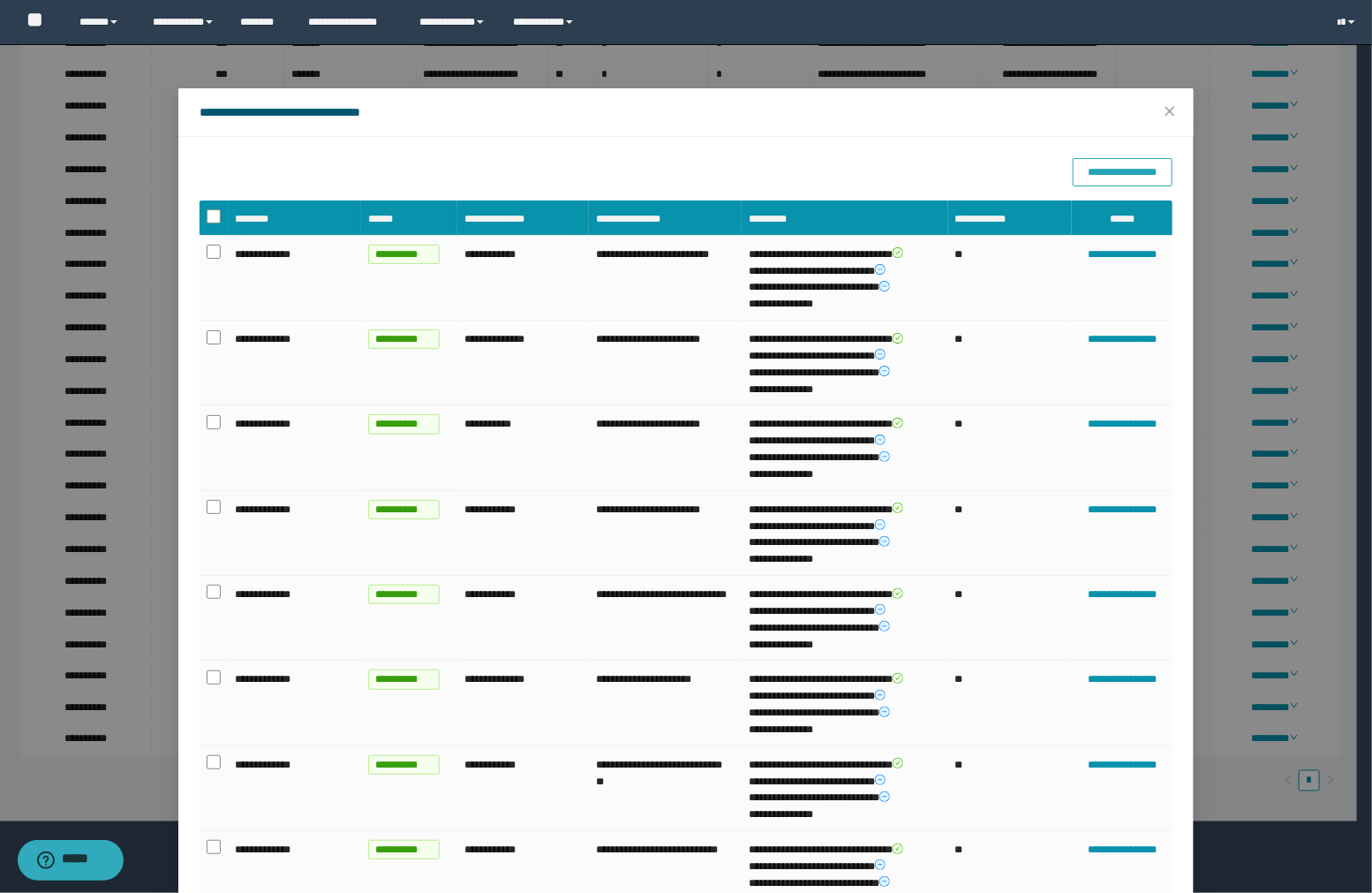 click on "**********" at bounding box center (1122, 172) 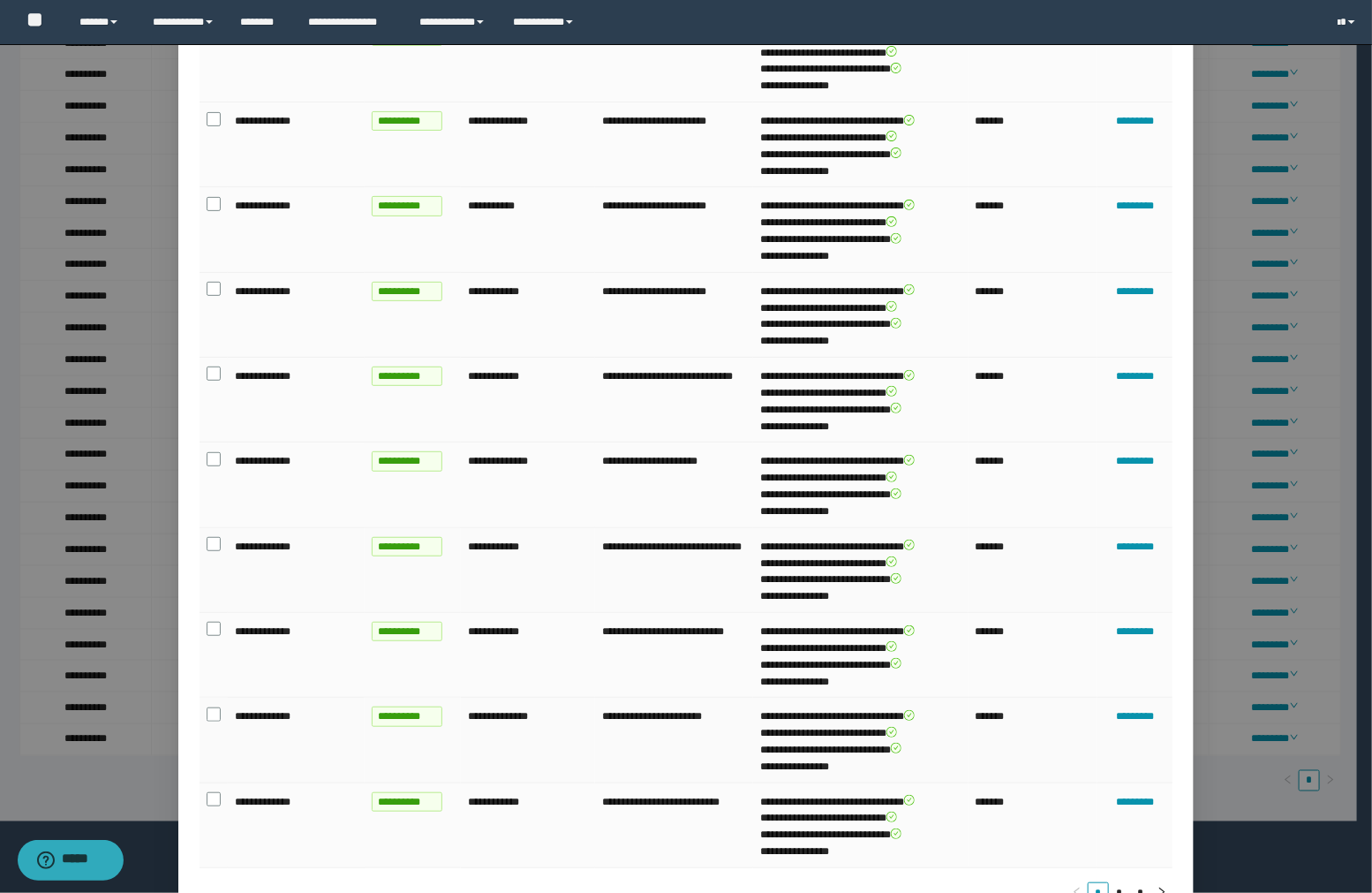 scroll, scrollTop: 321, scrollLeft: 0, axis: vertical 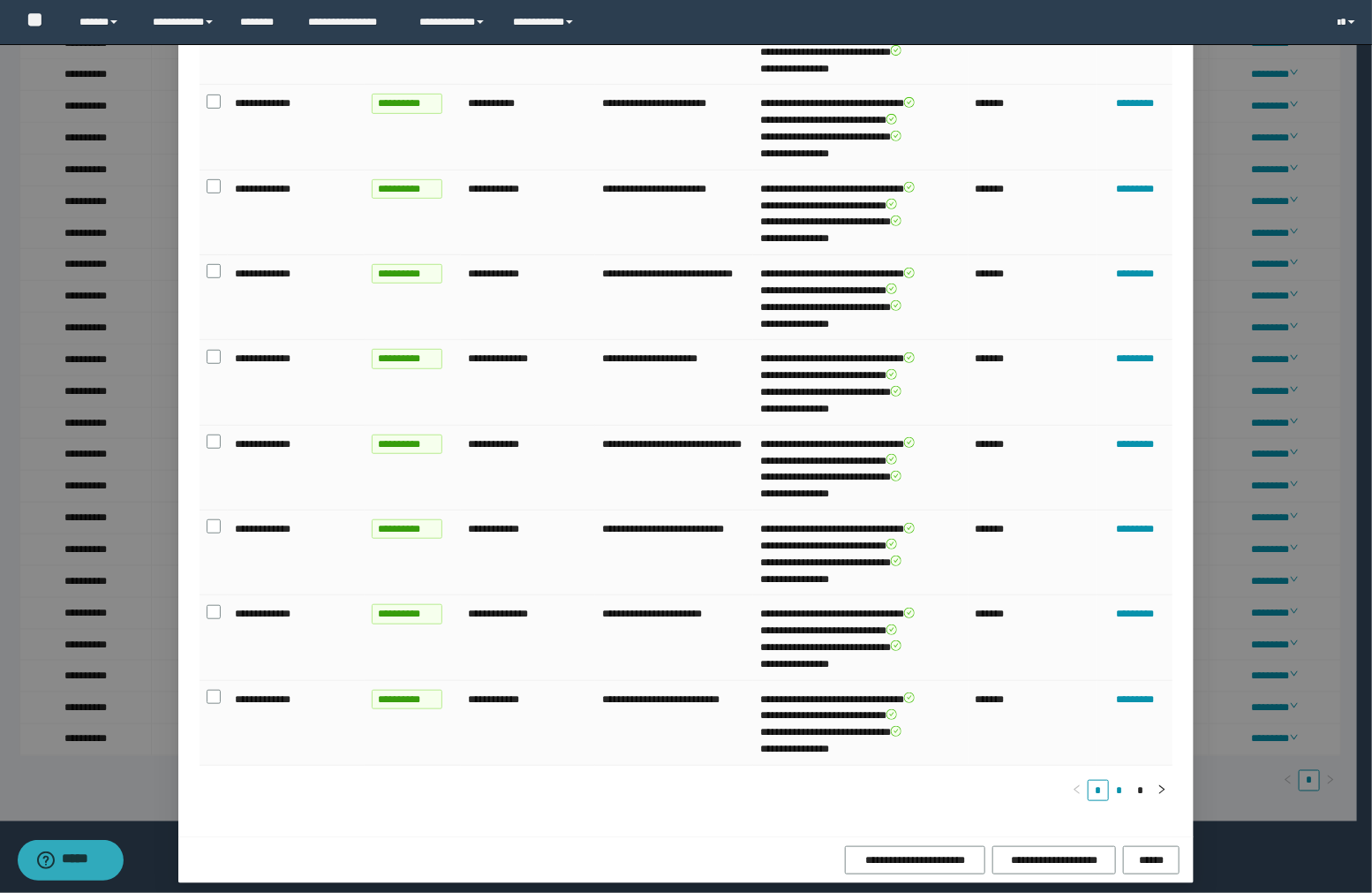 click on "*" at bounding box center [1119, 791] 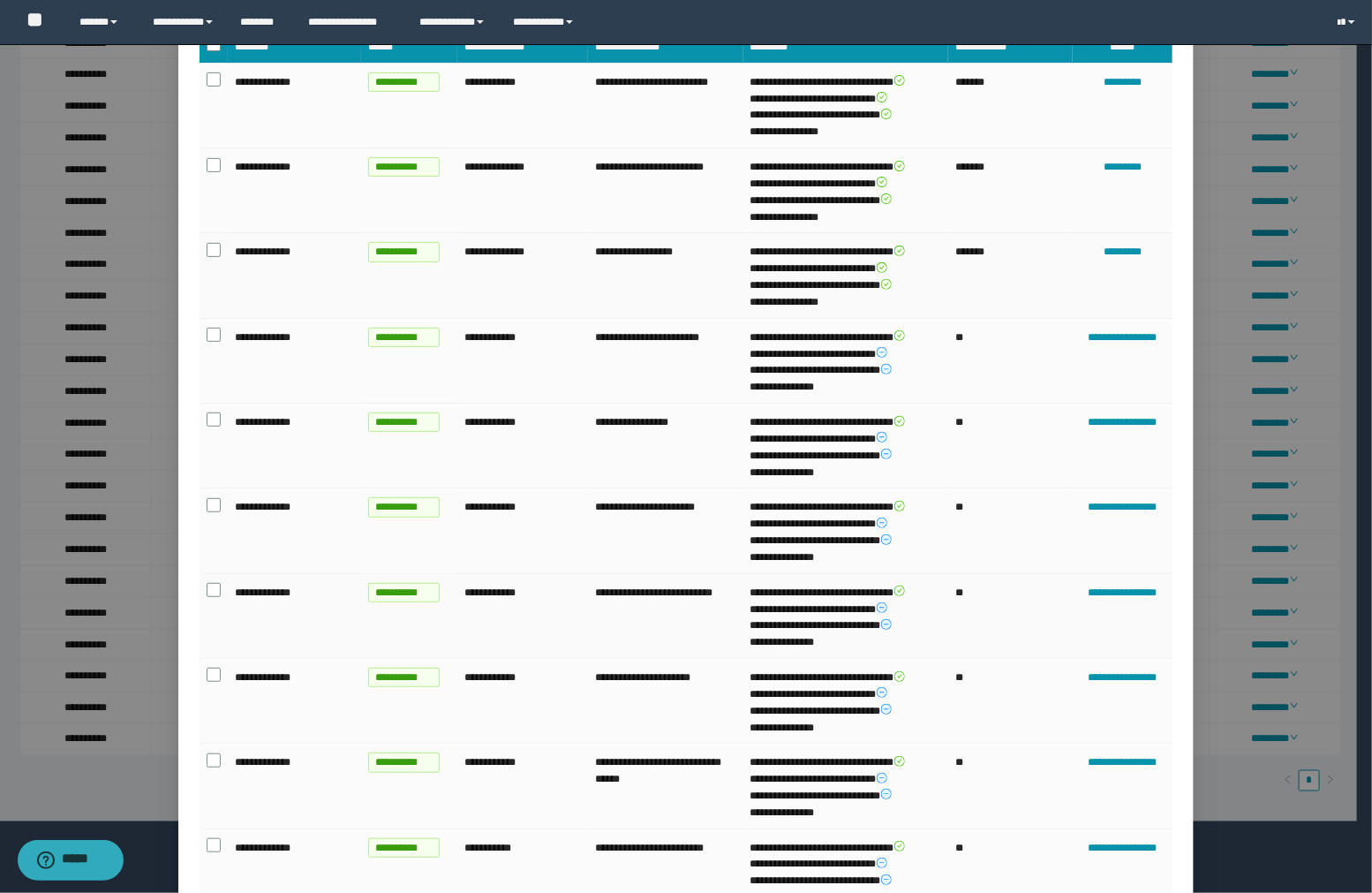 scroll, scrollTop: 0, scrollLeft: 0, axis: both 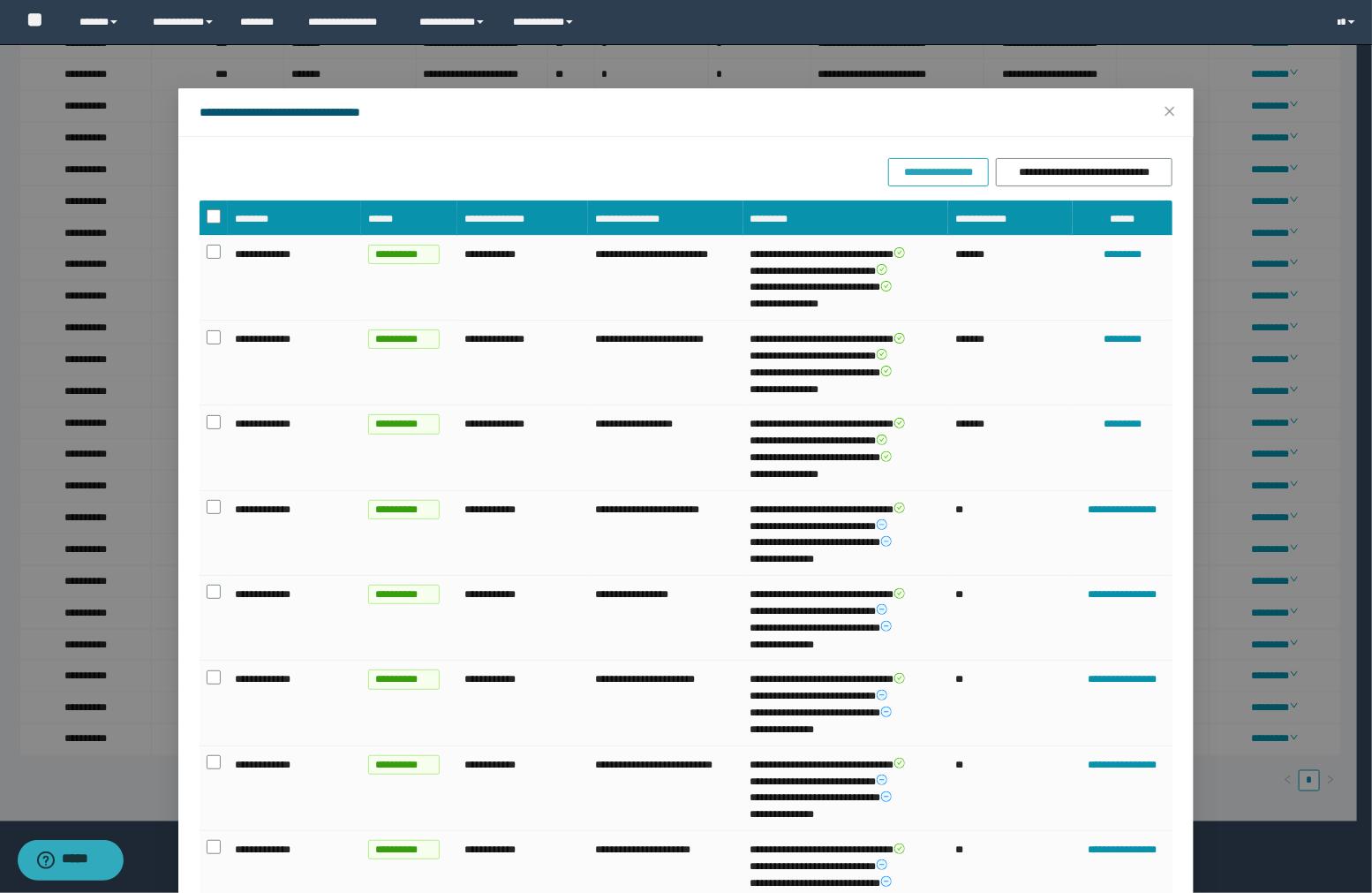 click on "**********" at bounding box center (938, 172) 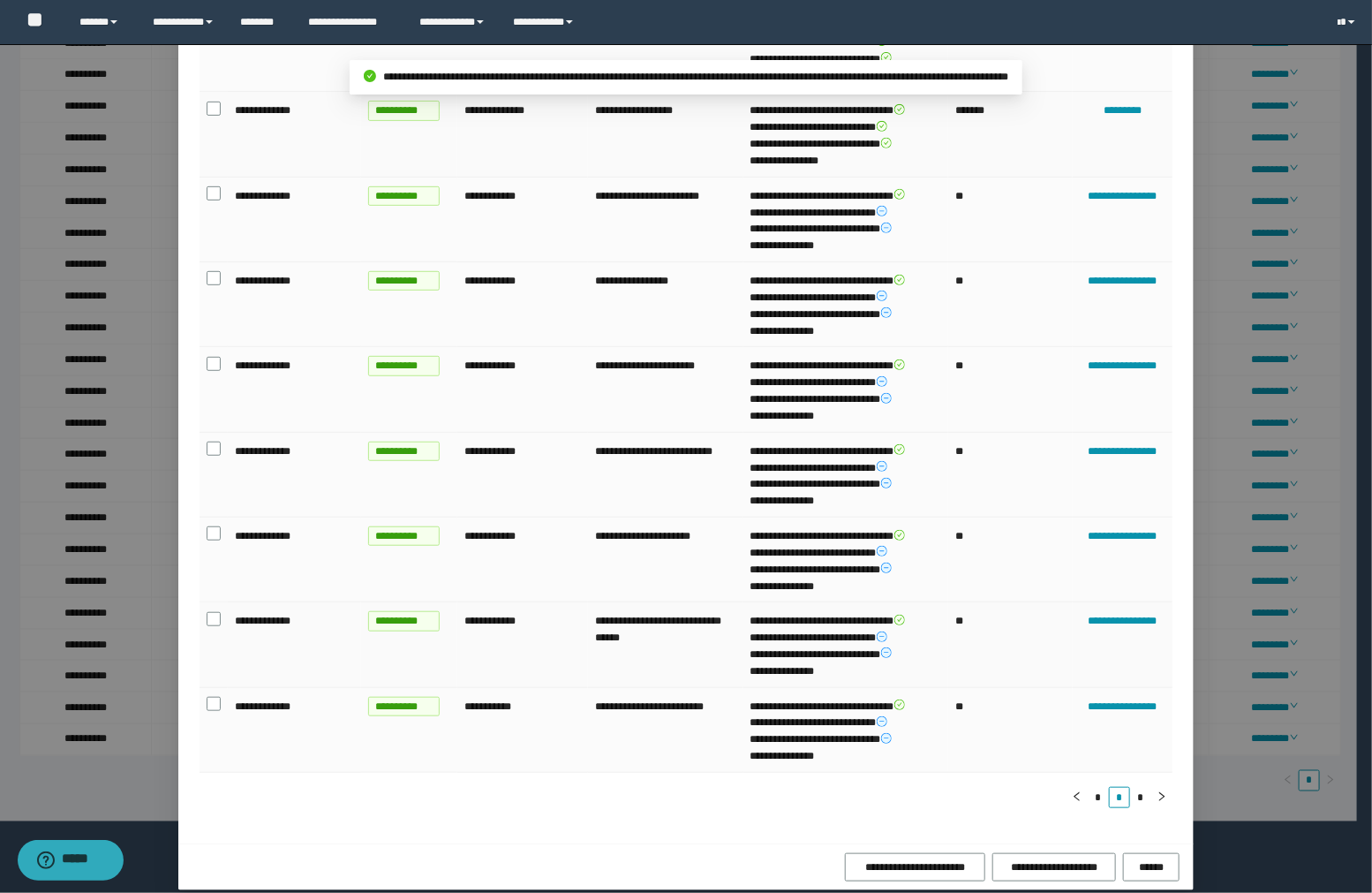 scroll, scrollTop: 321, scrollLeft: 0, axis: vertical 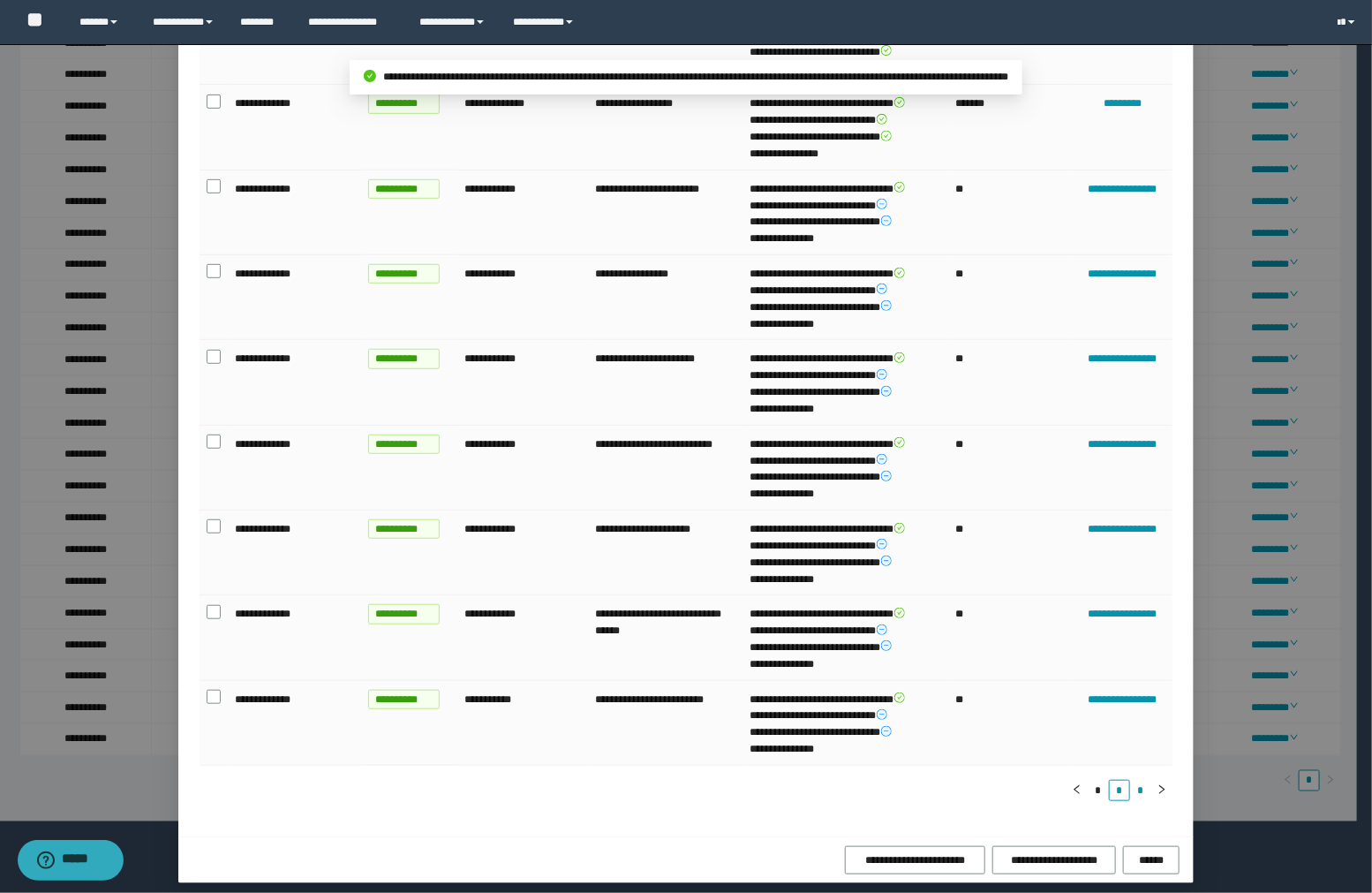 click on "*" at bounding box center [1141, 791] 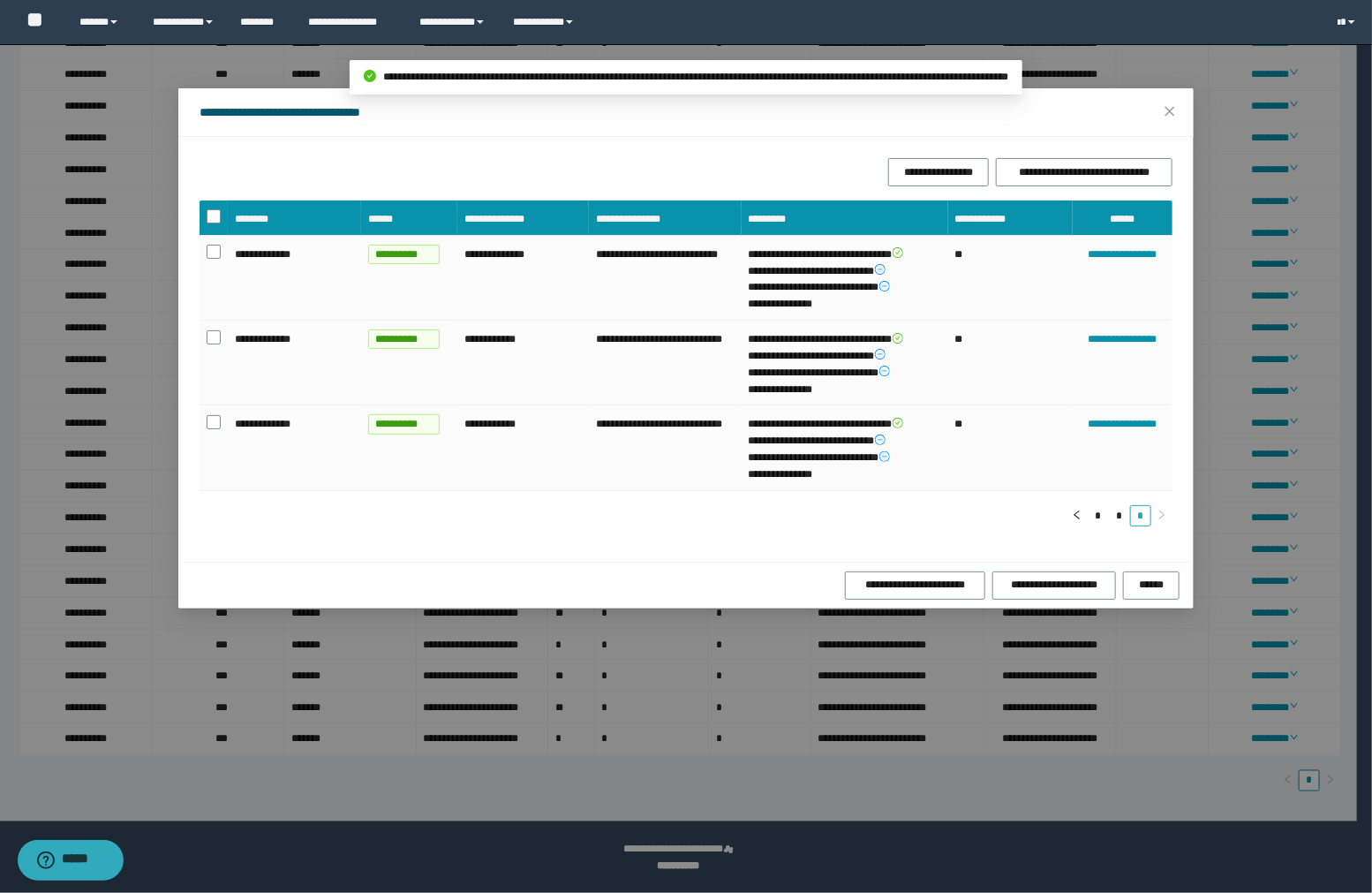 scroll, scrollTop: 0, scrollLeft: 0, axis: both 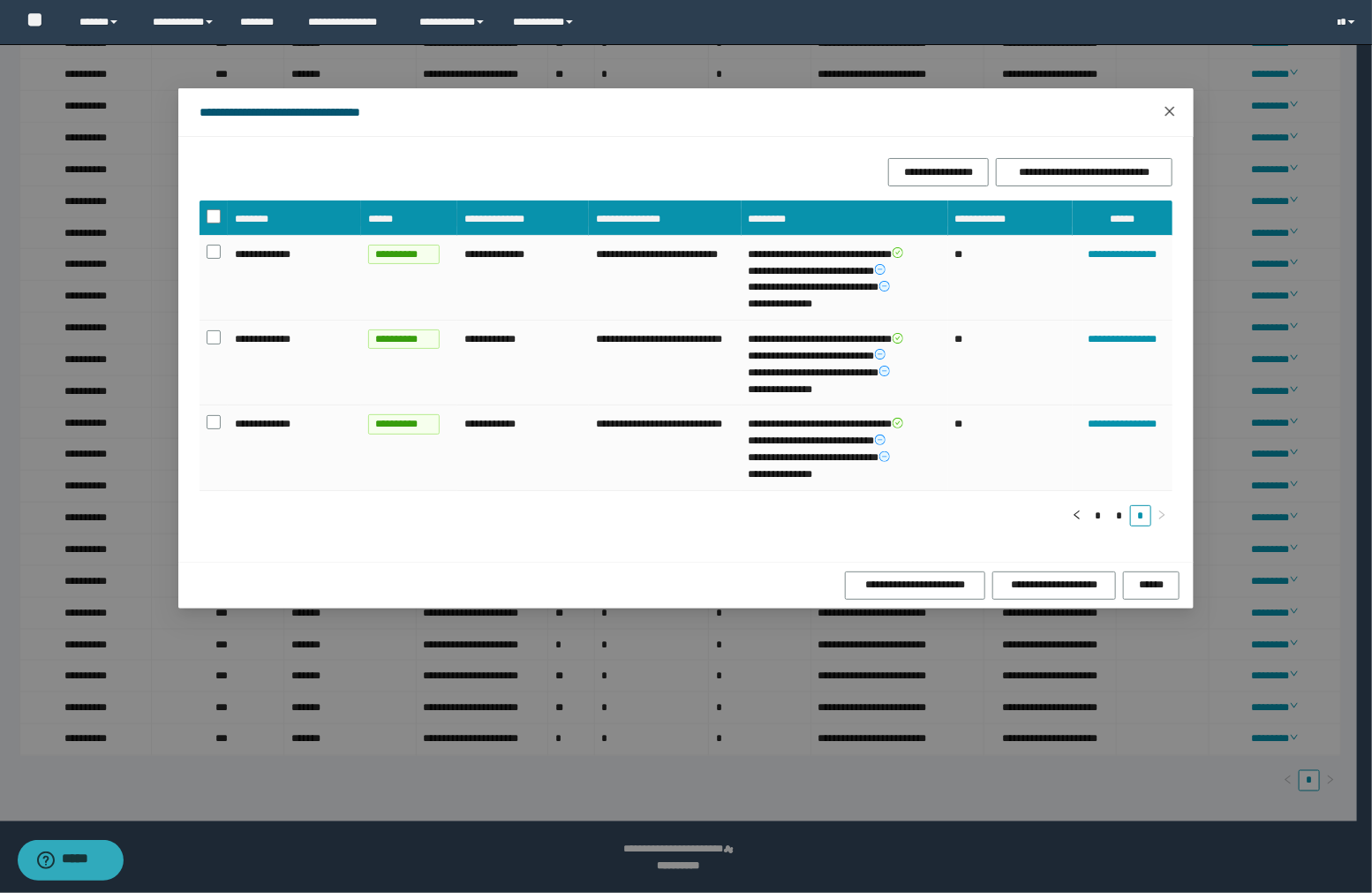 click at bounding box center [1170, 112] 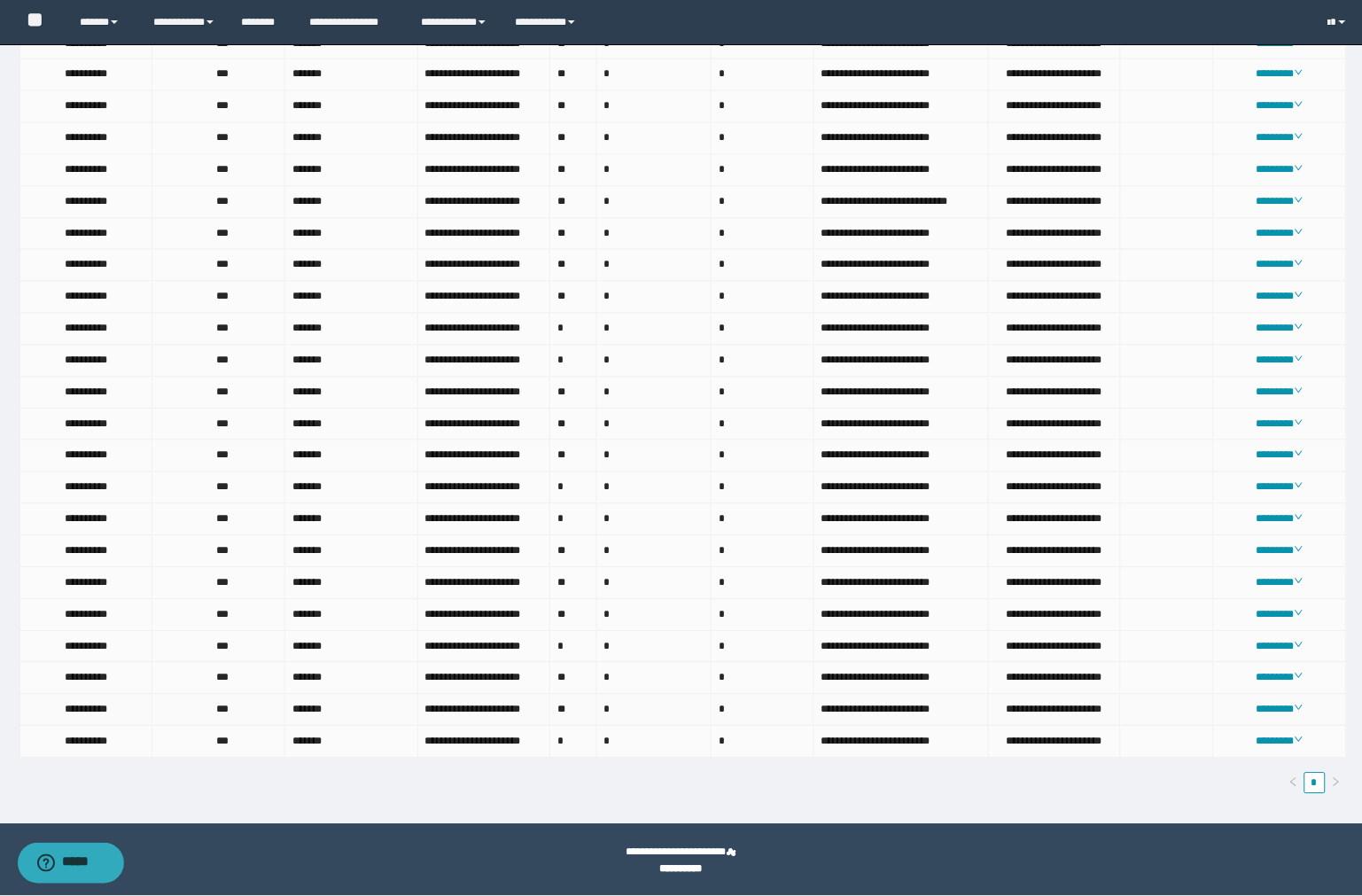 click on "********" at bounding box center [1280, 711] 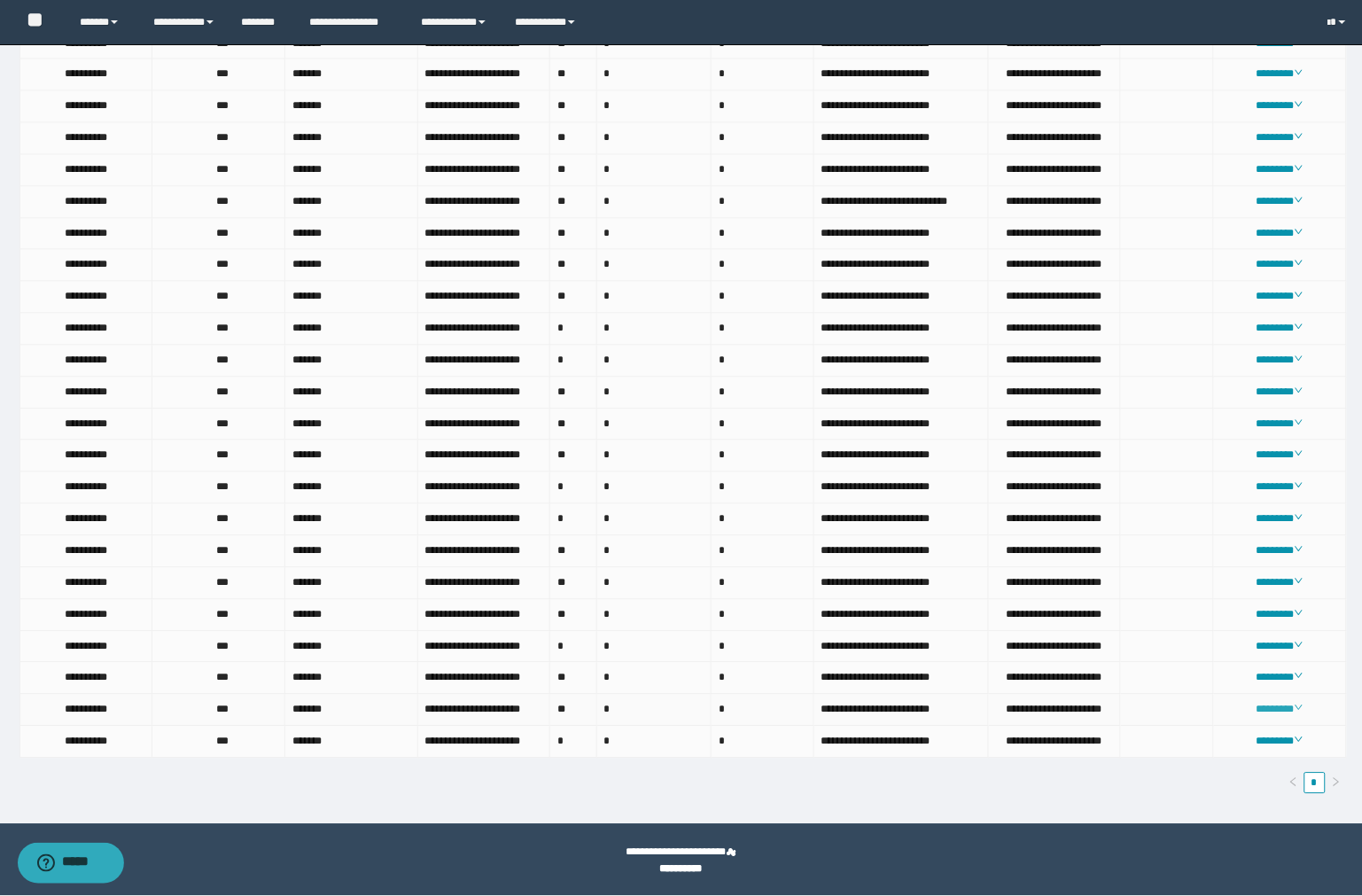 click on "********" at bounding box center (1280, 710) 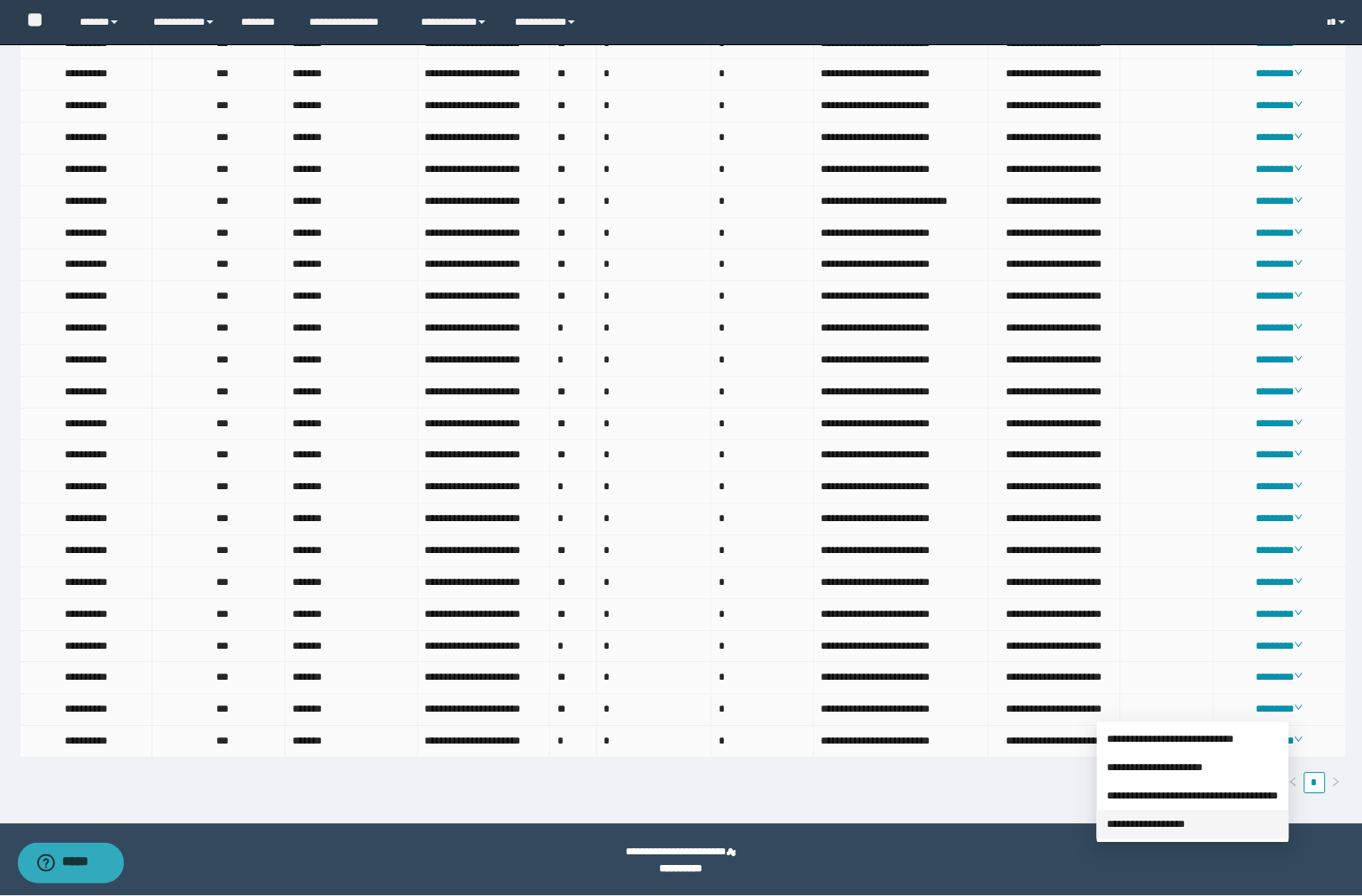 click on "**********" at bounding box center [1147, 825] 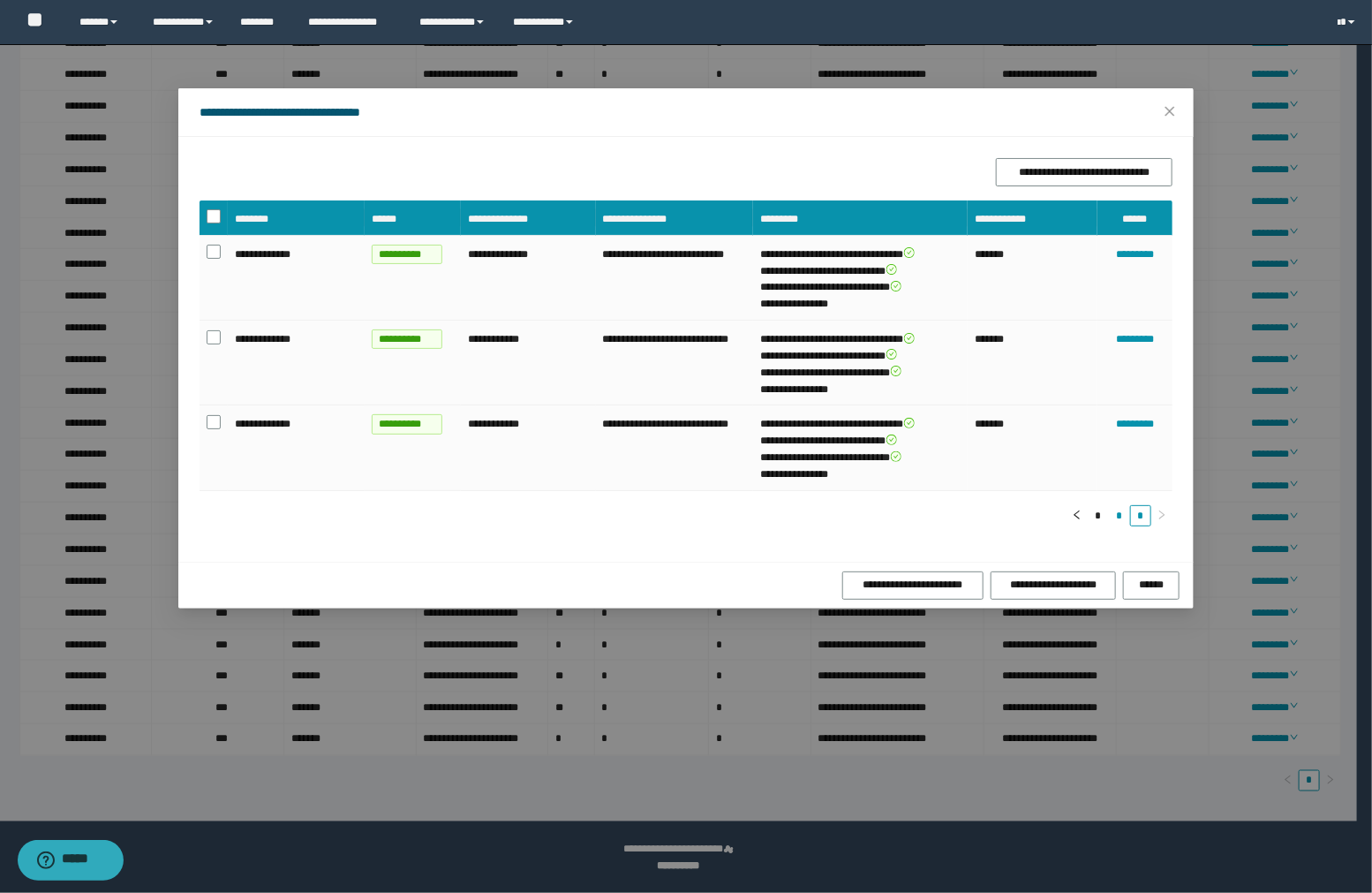 click on "*" at bounding box center (1119, 516) 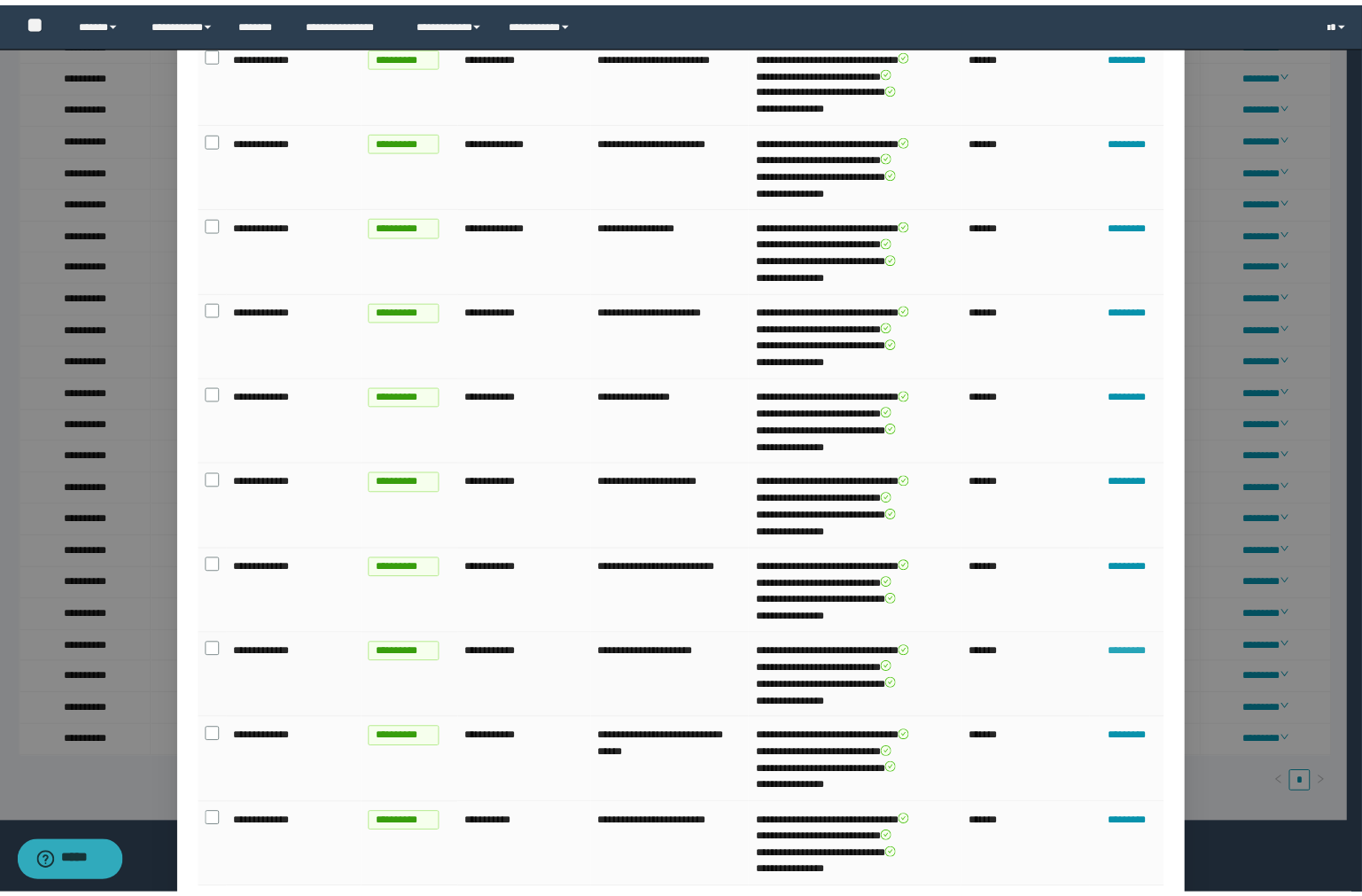scroll, scrollTop: 0, scrollLeft: 0, axis: both 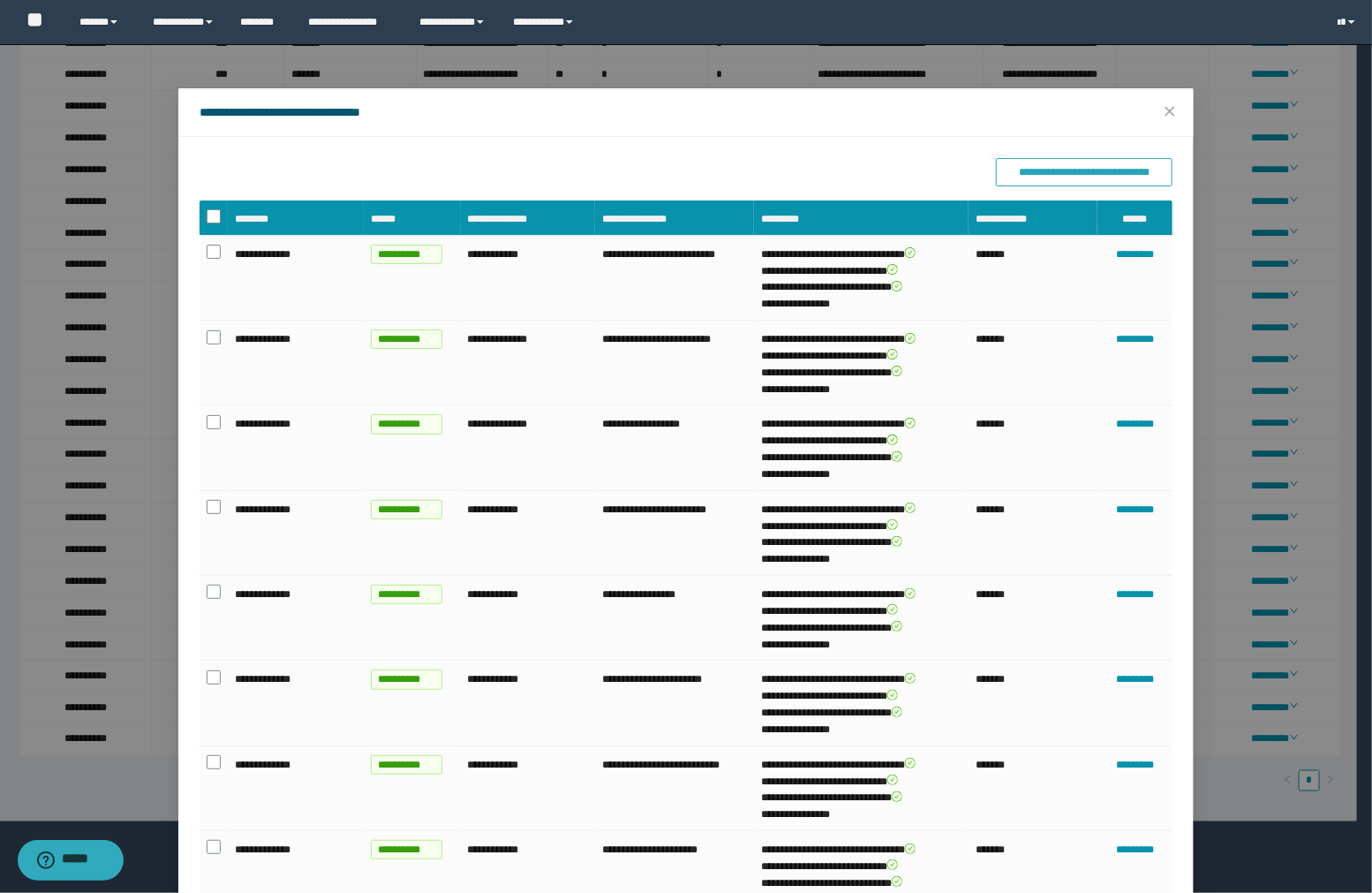 click on "**********" at bounding box center [1084, 172] 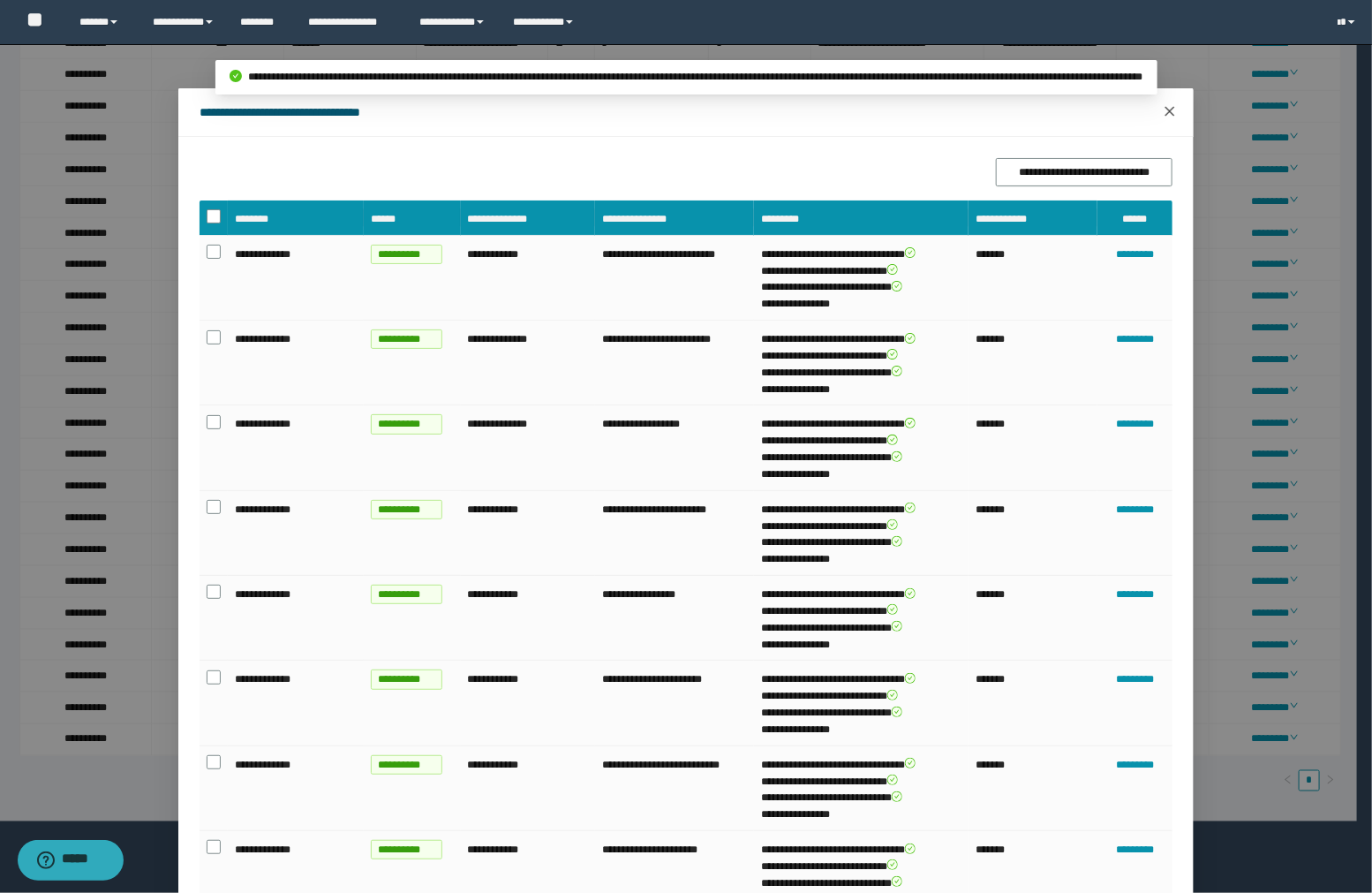 click 